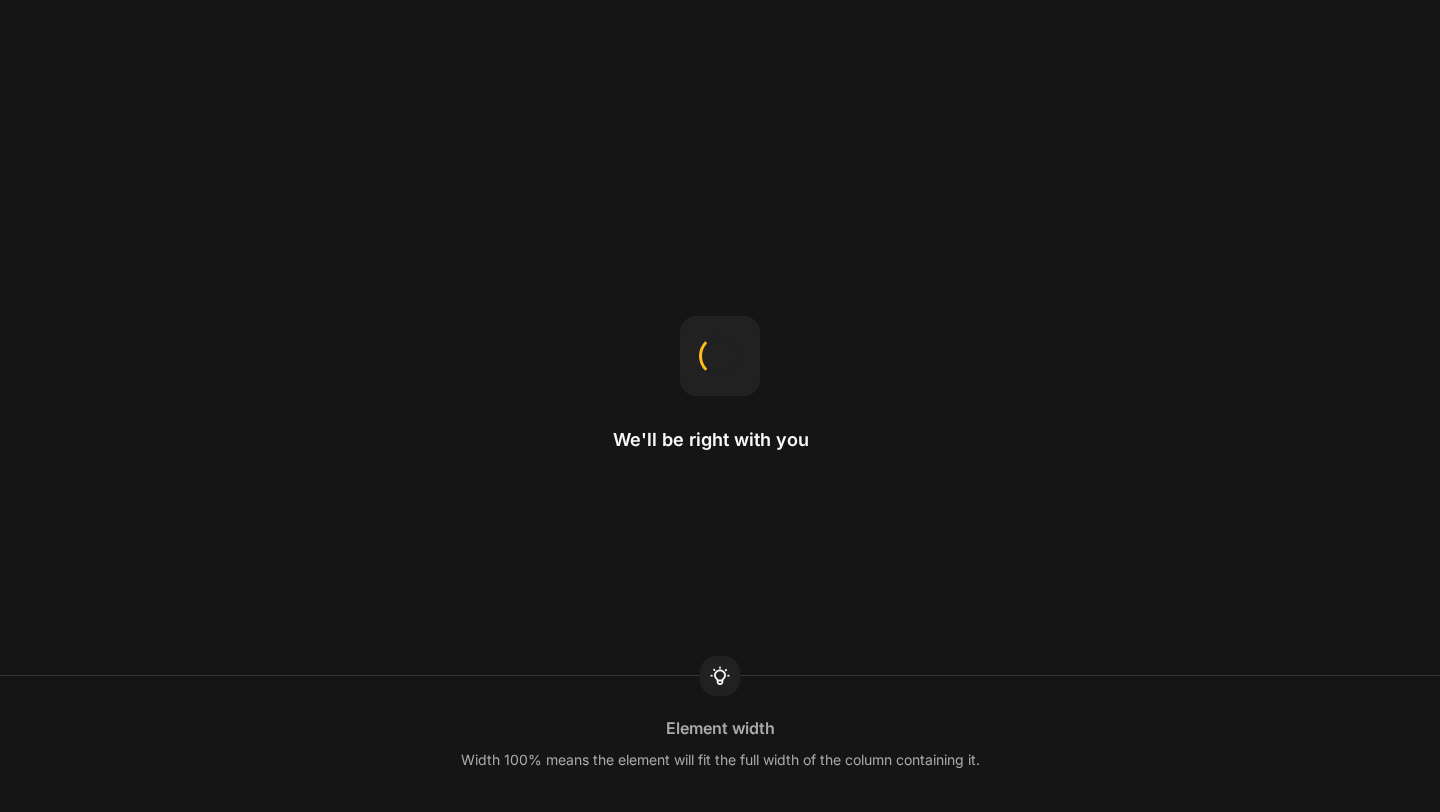 scroll, scrollTop: 0, scrollLeft: 0, axis: both 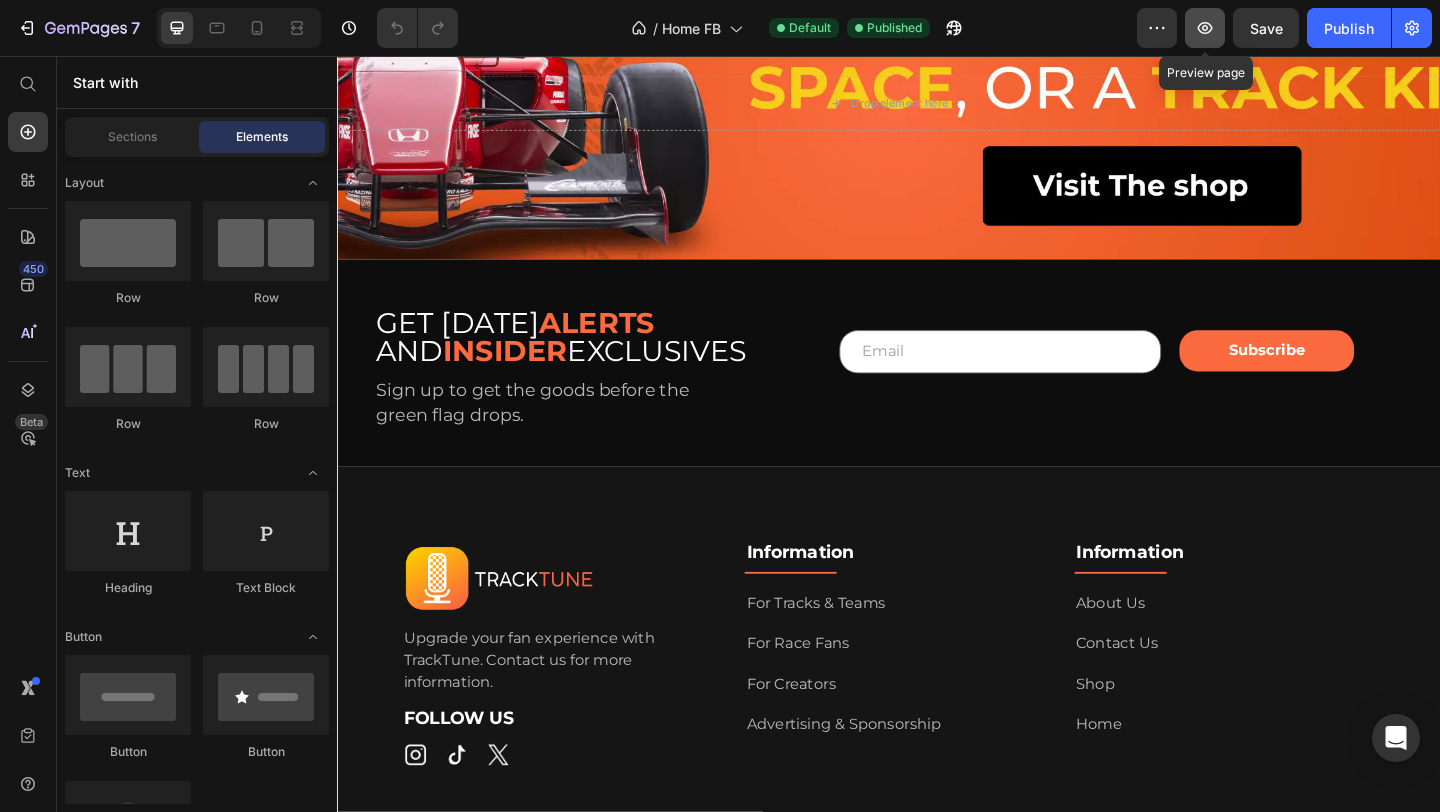click 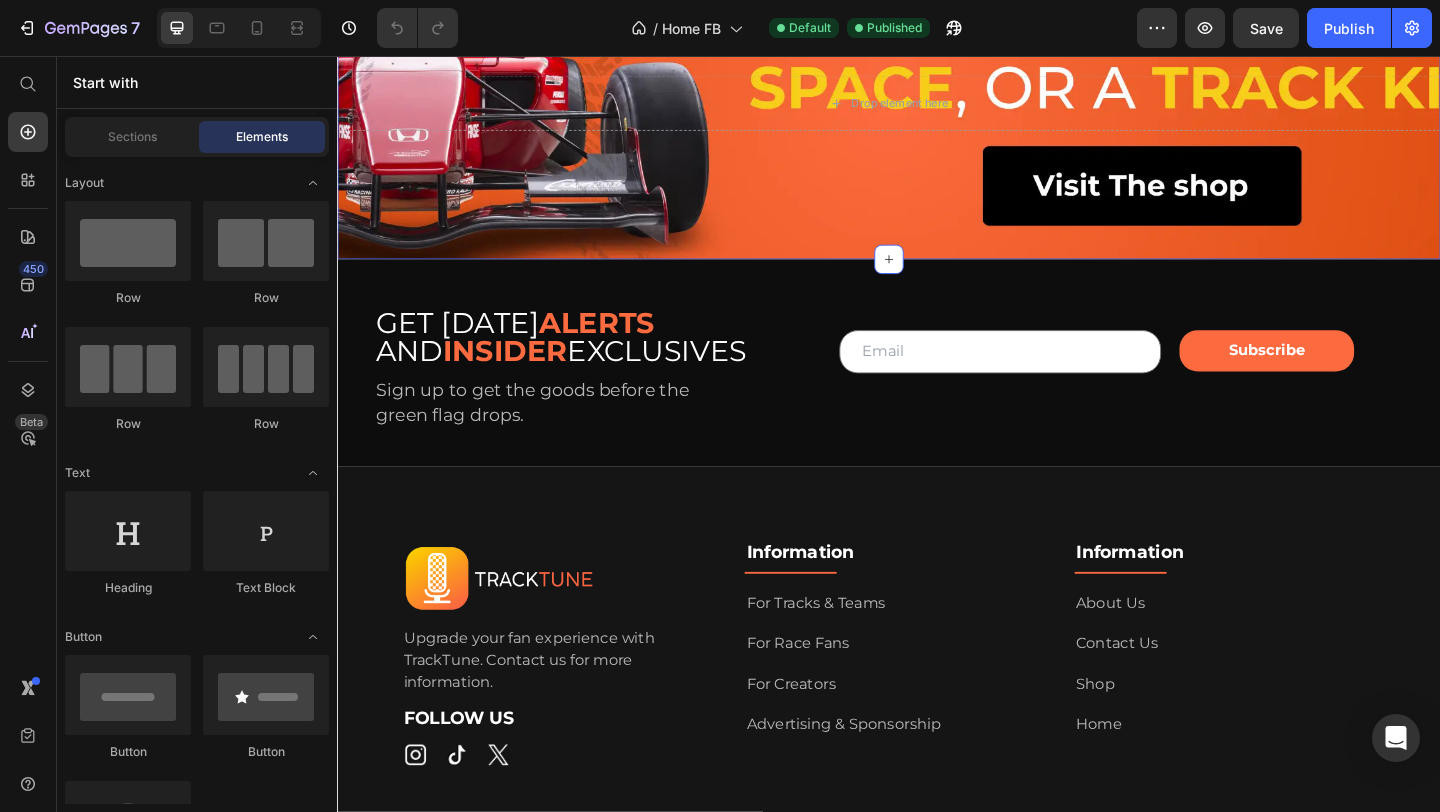 click on "Drop element here Section 13" at bounding box center (937, 107) 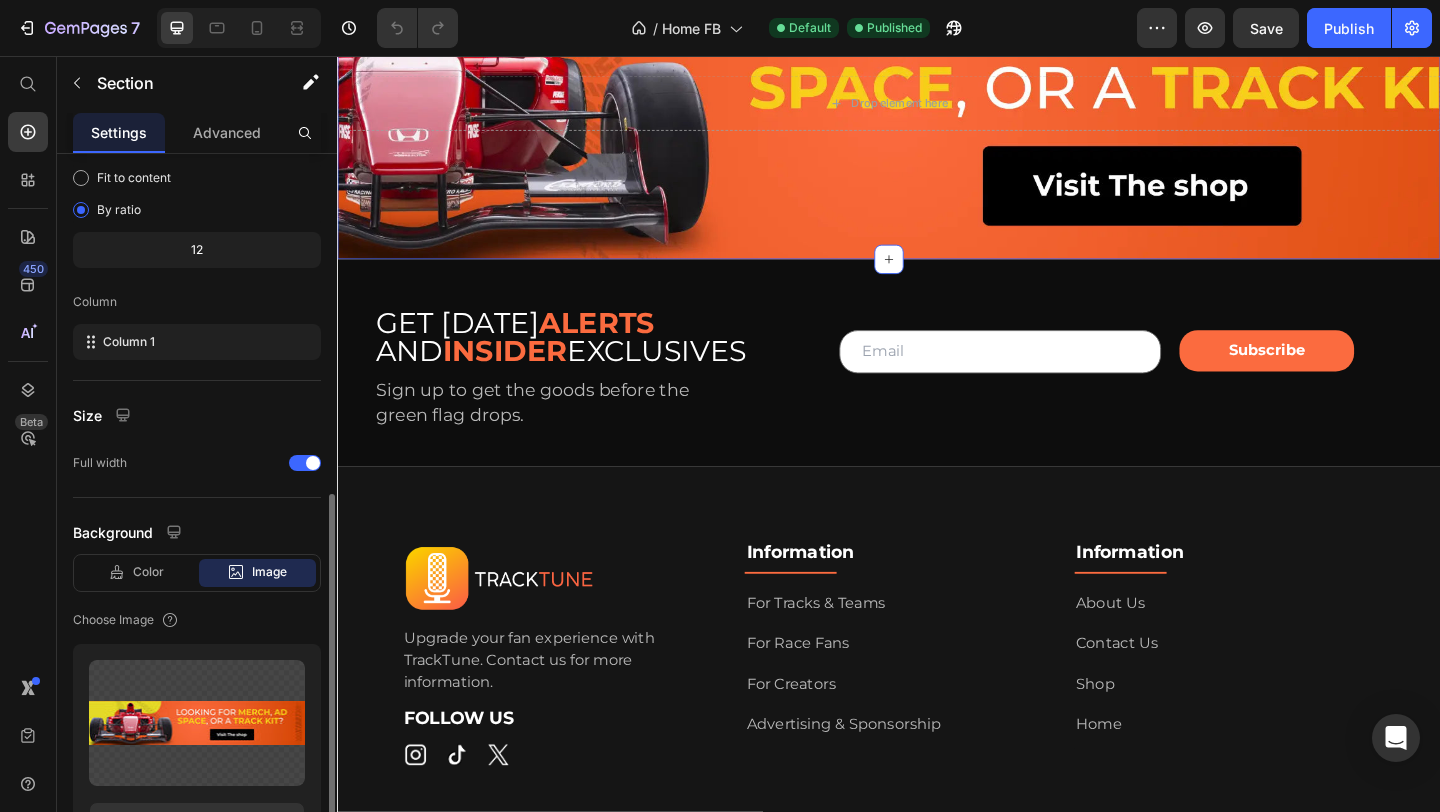 scroll, scrollTop: 449, scrollLeft: 0, axis: vertical 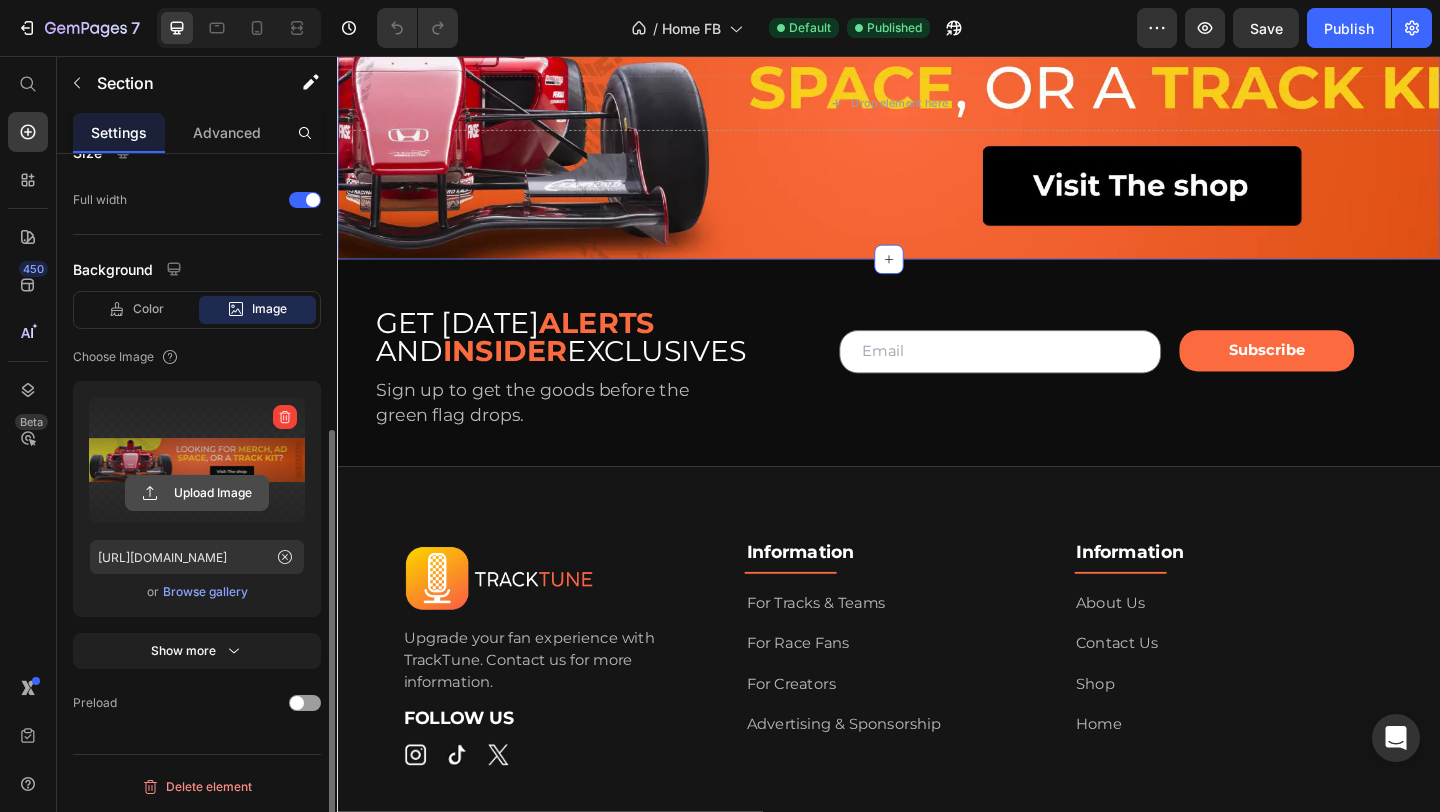 click 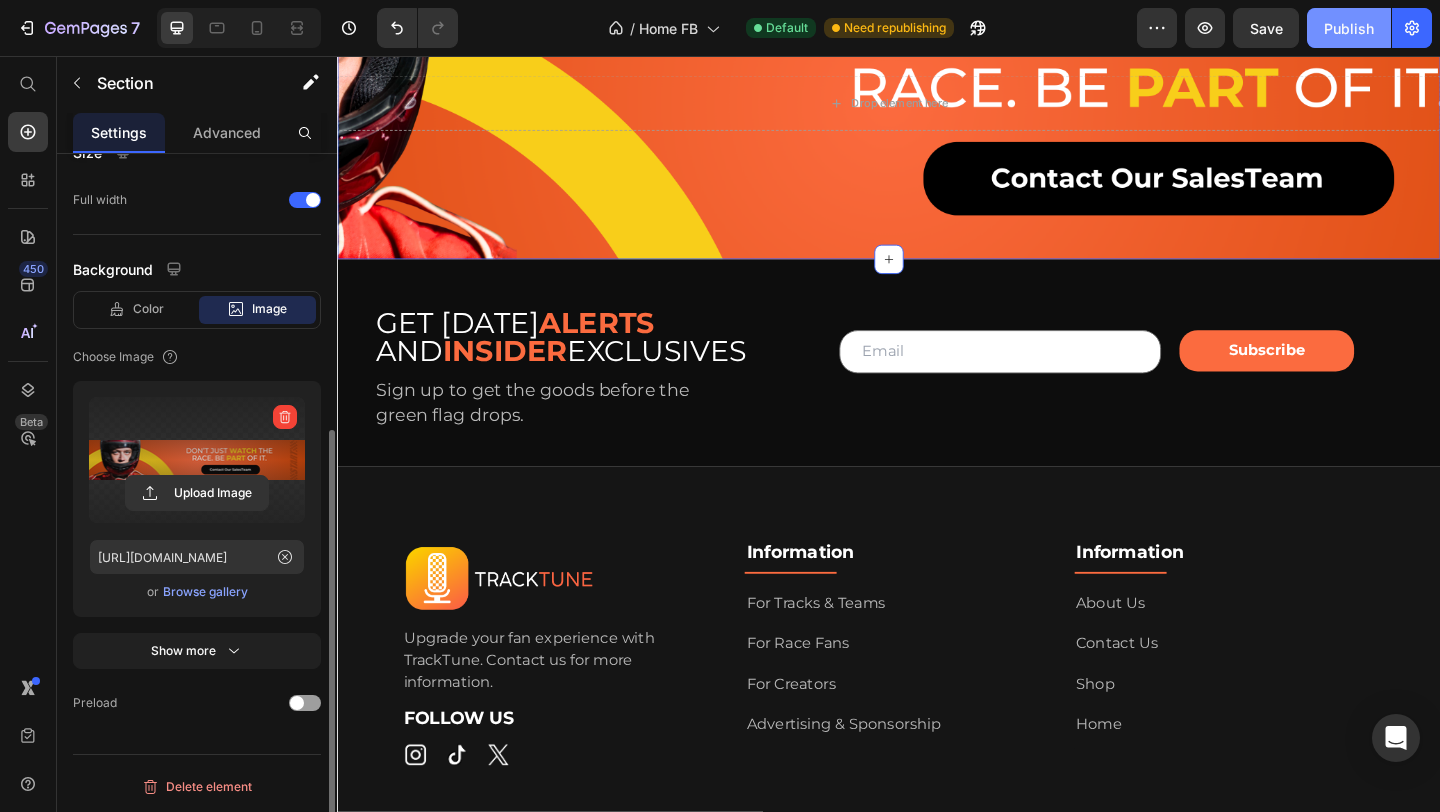 click on "Publish" at bounding box center [1349, 28] 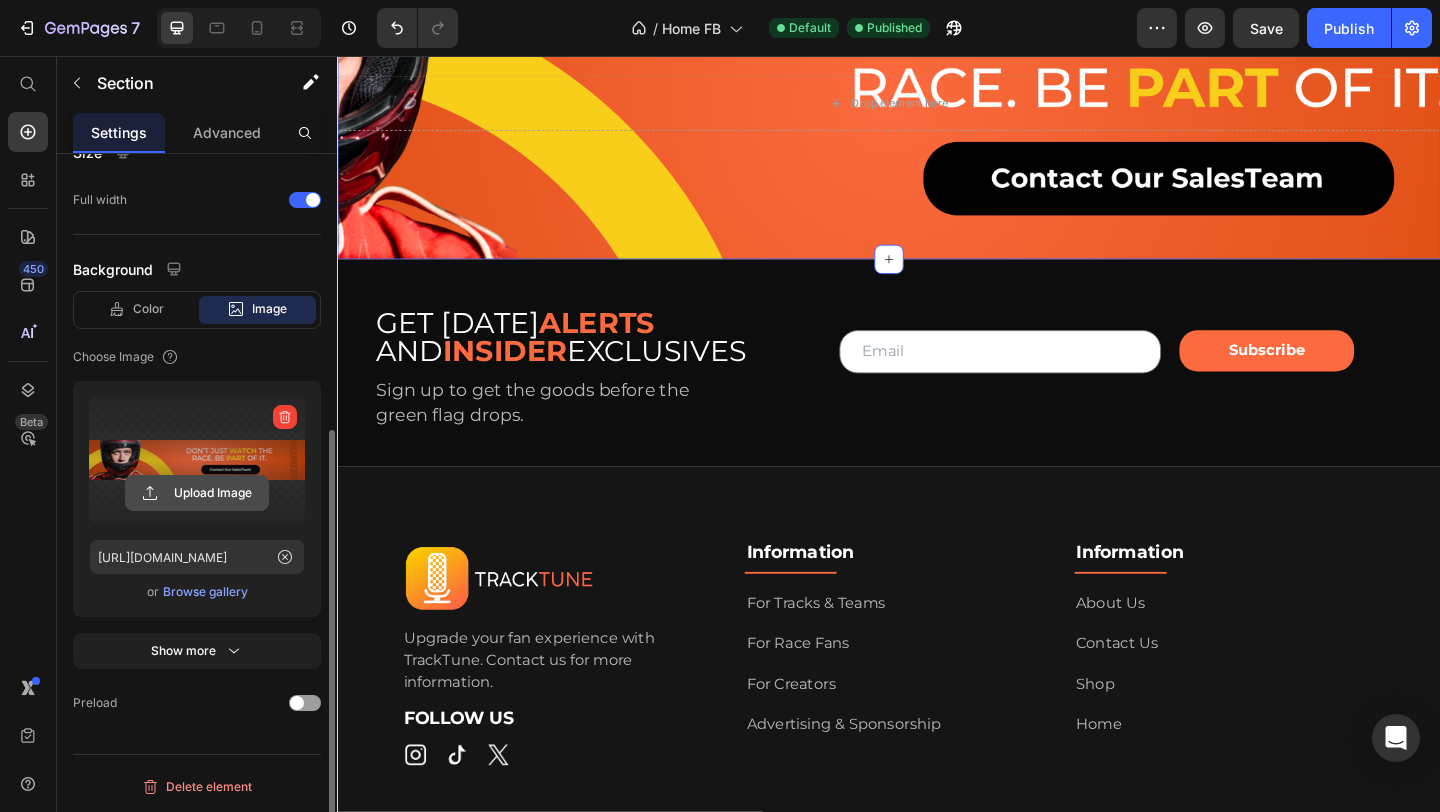 click 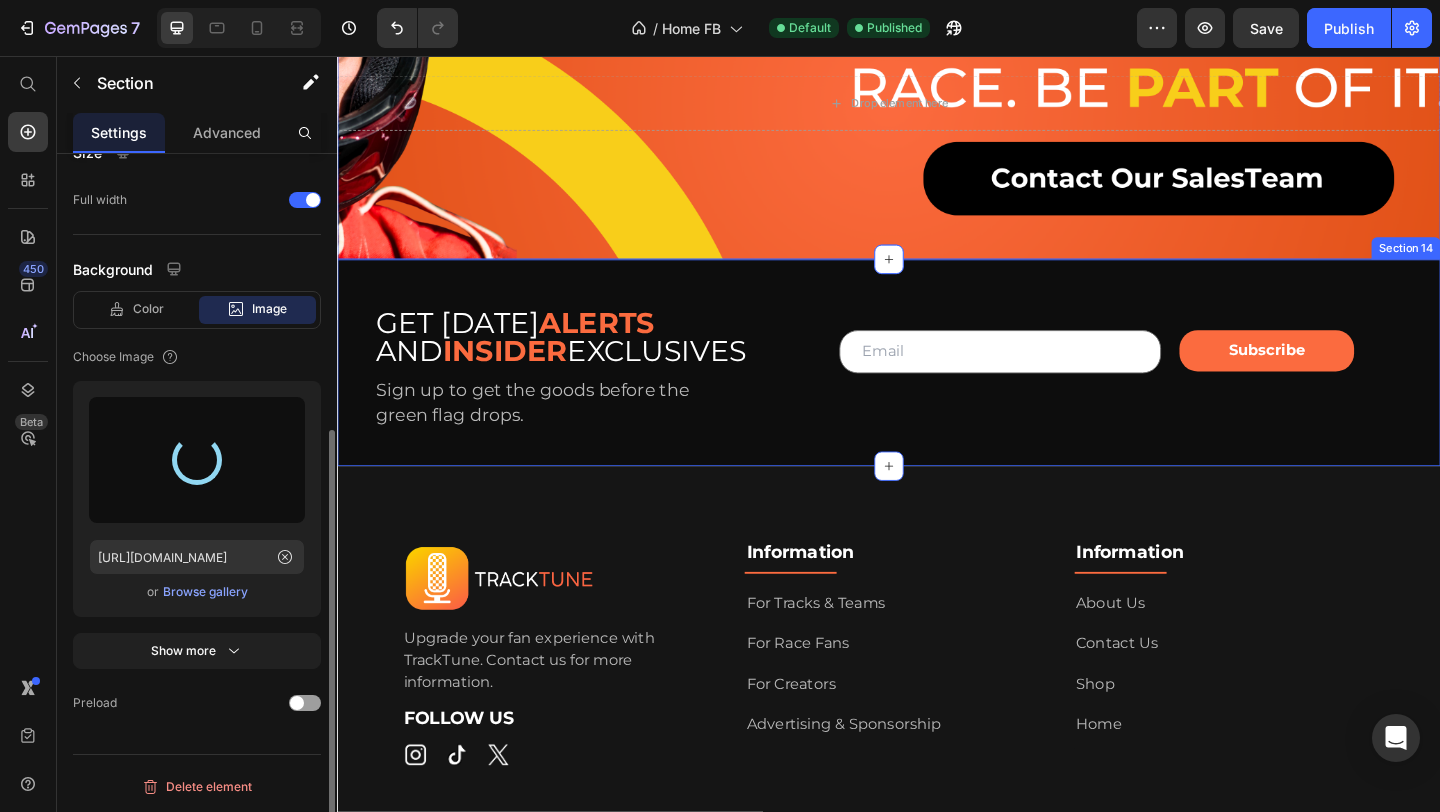 type on "[URL][DOMAIN_NAME]" 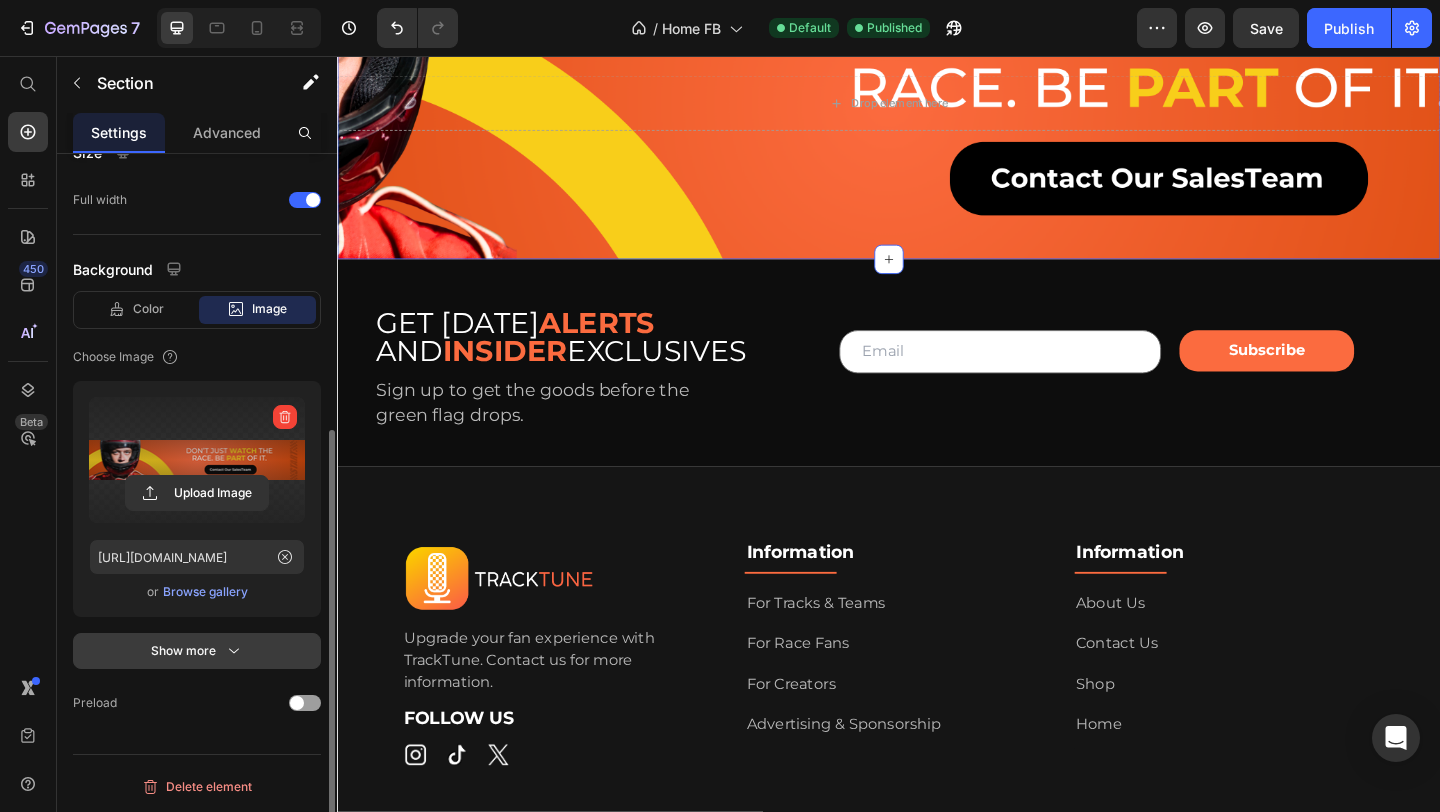click on "Show more" at bounding box center [197, 651] 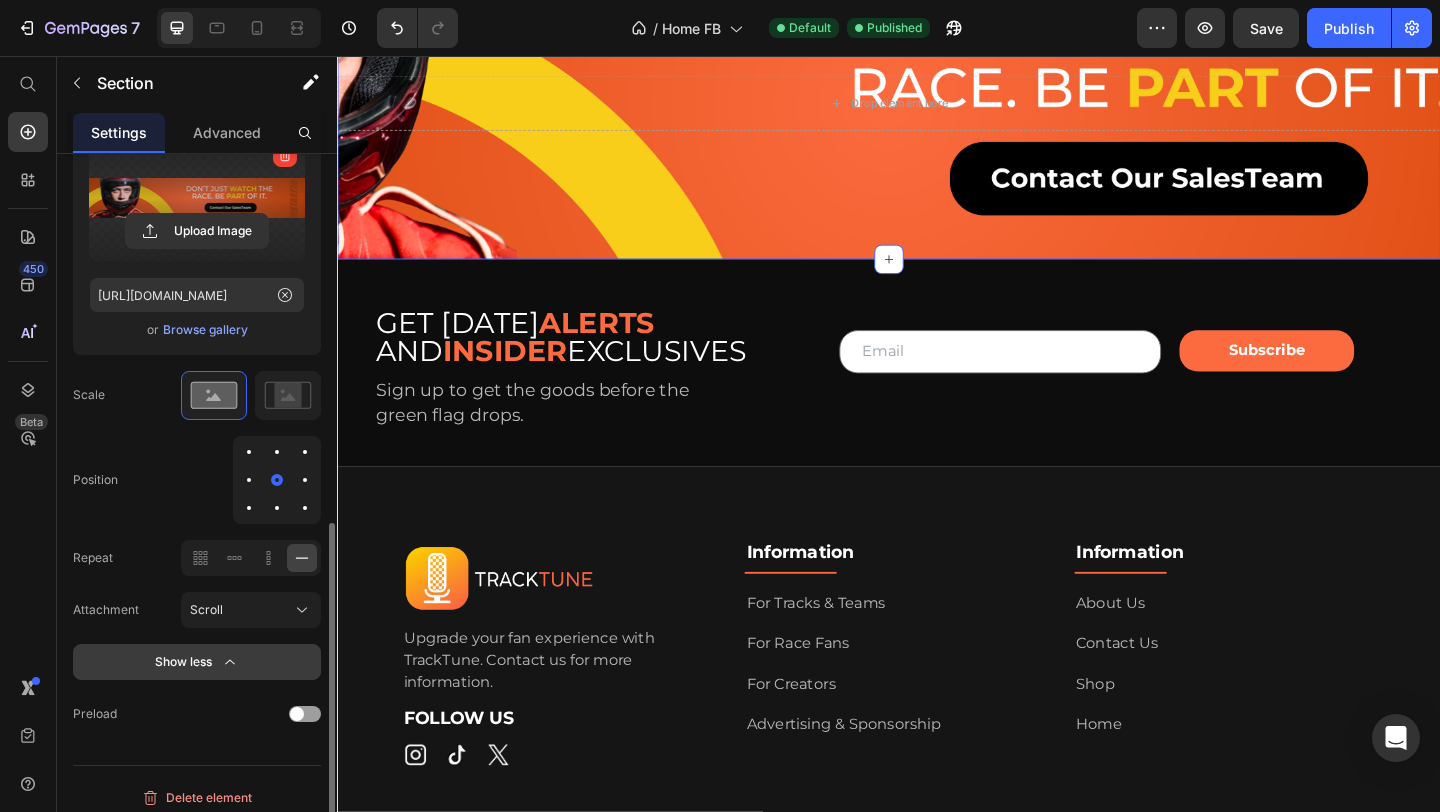 scroll, scrollTop: 721, scrollLeft: 0, axis: vertical 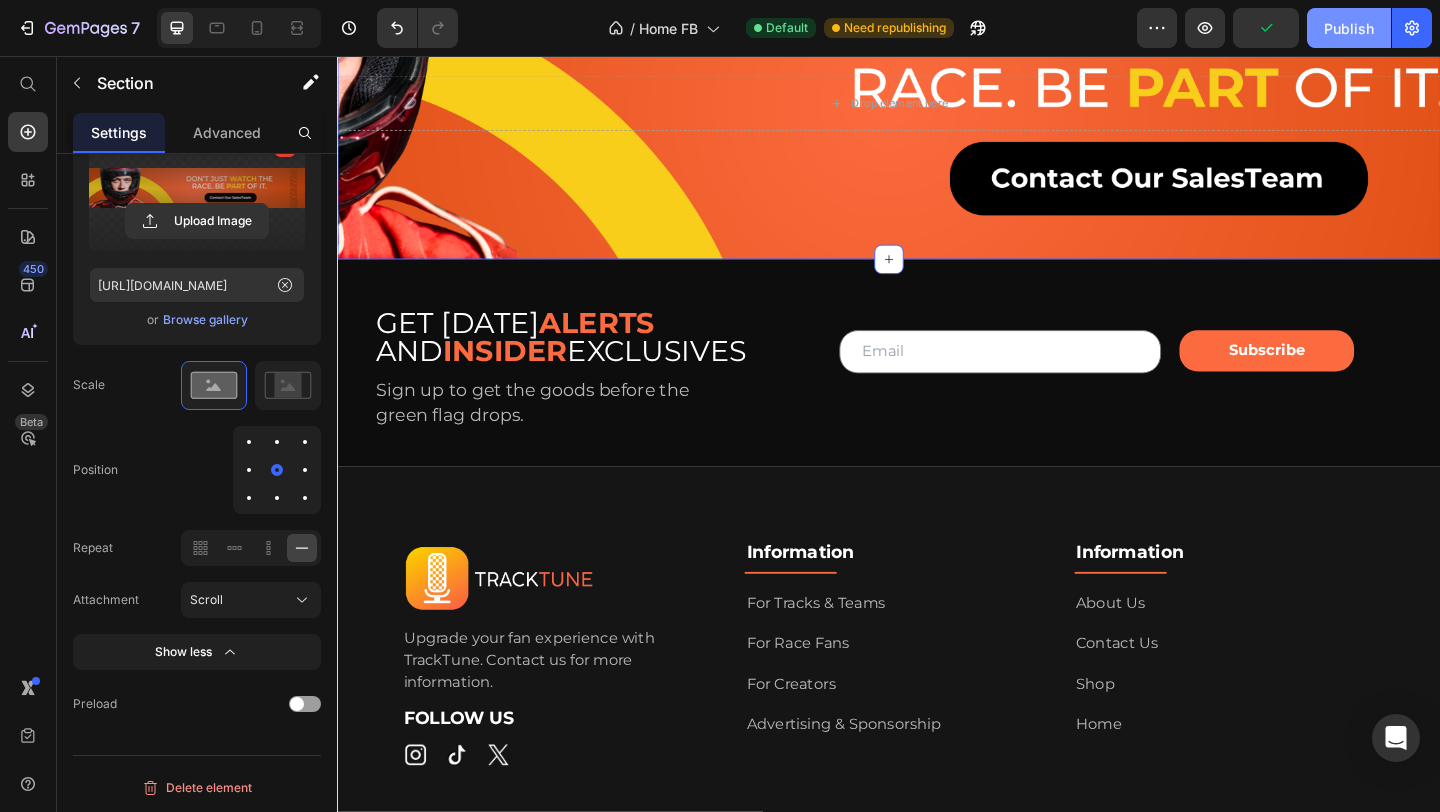 click on "Publish" at bounding box center [1349, 28] 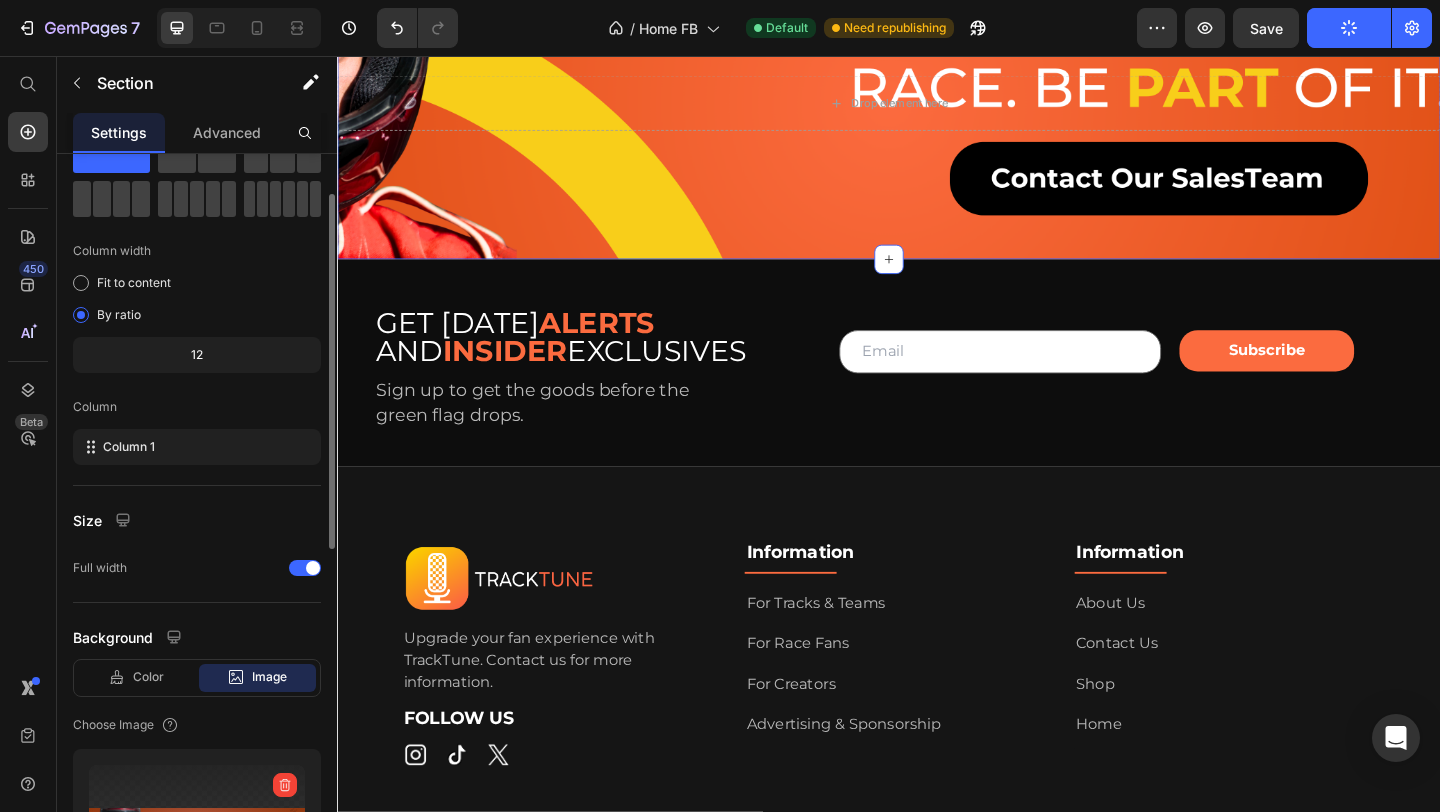 scroll, scrollTop: 0, scrollLeft: 0, axis: both 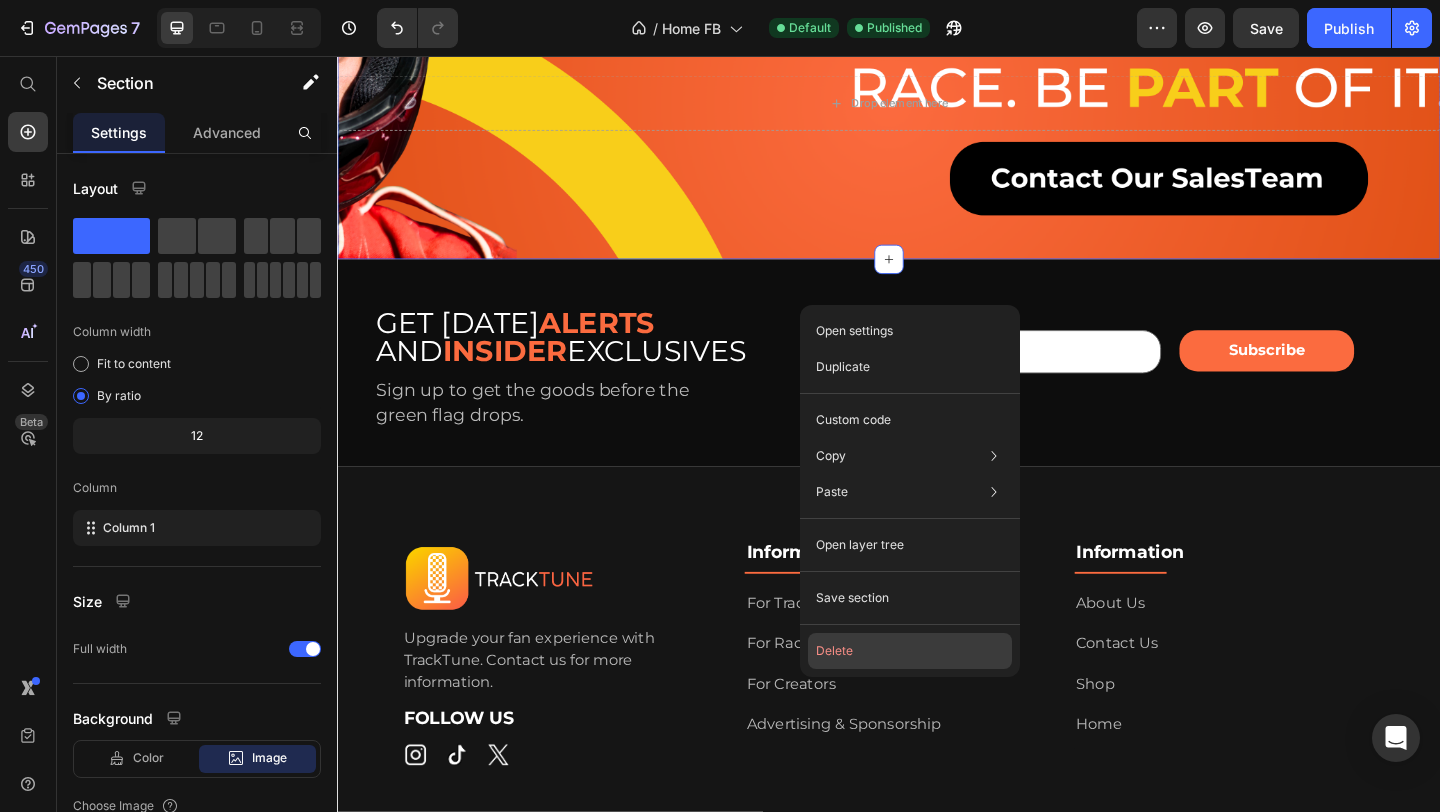 click on "Delete" 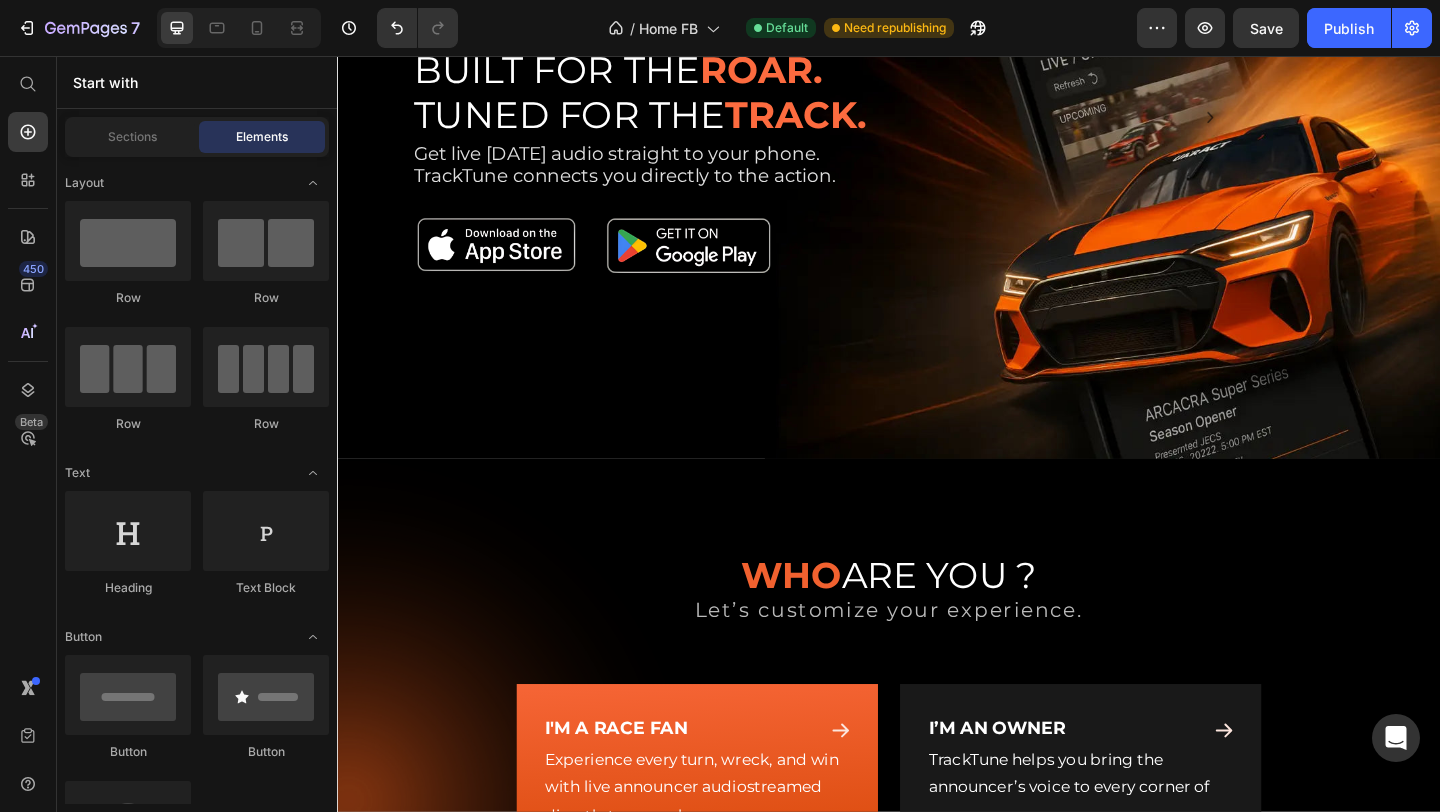 scroll, scrollTop: 0, scrollLeft: 0, axis: both 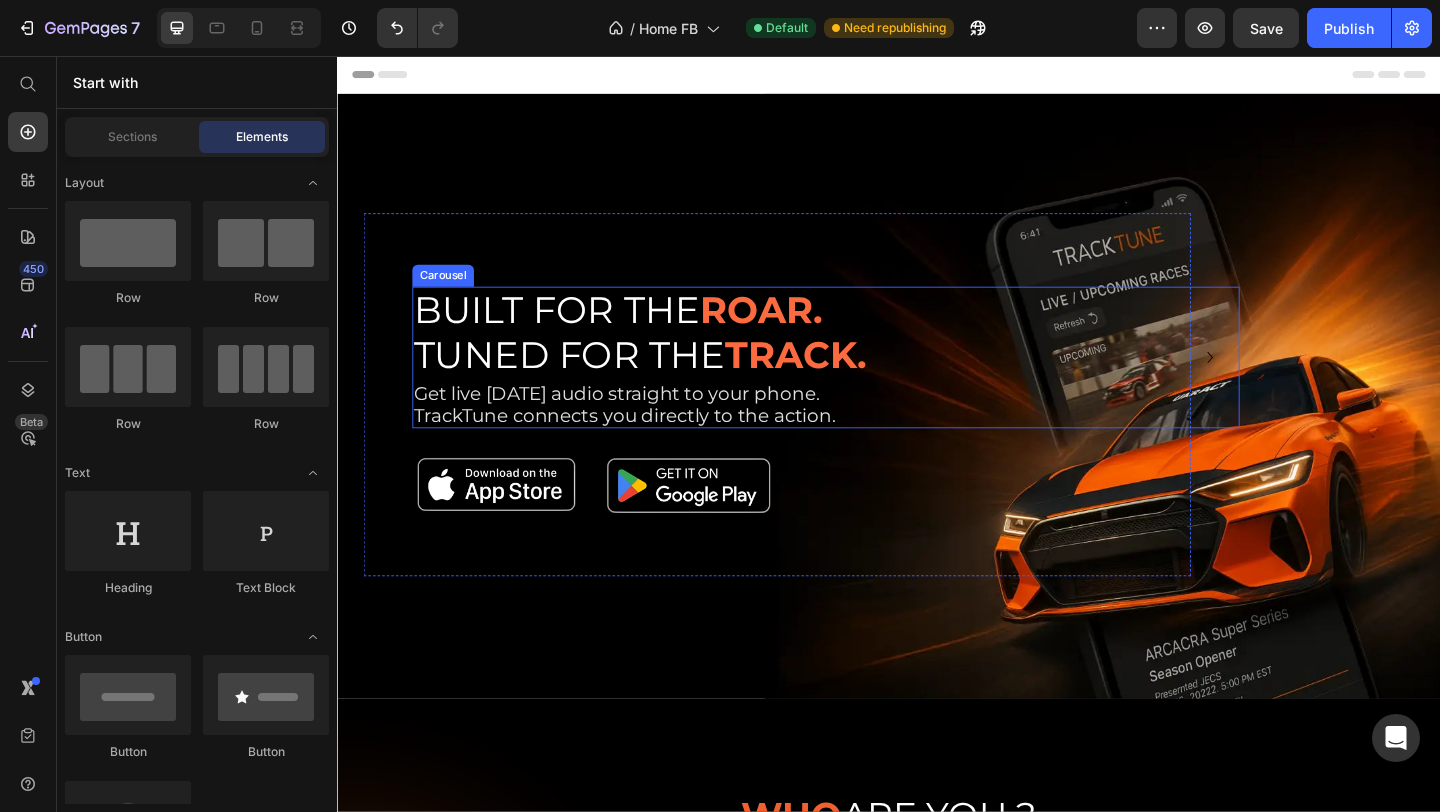 click on "BUILT   FOR   THE  ROAR.   TUNED FOR THE  TRACK. Text Block Get live [DATE] audio straight to your phone. TrackTune connects you directly to the action. Text Block" at bounding box center [869, 384] 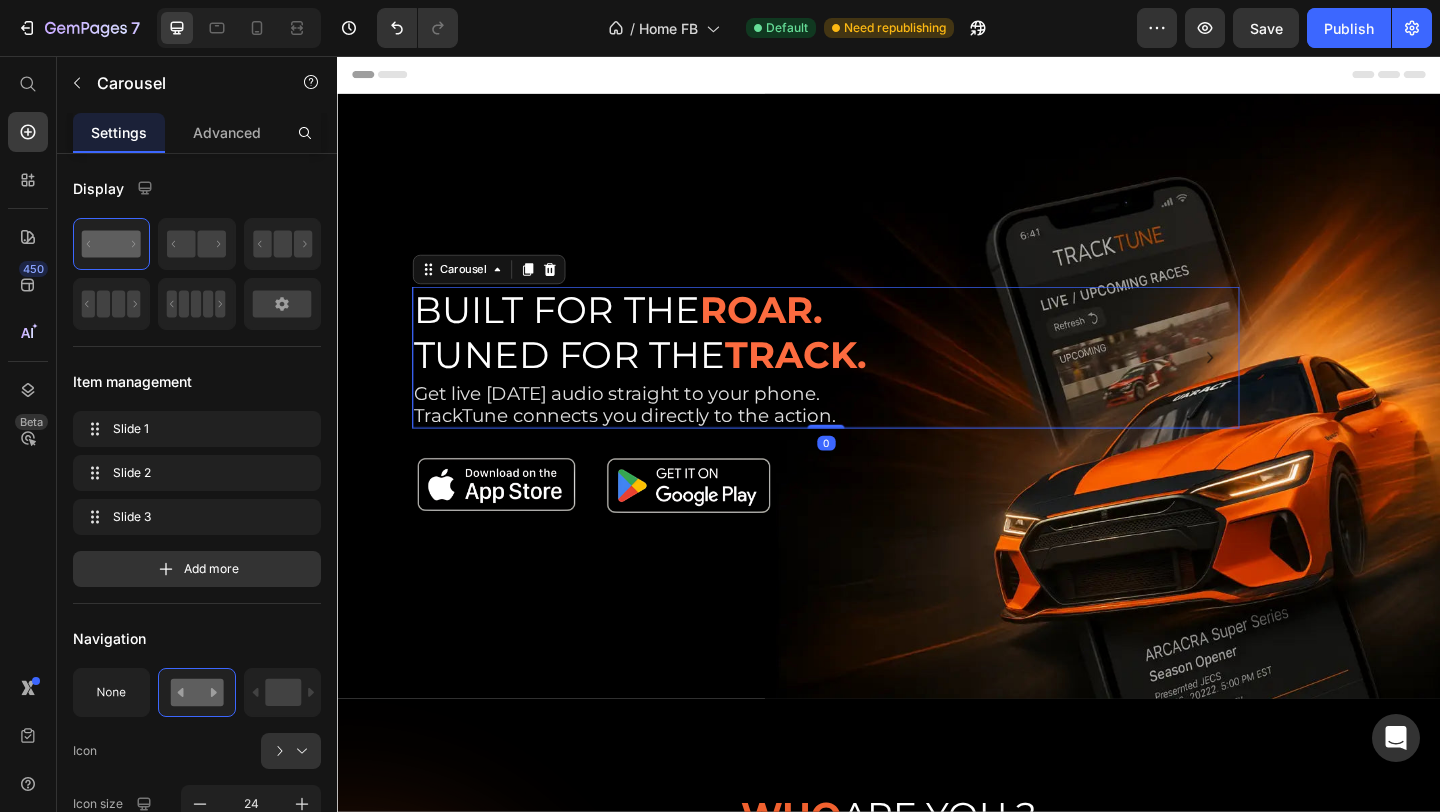 click on "BUILT   FOR   THE  ROAR.   TUNED FOR THE  TRACK. Text Block Get live [DATE] audio straight to your phone. TrackTune connects you directly to the action. Text Block" at bounding box center [869, 384] 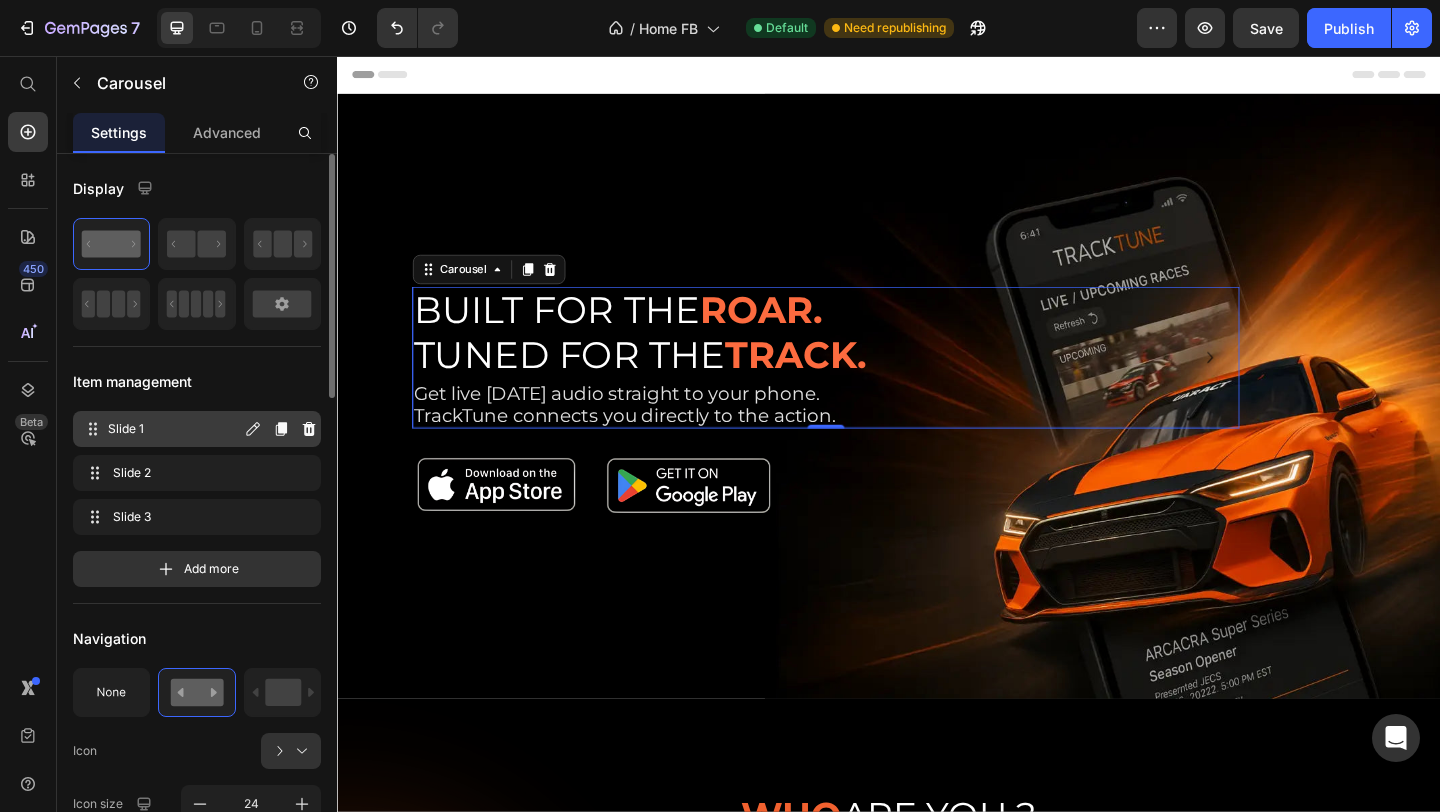 click on "Slide 1" at bounding box center (174, 429) 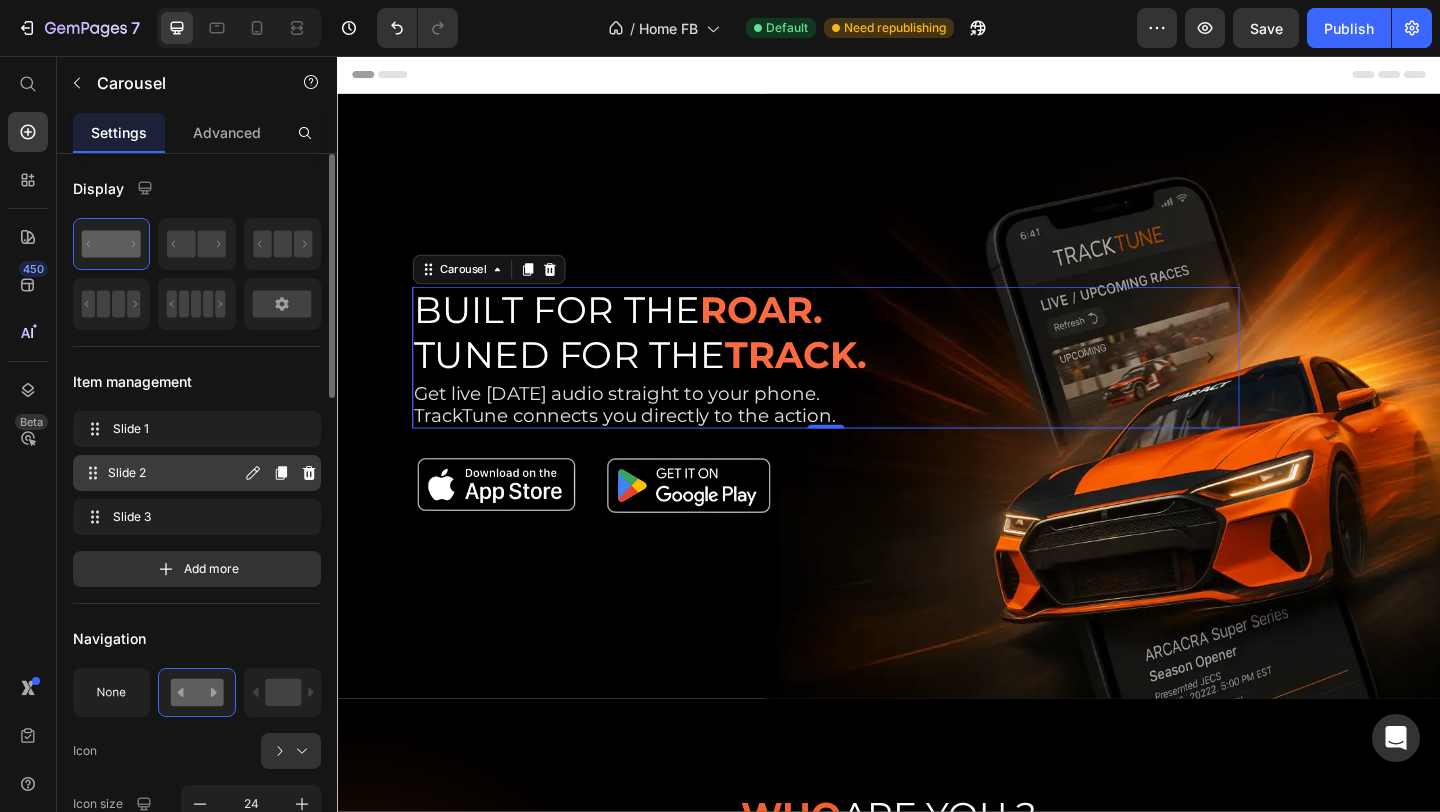 click on "Slide 2" at bounding box center [174, 473] 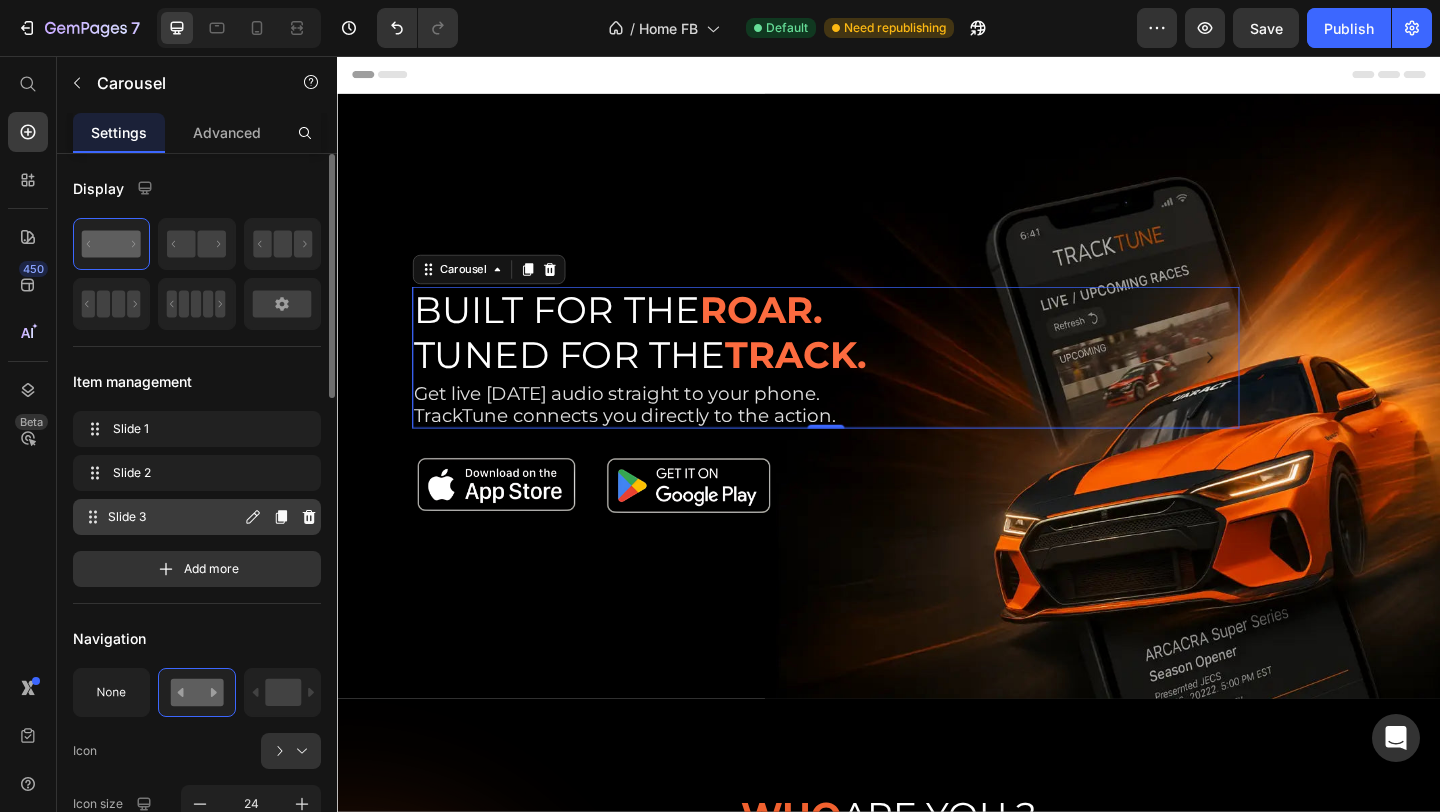click on "Slide 3" at bounding box center [174, 517] 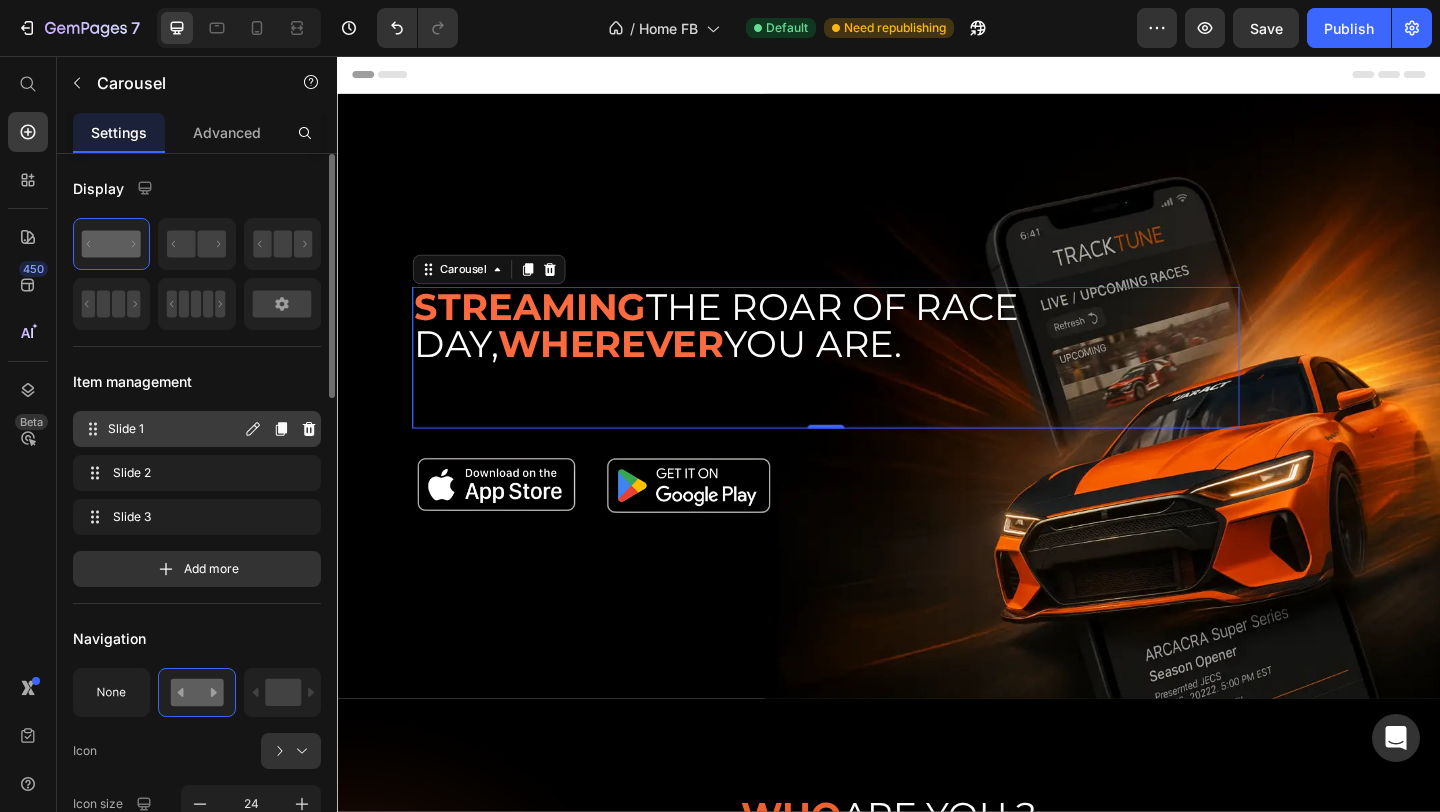 click on "Slide 1 Slide 1" at bounding box center (161, 429) 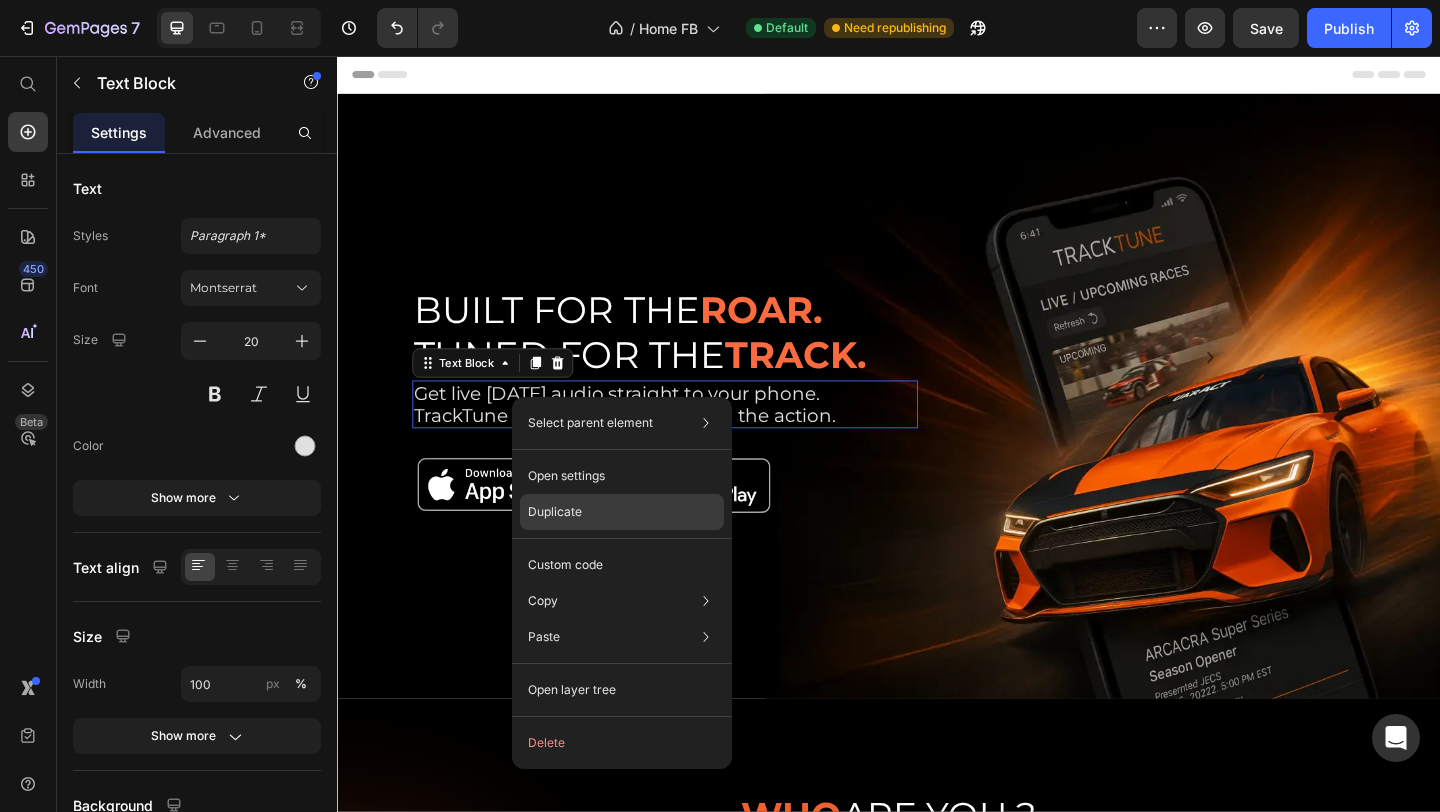 click on "Duplicate" at bounding box center [555, 512] 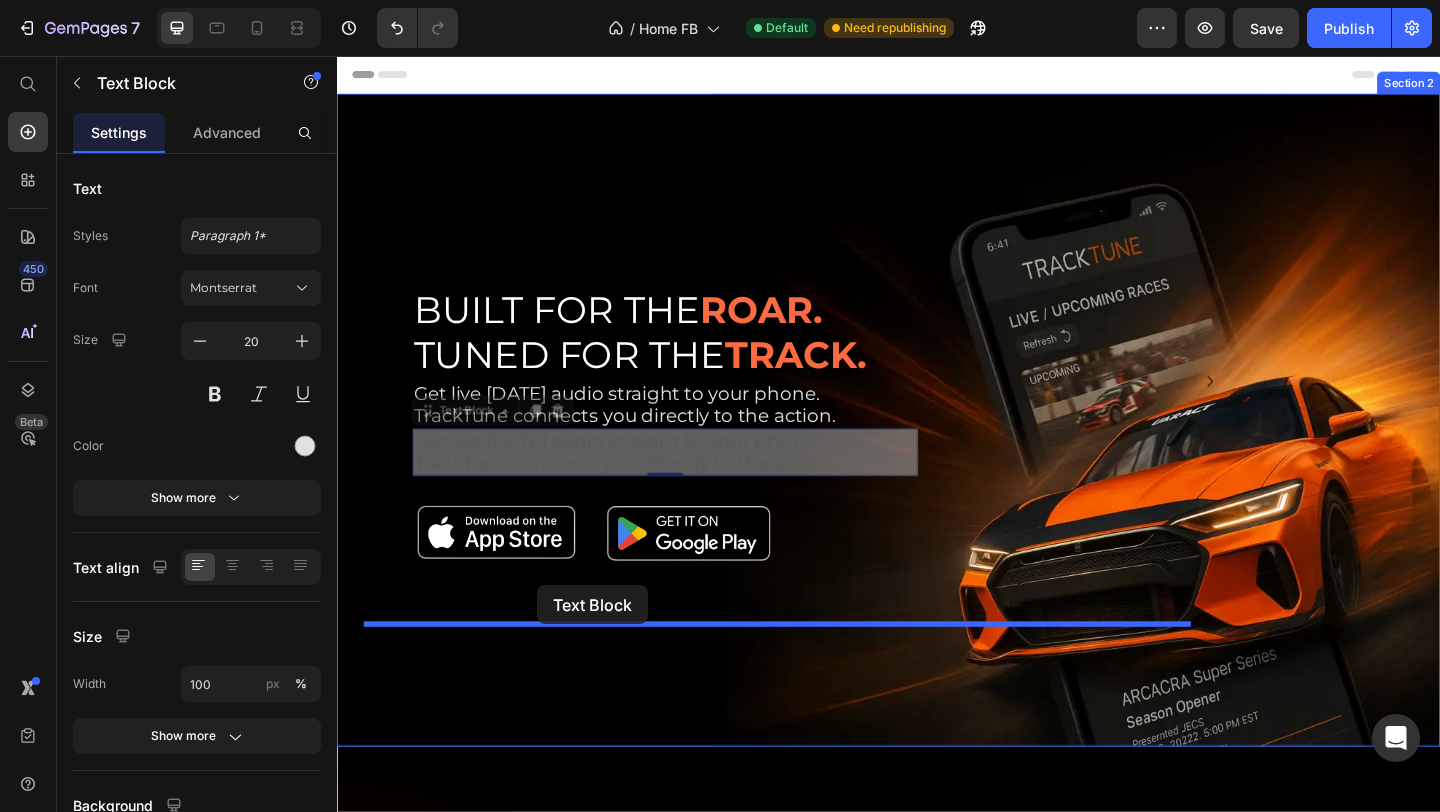 drag, startPoint x: 608, startPoint y: 487, endPoint x: 555, endPoint y: 631, distance: 153.4438 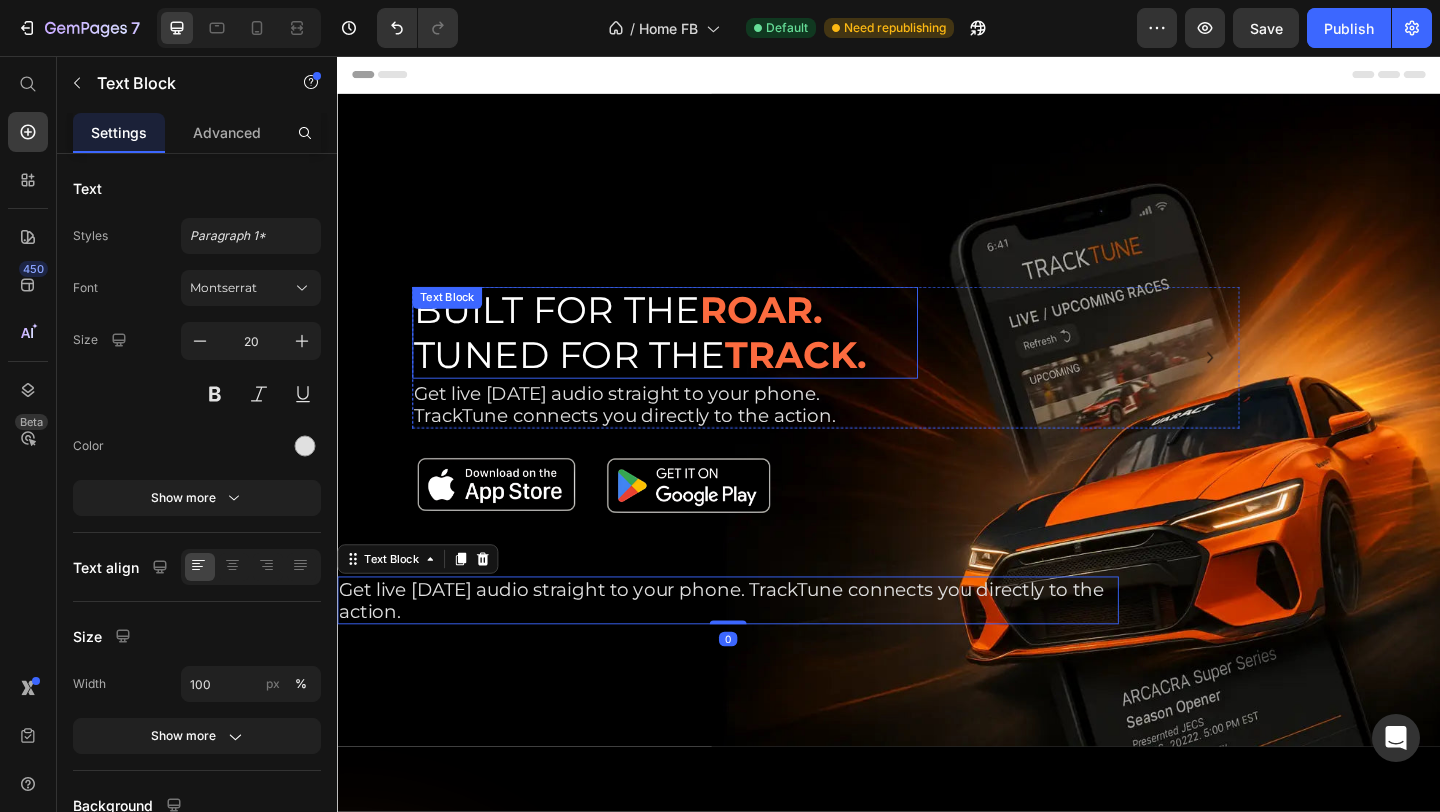 click on "TRACK." at bounding box center [836, 380] 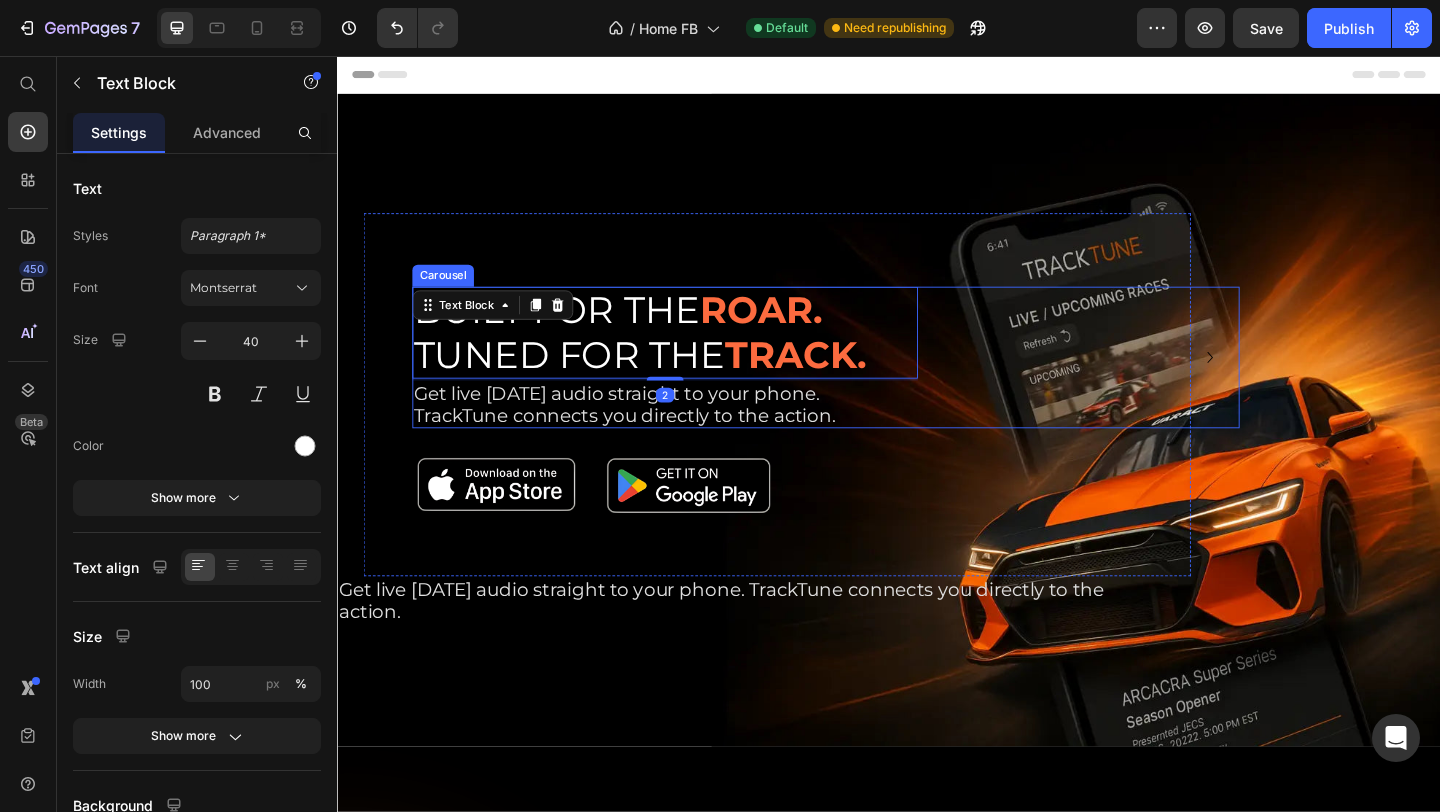 click 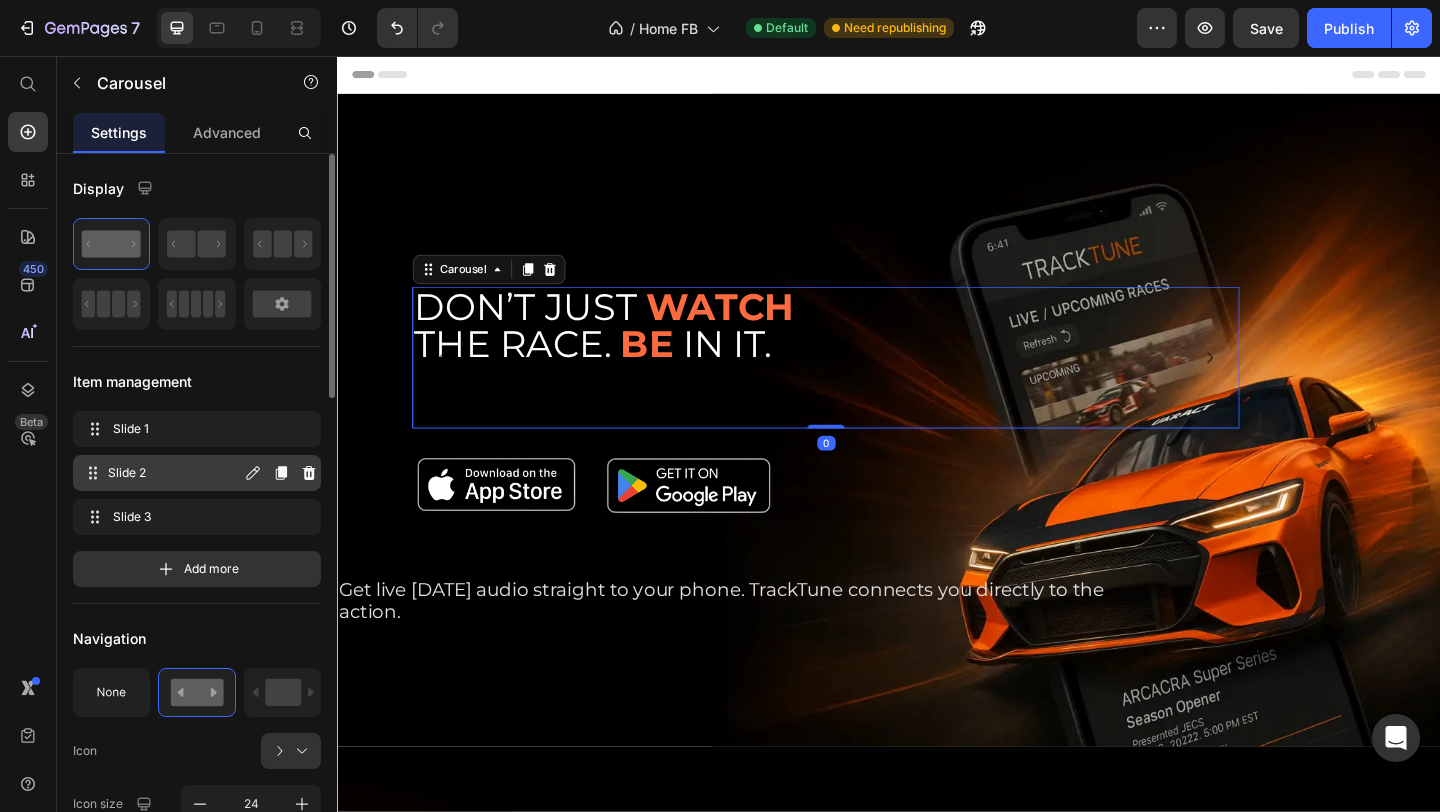 click on "Slide 2" at bounding box center [174, 473] 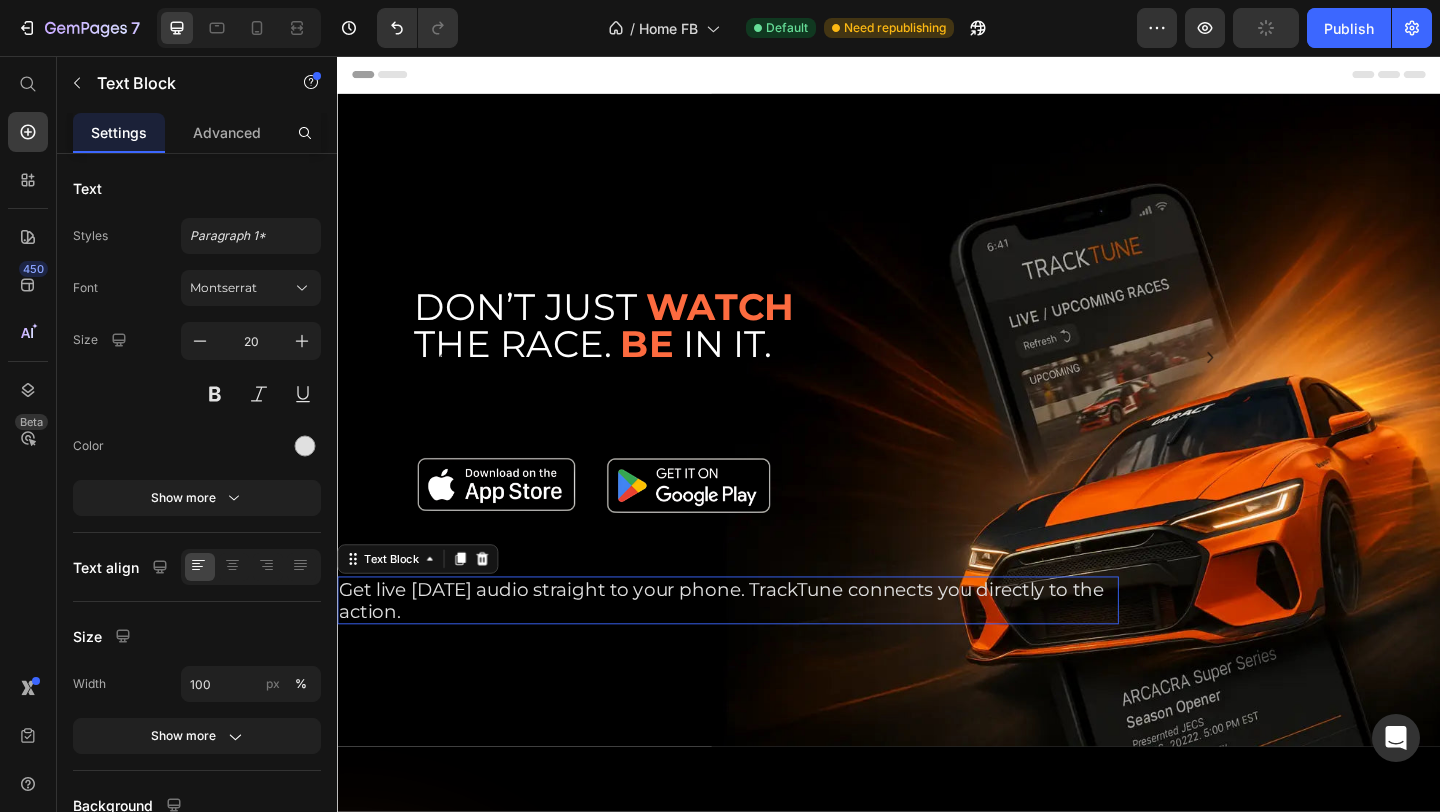click on "Get live [DATE] audio straight to your phone. TrackTune connects you directly to the action." at bounding box center [762, 648] 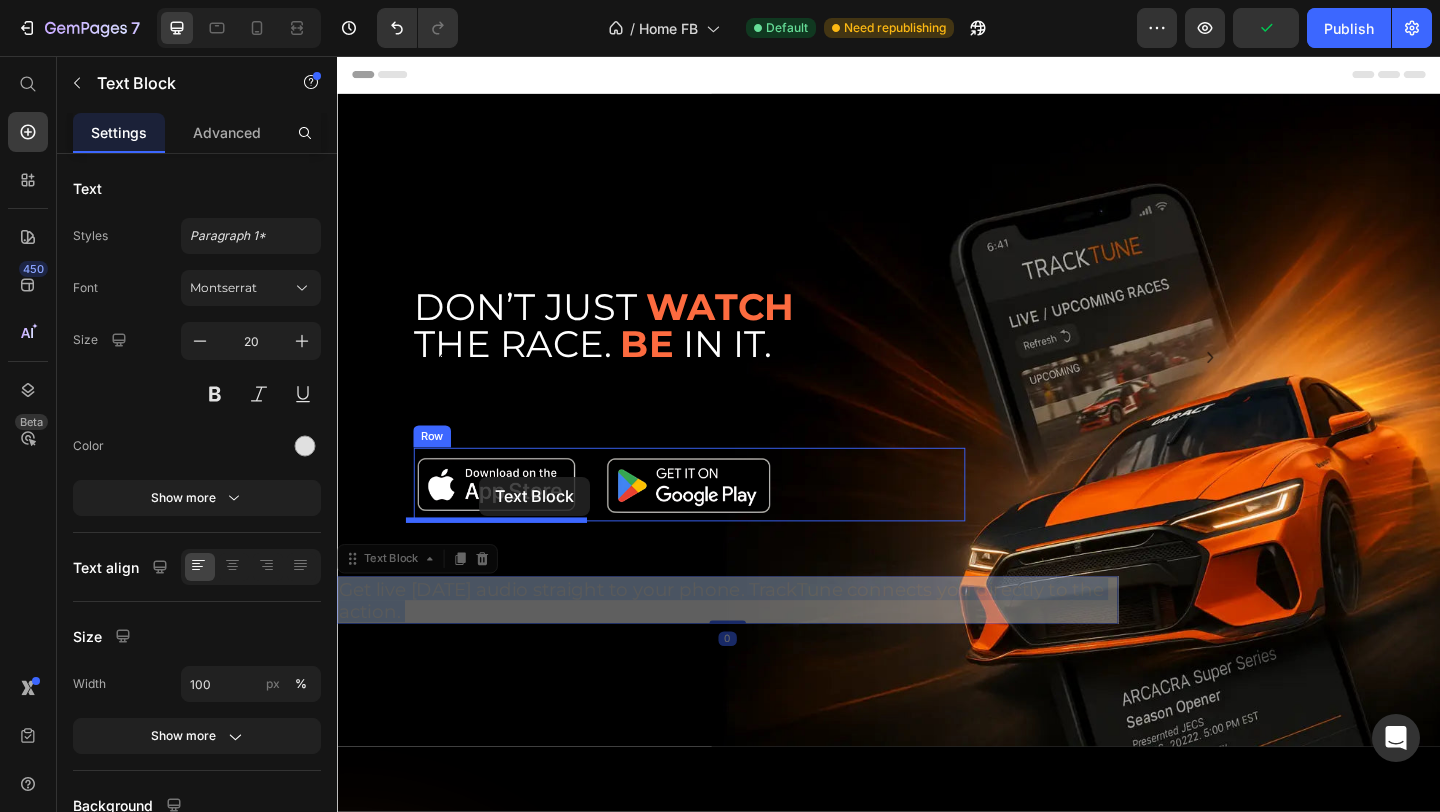 drag, startPoint x: 437, startPoint y: 648, endPoint x: 479, endPoint y: 610, distance: 56.63921 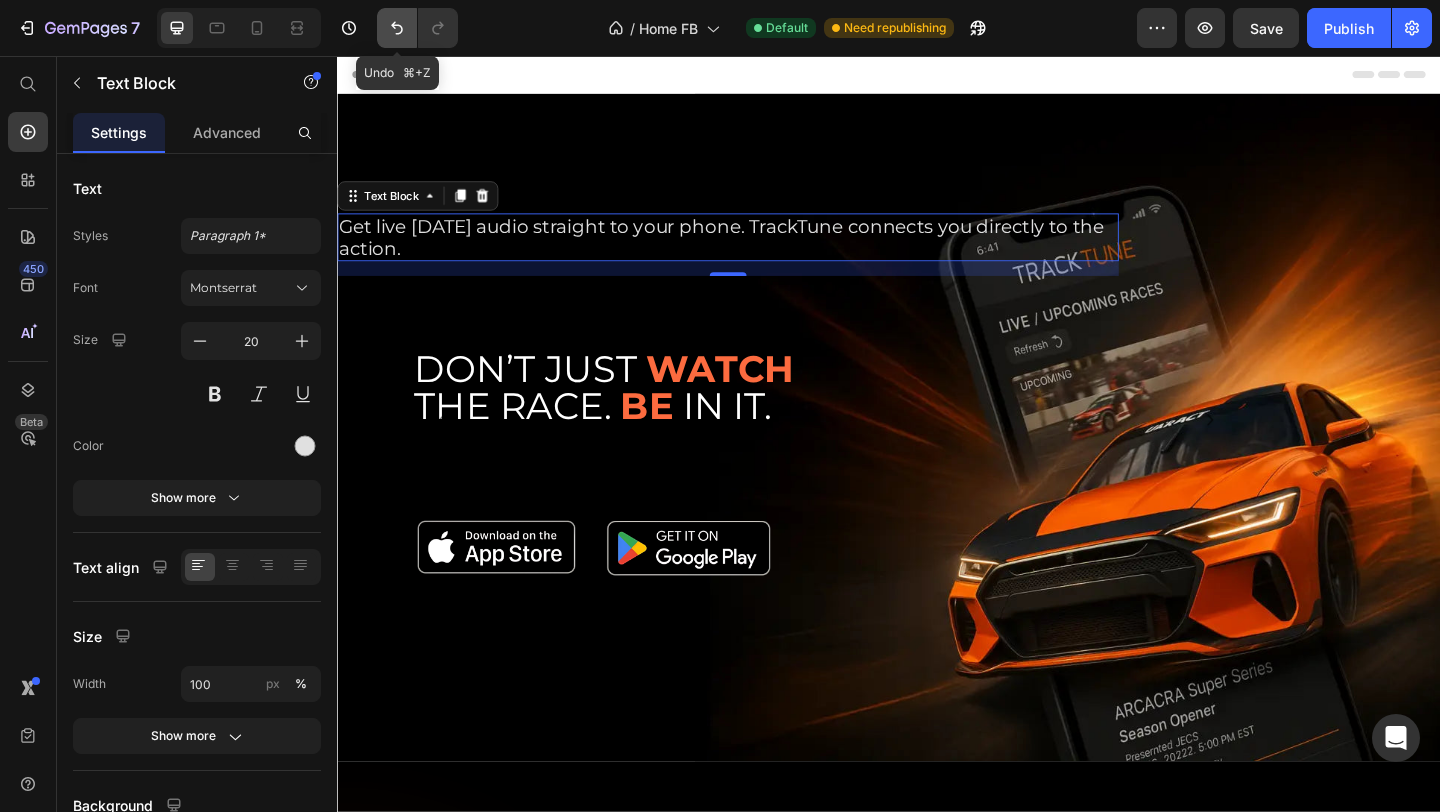 click 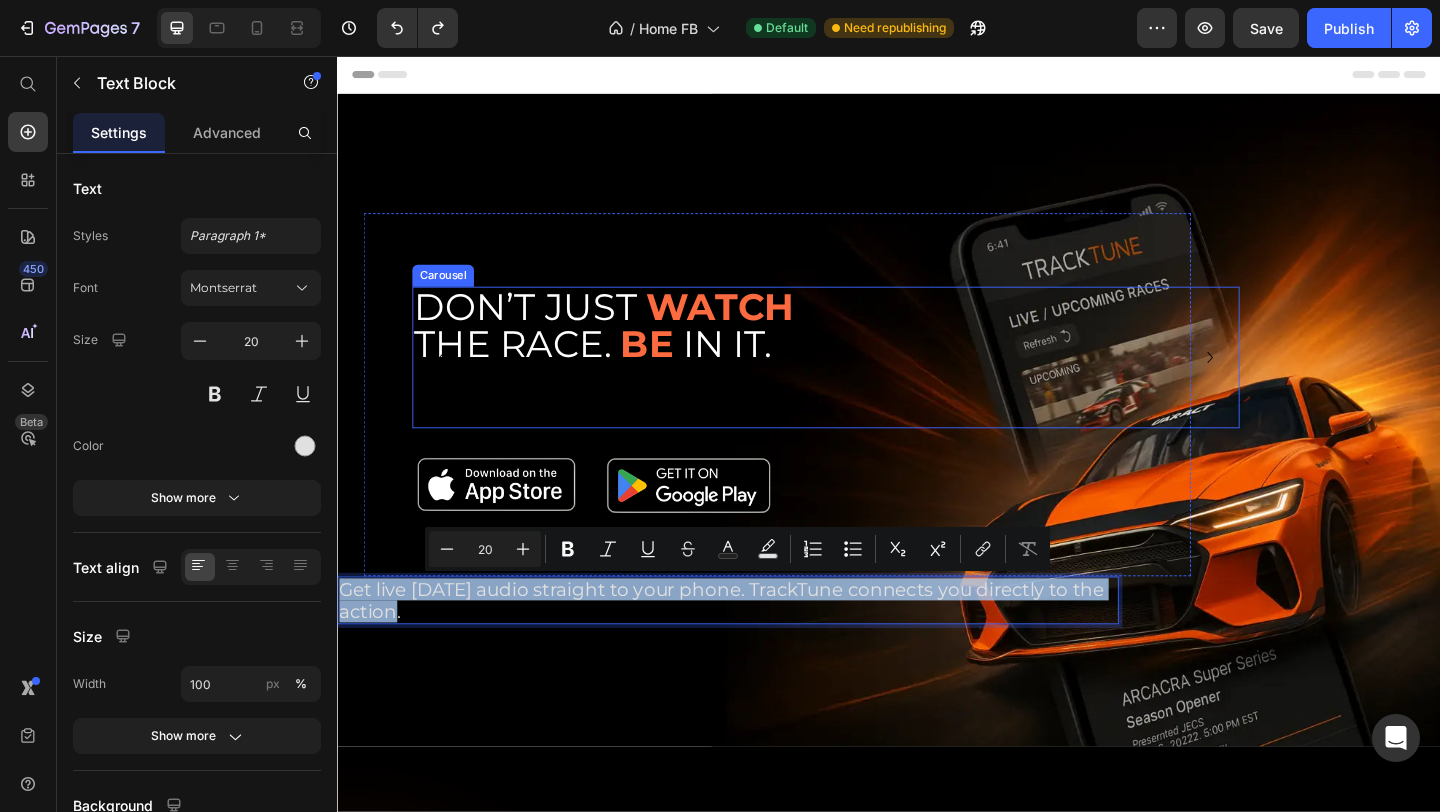 drag, startPoint x: 419, startPoint y: 662, endPoint x: 582, endPoint y: 424, distance: 288.46664 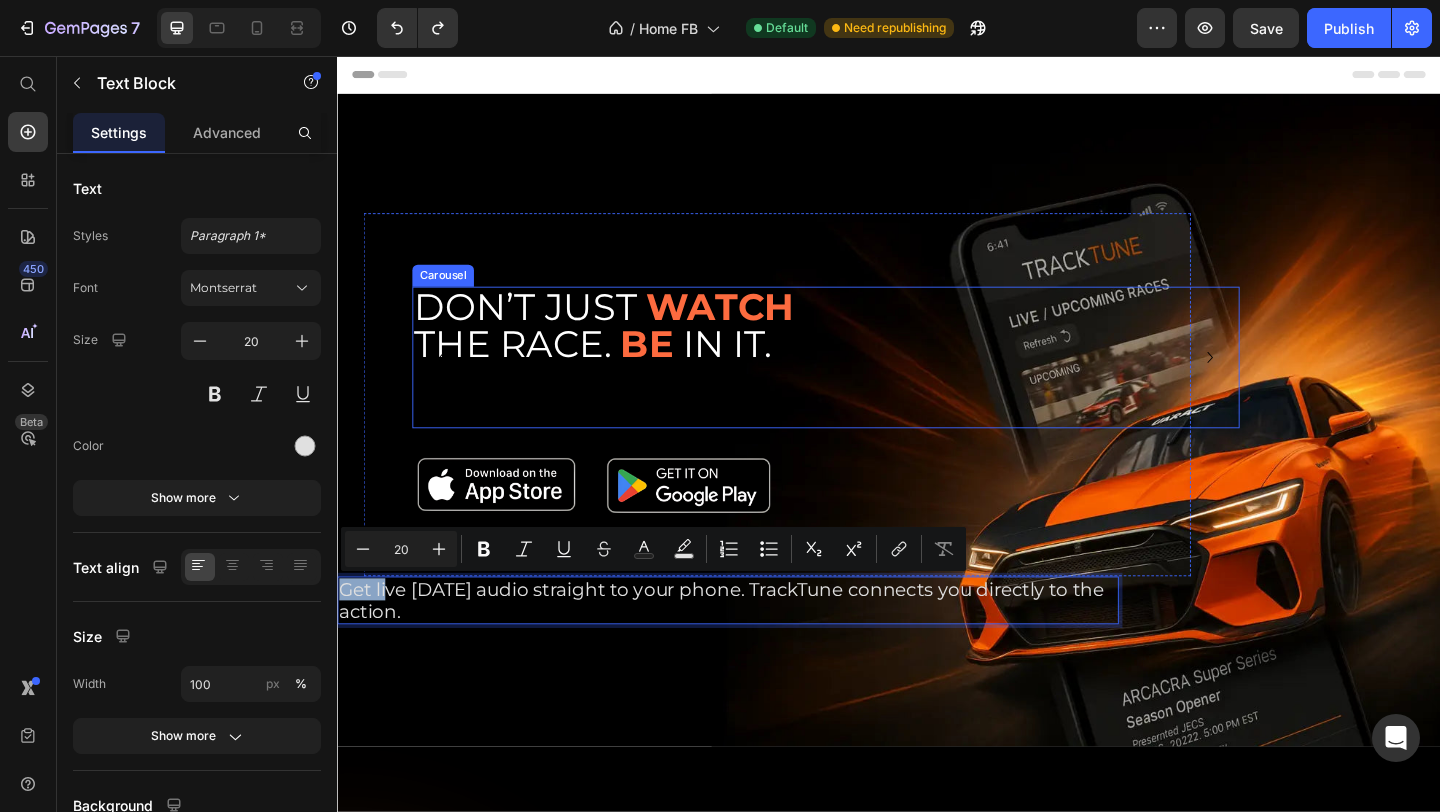 drag, startPoint x: 388, startPoint y: 644, endPoint x: 533, endPoint y: 440, distance: 250.28185 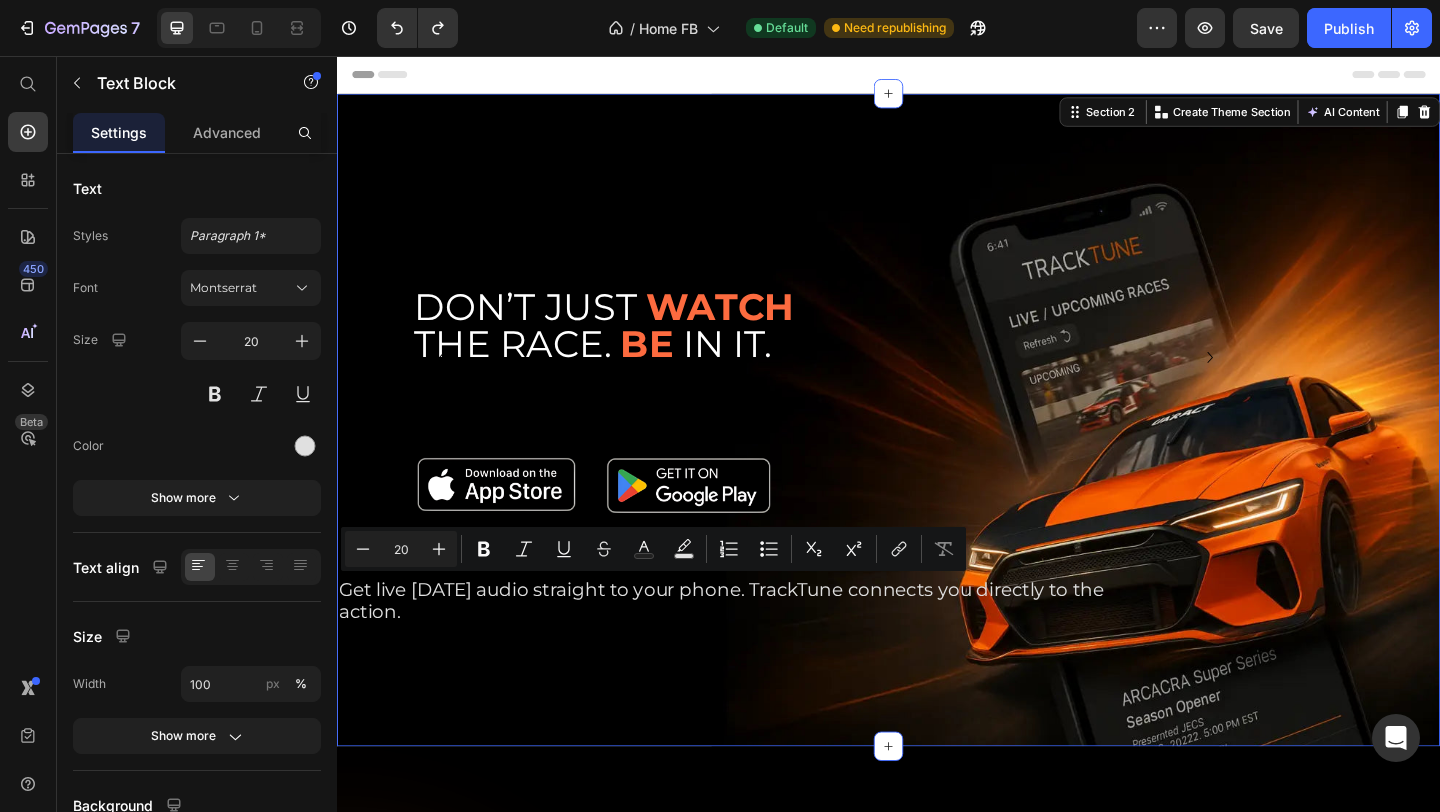 click on "BUILT   FOR   THE  ROAR.   TUNED FOR THE  TRACK. Text Block Get live [DATE] audio straight to your phone. TrackTune connects you directly to the action. Text Block DON’T JUST   WATCH   THE RACE.   BE   IN IT. Text STREAMING  THE ROAR OF [DATE],  WHEREVER  YOU ARE. Text
Carousel Image Image Row Row Row Get live [DATE] audio straight to your phone. TrackTune connects you directly to the action. Text Block Section 2   Create Theme Section AI Content Write with GemAI What would you like to describe here? Tone and Voice Persuasive Product Show more Generate" at bounding box center (937, 452) 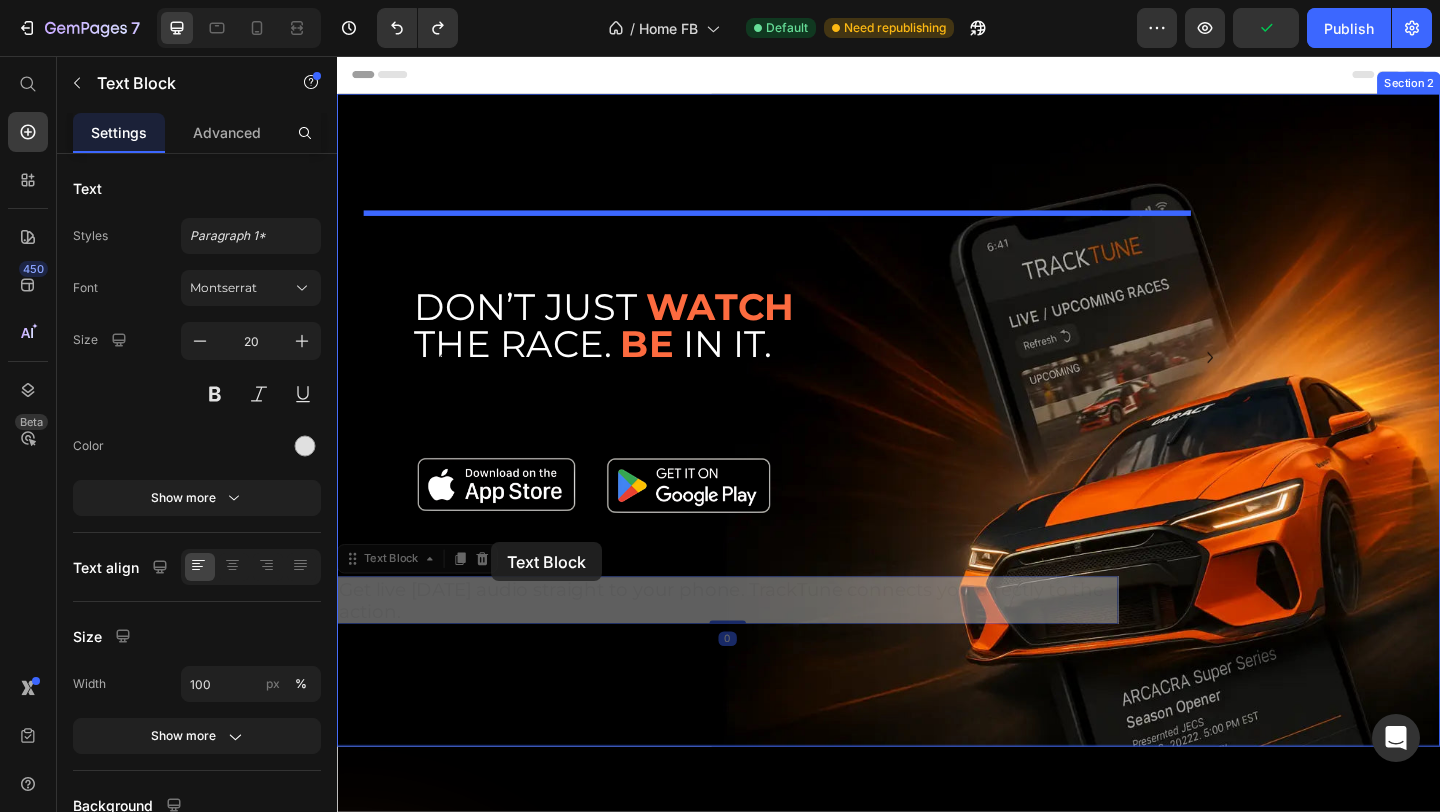 drag, startPoint x: 473, startPoint y: 635, endPoint x: 505, endPoint y: 585, distance: 59.36329 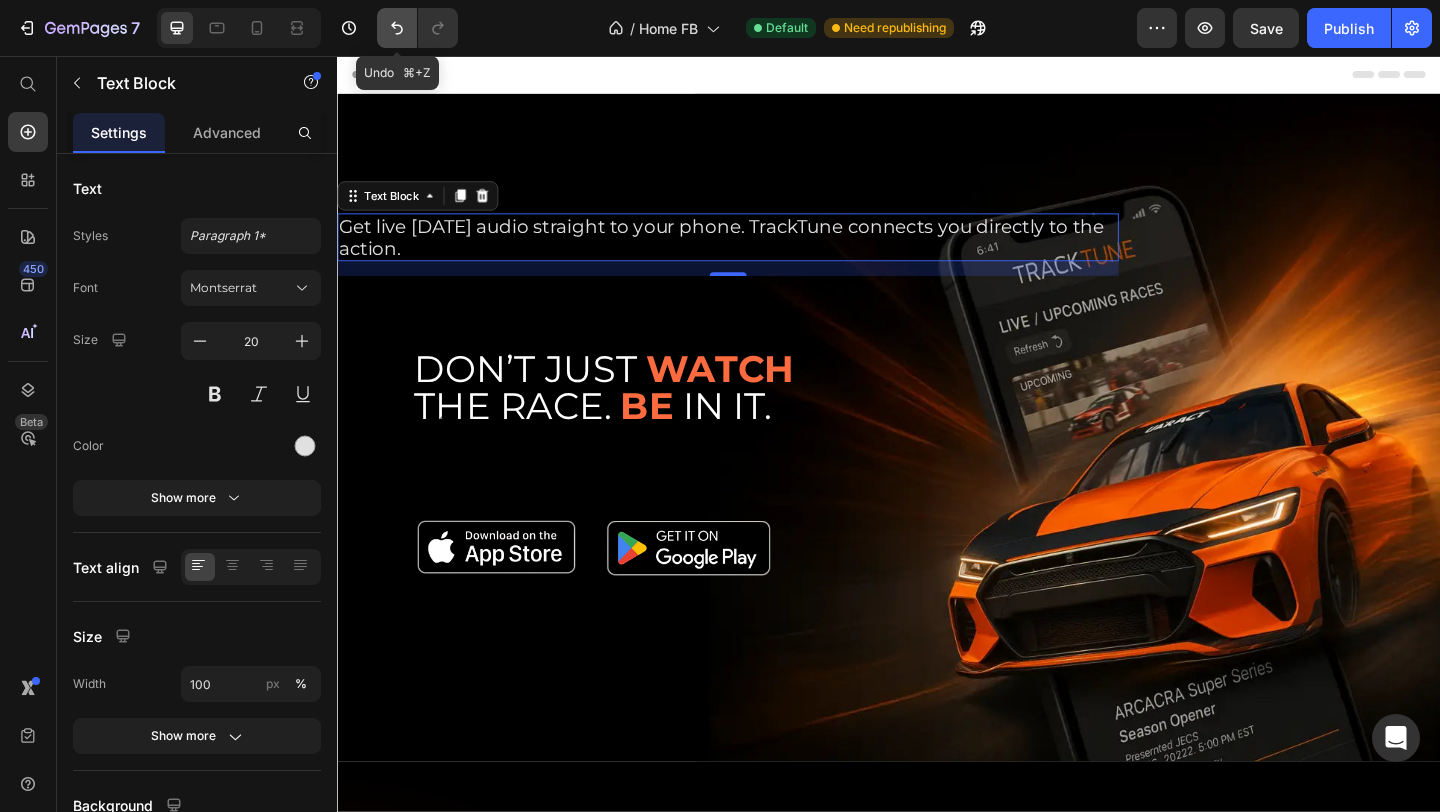 click 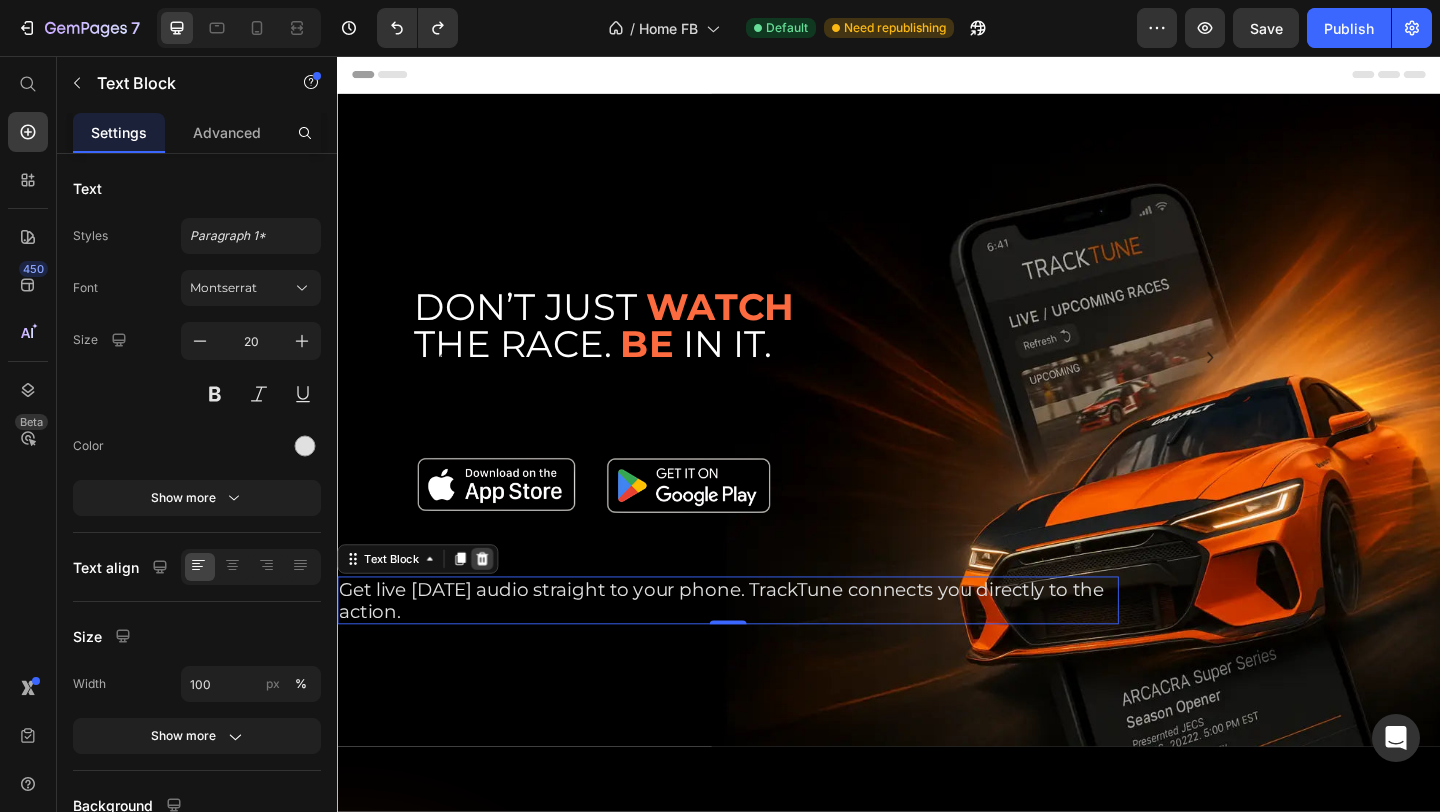 click 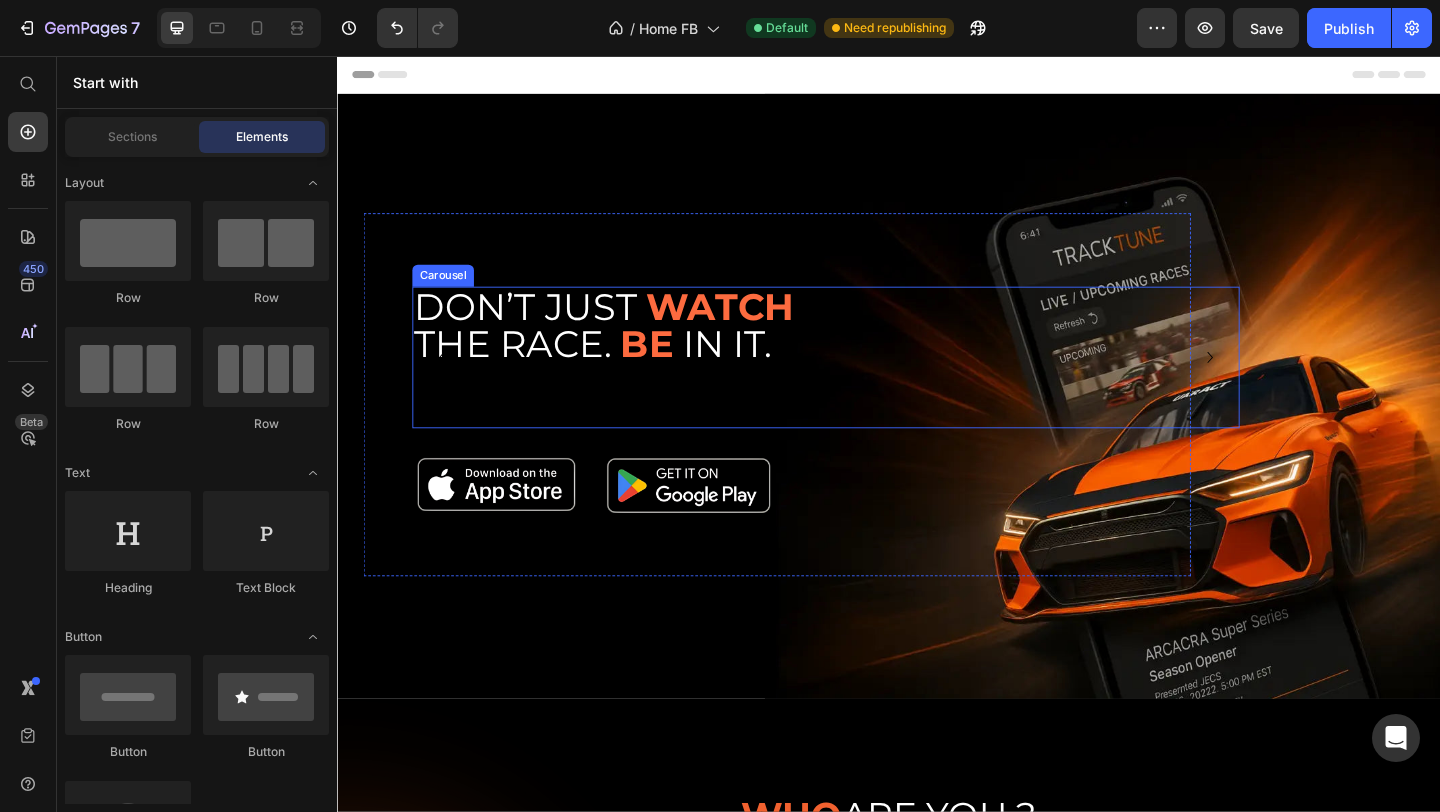 click on "DON’T JUST   WATCH   THE RACE.   BE   IN IT. Text" at bounding box center (869, 384) 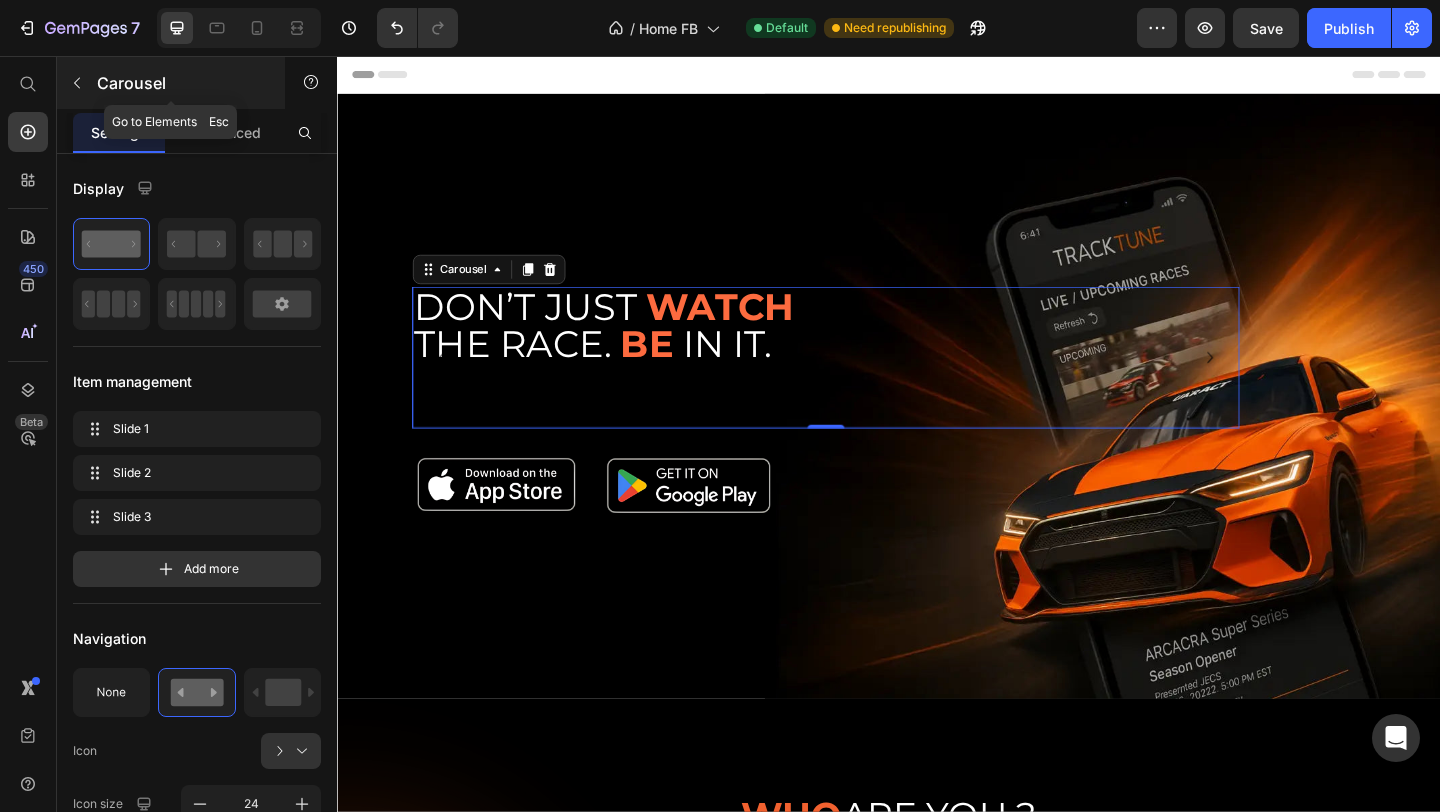 click at bounding box center (77, 83) 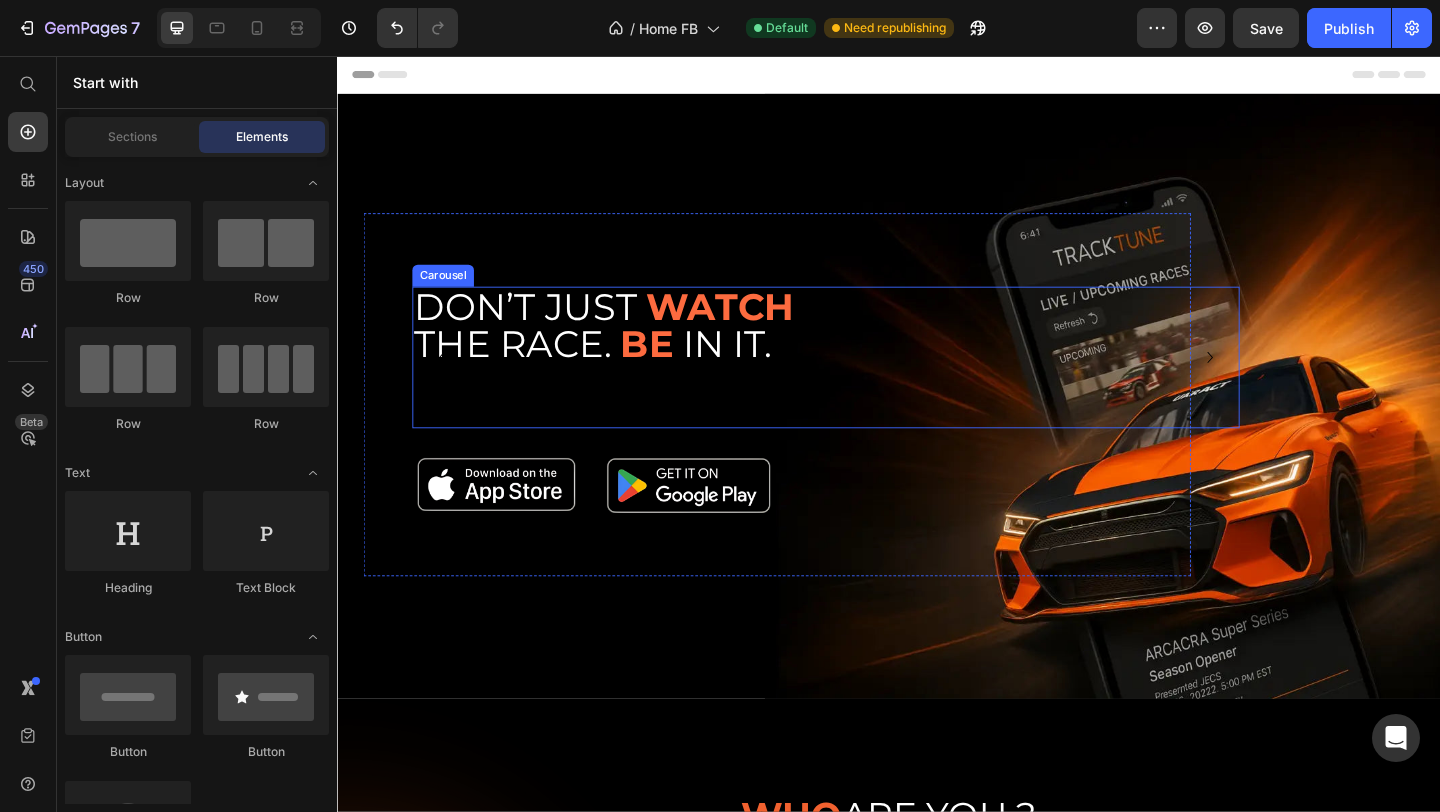 click on "DON’T JUST   WATCH   THE RACE.   BE   IN IT. Text" at bounding box center [869, 384] 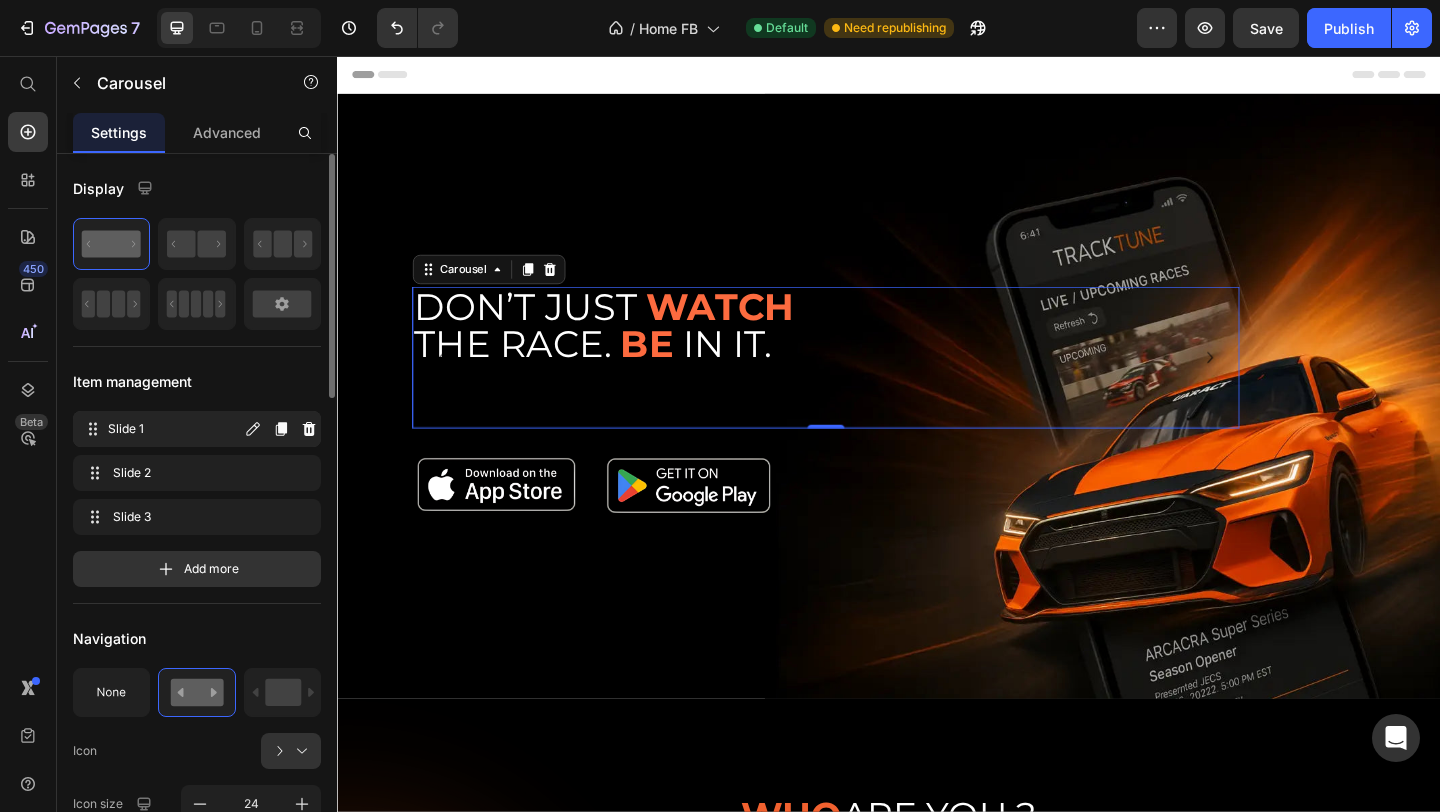 click on "Slide 1" at bounding box center (174, 429) 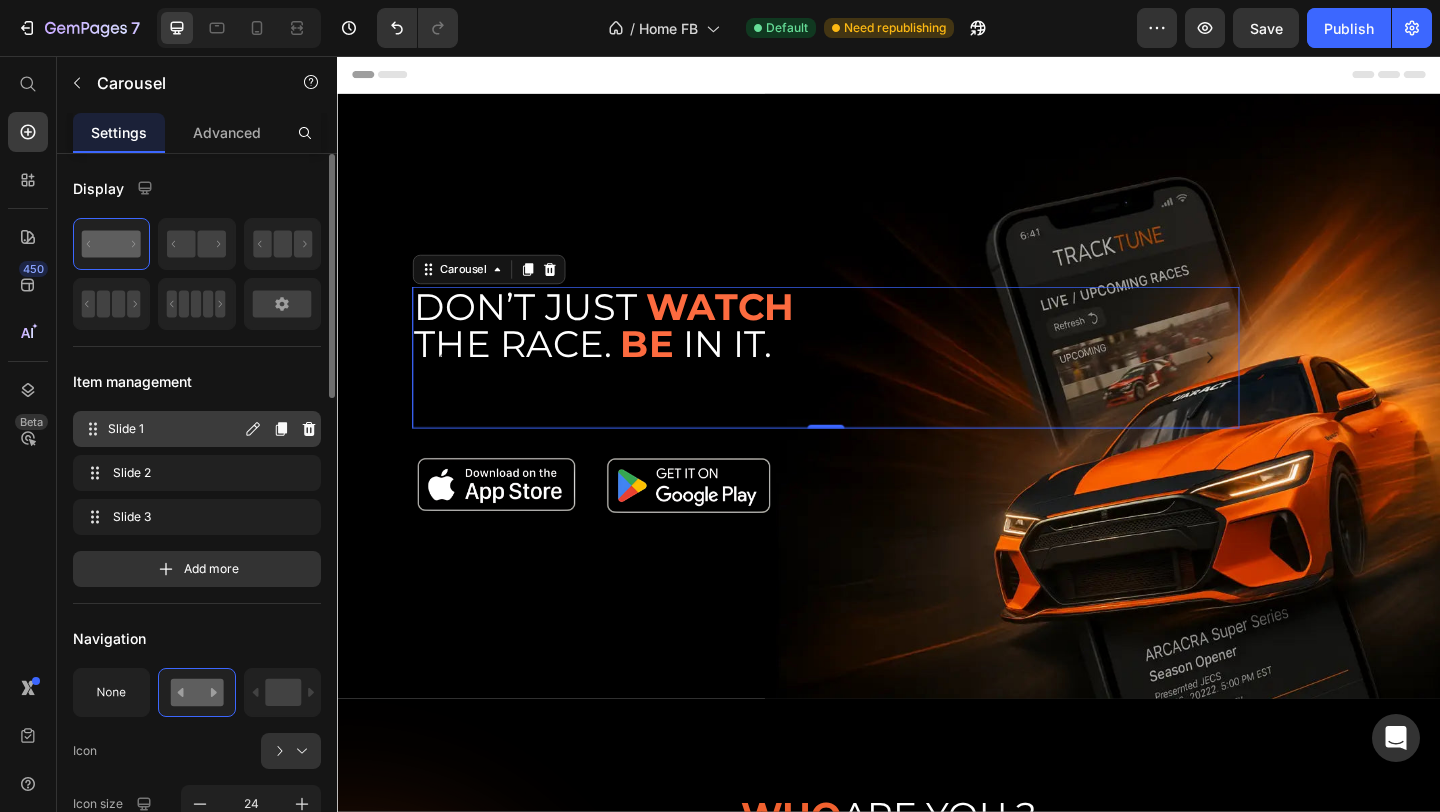 click on "Slide 1" at bounding box center (174, 429) 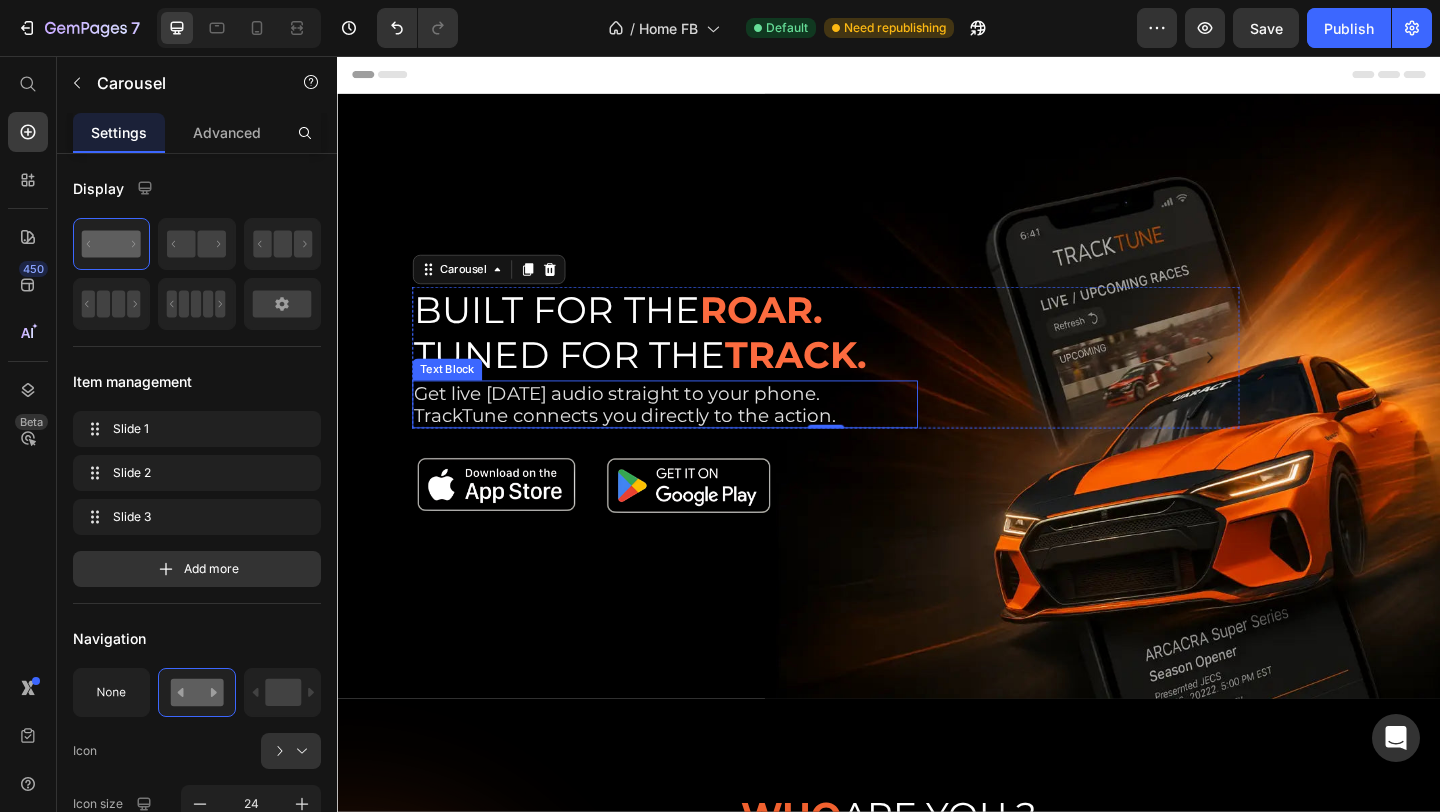 click on "Get live [DATE] audio straight to your phone. TrackTune connects you directly to the action." at bounding box center [694, 435] 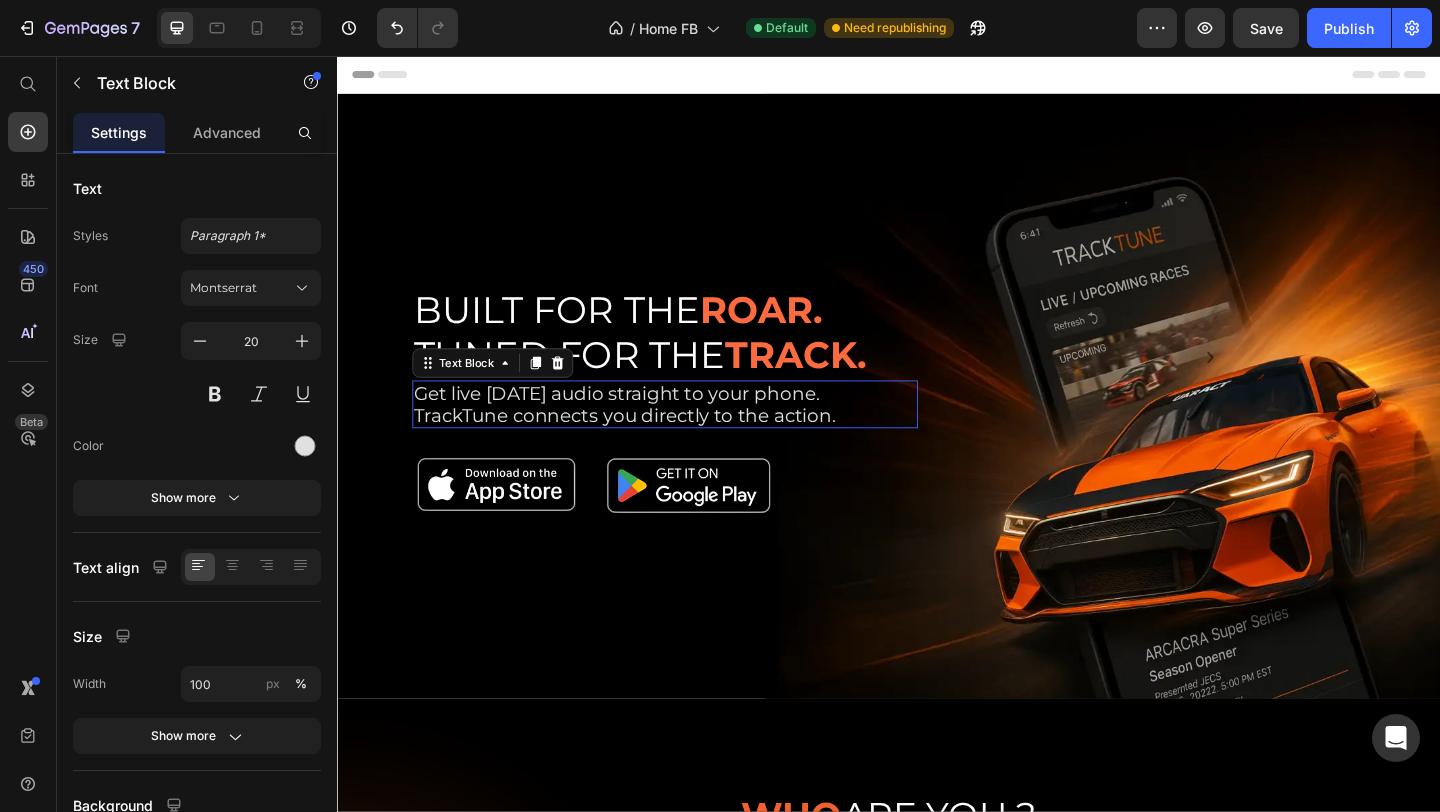 click on "Get live [DATE] audio straight to your phone. TrackTune connects you directly to the action." at bounding box center [694, 435] 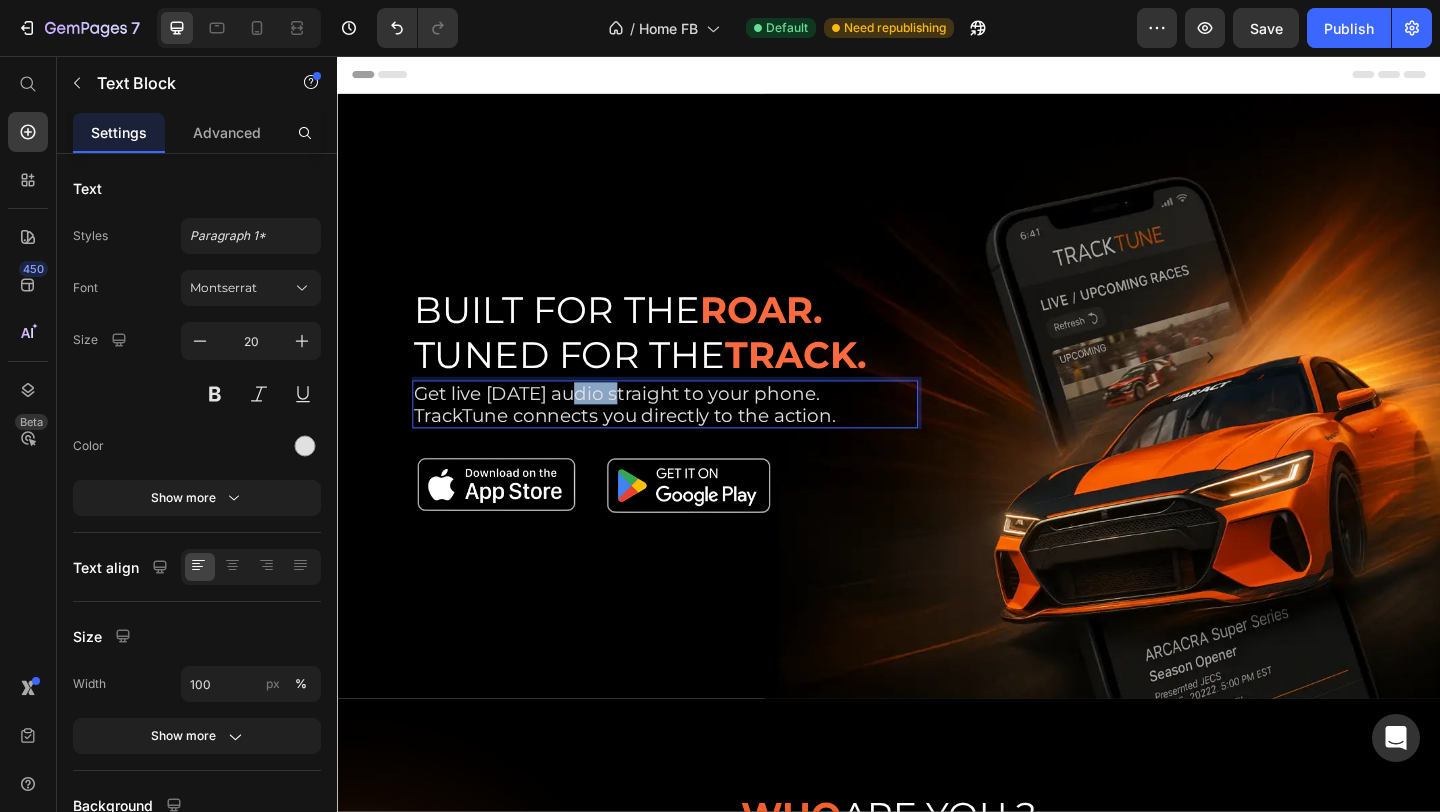 click on "Get live [DATE] audio straight to your phone. TrackTune connects you directly to the action." at bounding box center (694, 435) 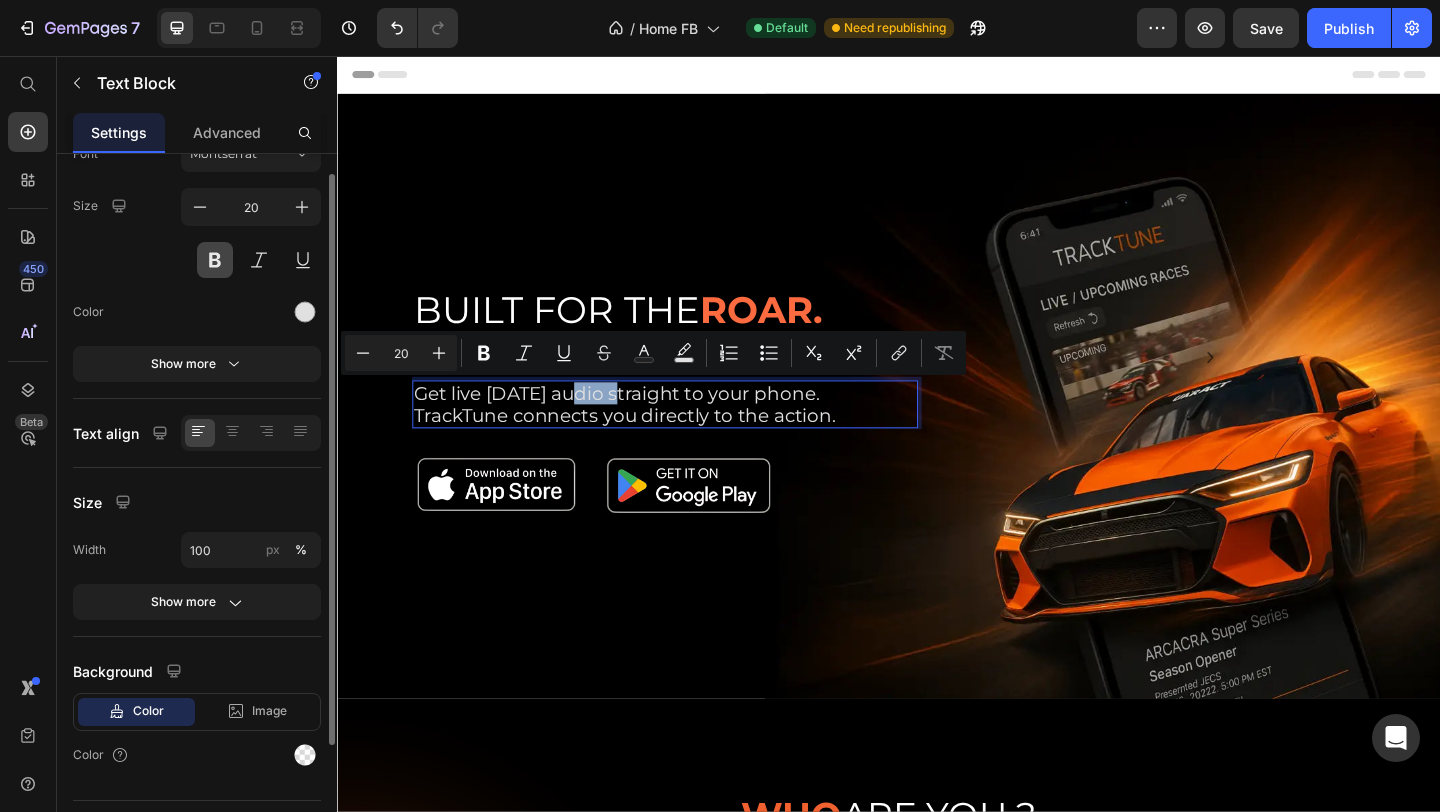scroll, scrollTop: 180, scrollLeft: 0, axis: vertical 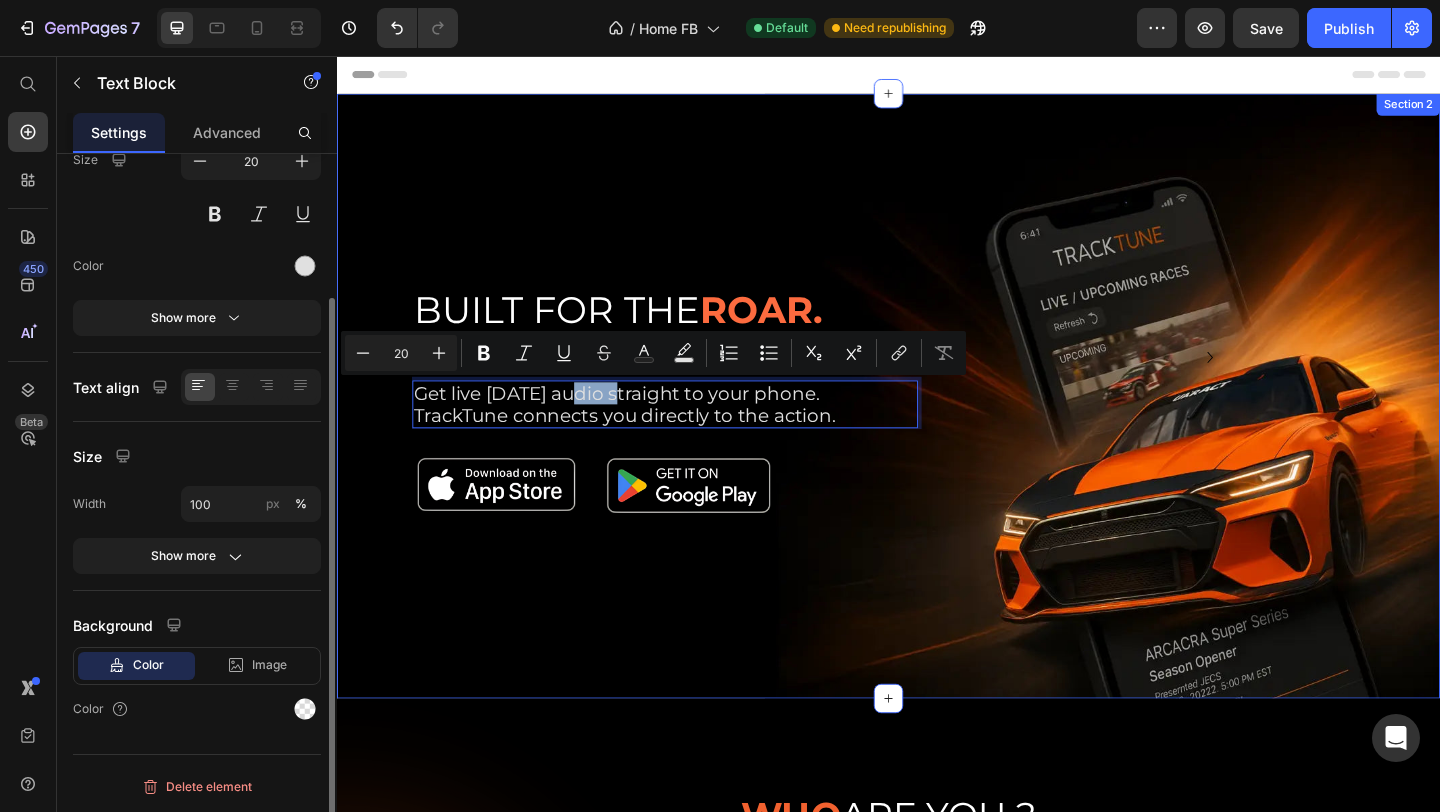 click on "BUILT   FOR   THE  ROAR.   TUNED FOR THE  TRACK. Text Block Get live [DATE] audio straight to your phone. TrackTune connects you directly to the action. Text Block   0 DON’T JUST   WATCH   THE RACE.   BE   IN IT. Text STREAMING  THE ROAR OF [DATE],  WHEREVER  YOU ARE. Text
Carousel Image Image Row Row Row Section 2" at bounding box center [937, 426] 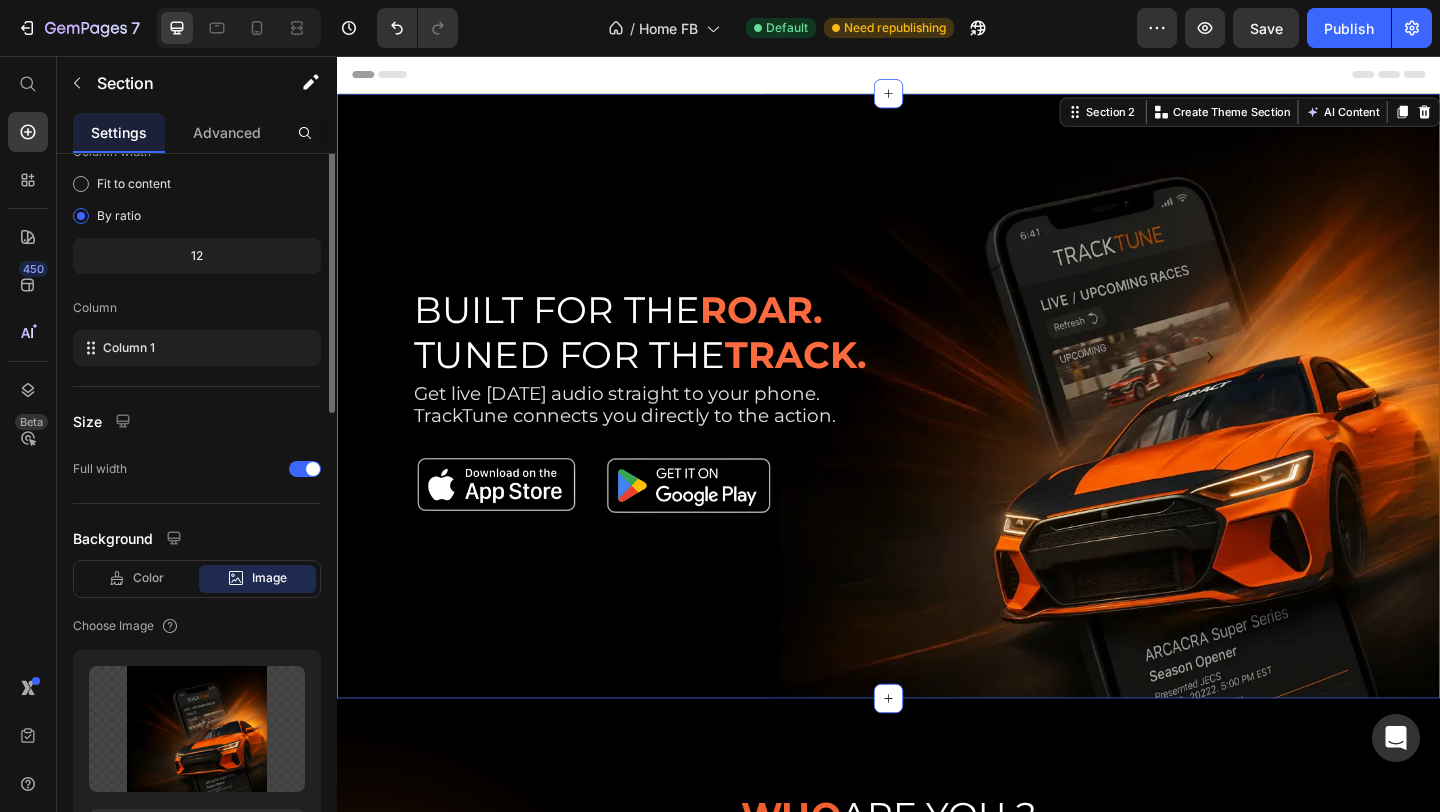 scroll, scrollTop: 0, scrollLeft: 0, axis: both 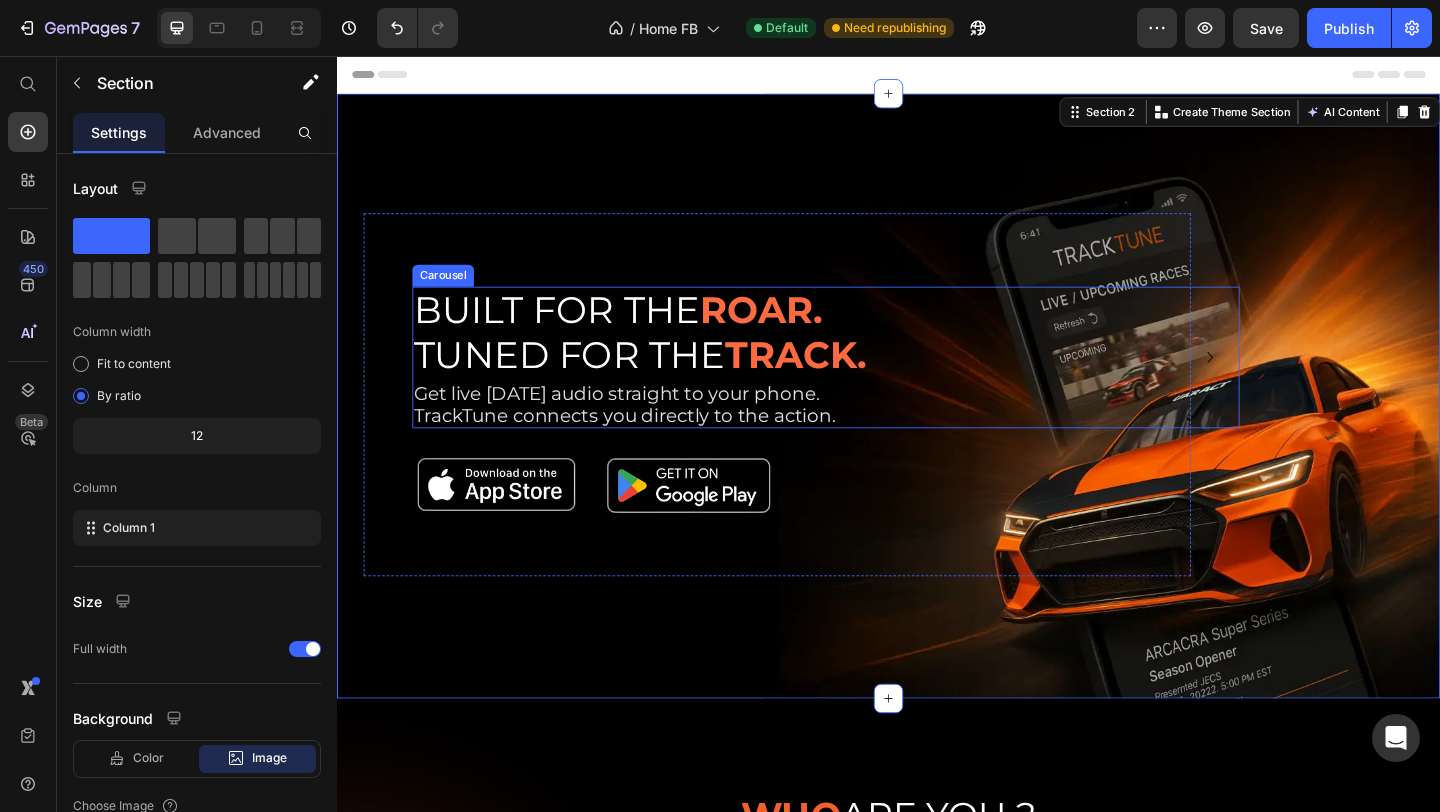 click on "BUILT   FOR   THE  ROAR.   TUNED FOR THE  TRACK. Text Block Get live [DATE] audio straight to your phone. TrackTune connects you directly to the action. Text Block" at bounding box center (869, 384) 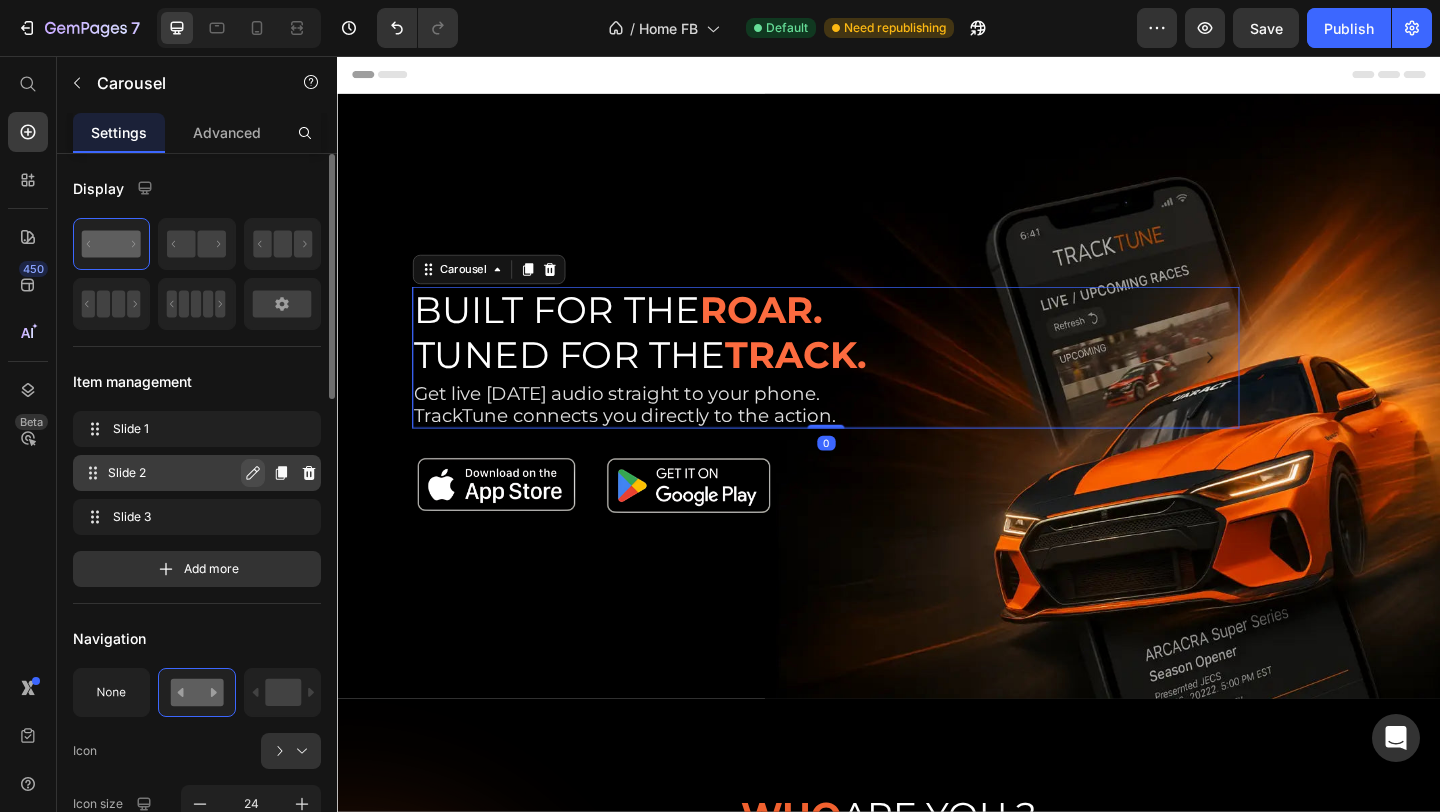 click 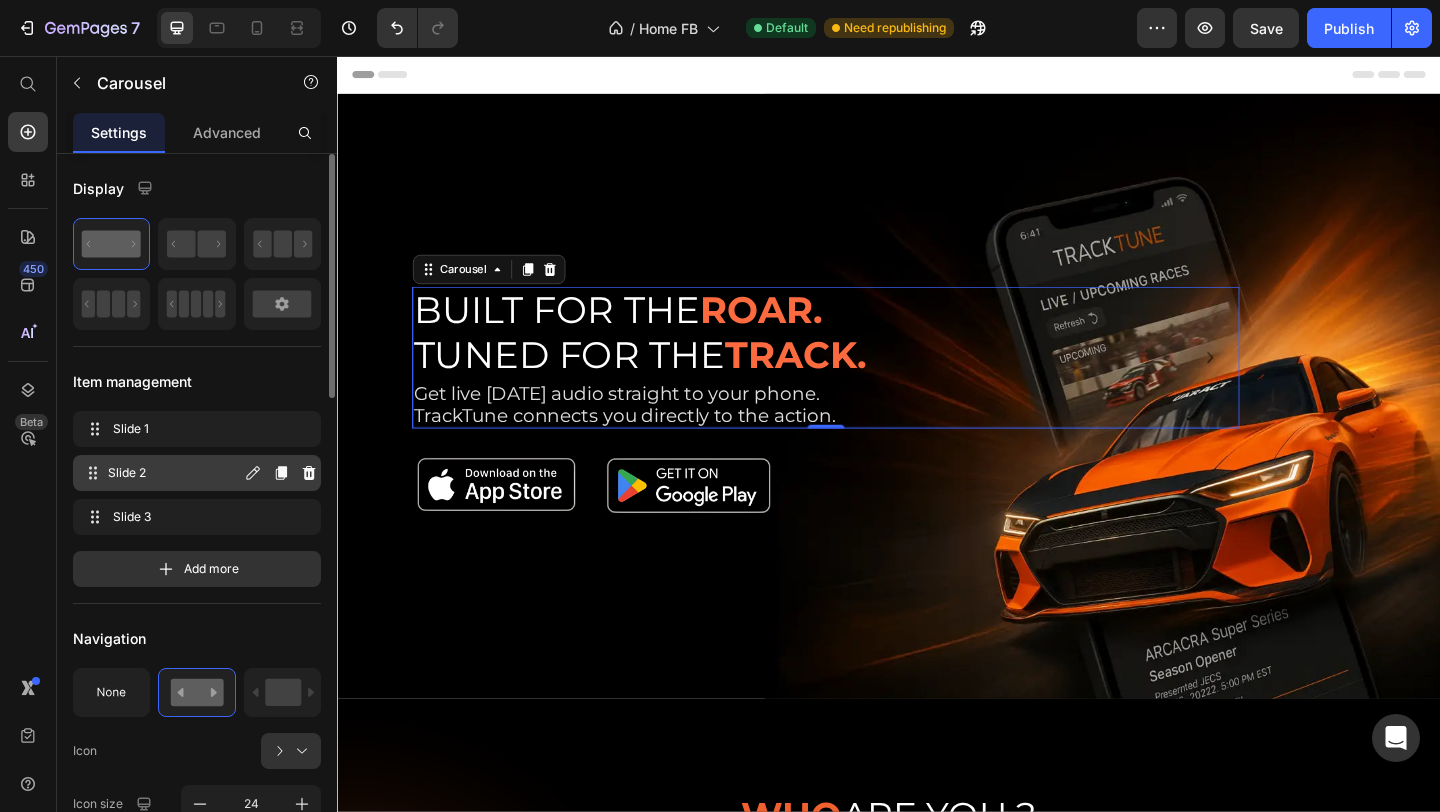 click on "Slide 2 Slide 2" at bounding box center [161, 473] 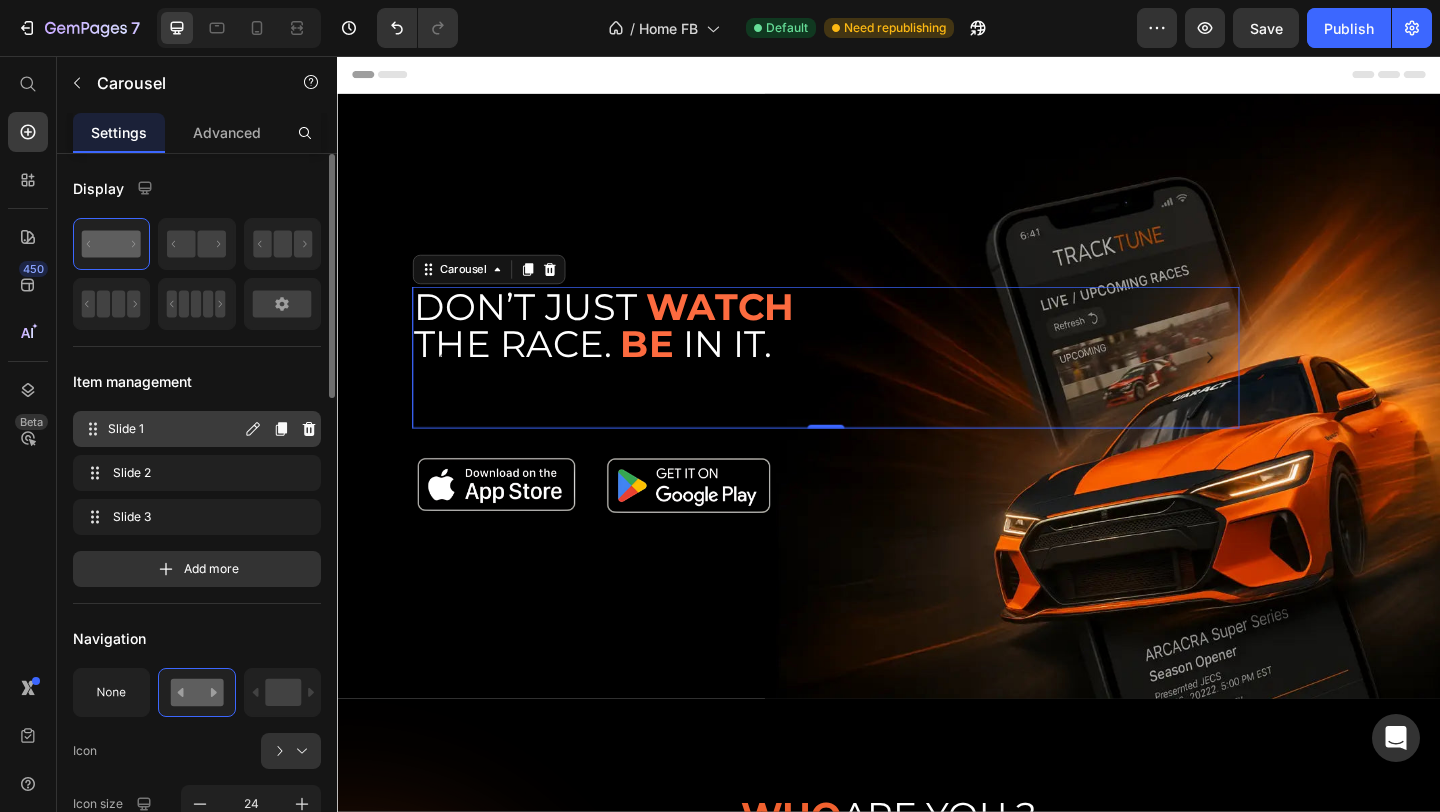 click on "Slide 1" at bounding box center (174, 429) 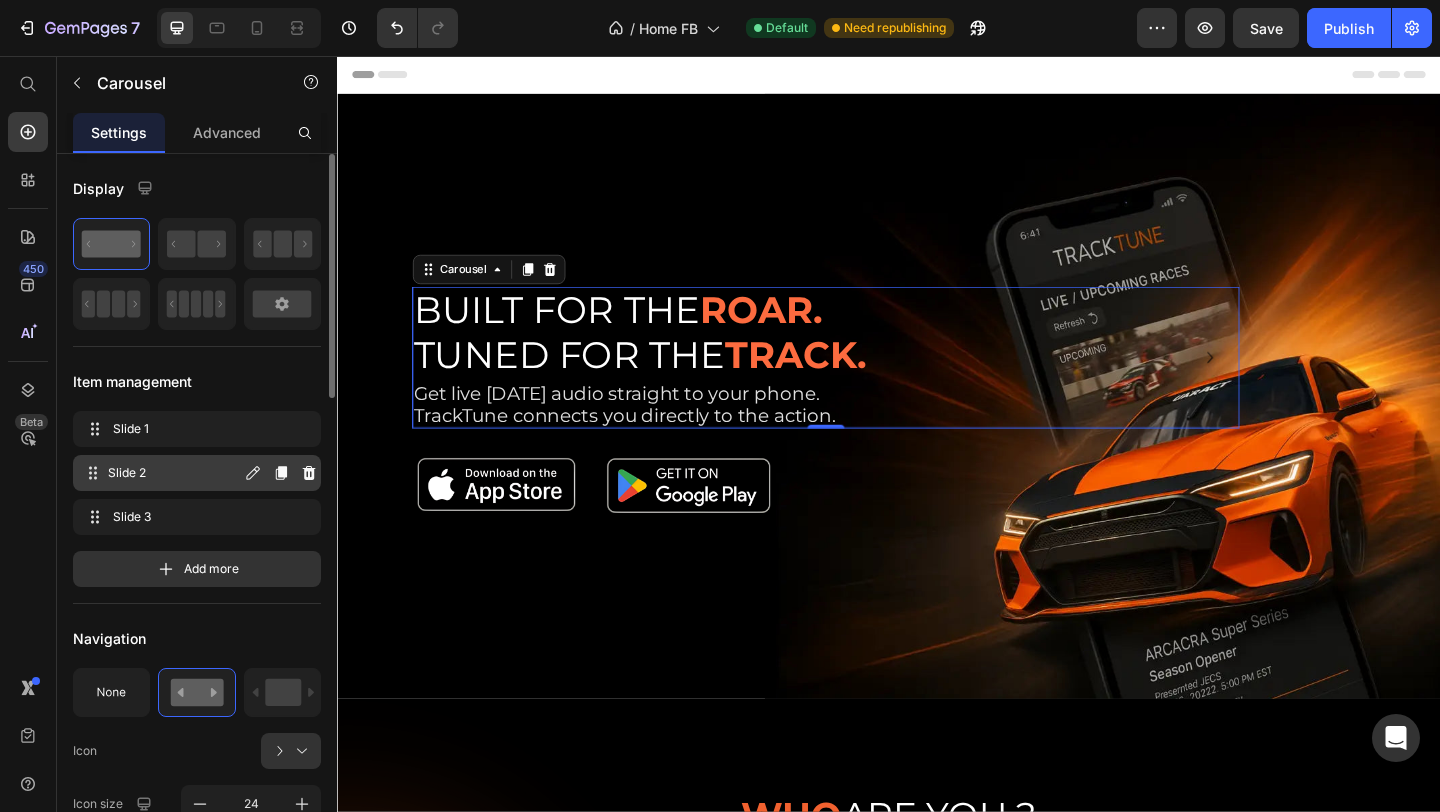 click on "Slide 2 Slide 2" at bounding box center (161, 473) 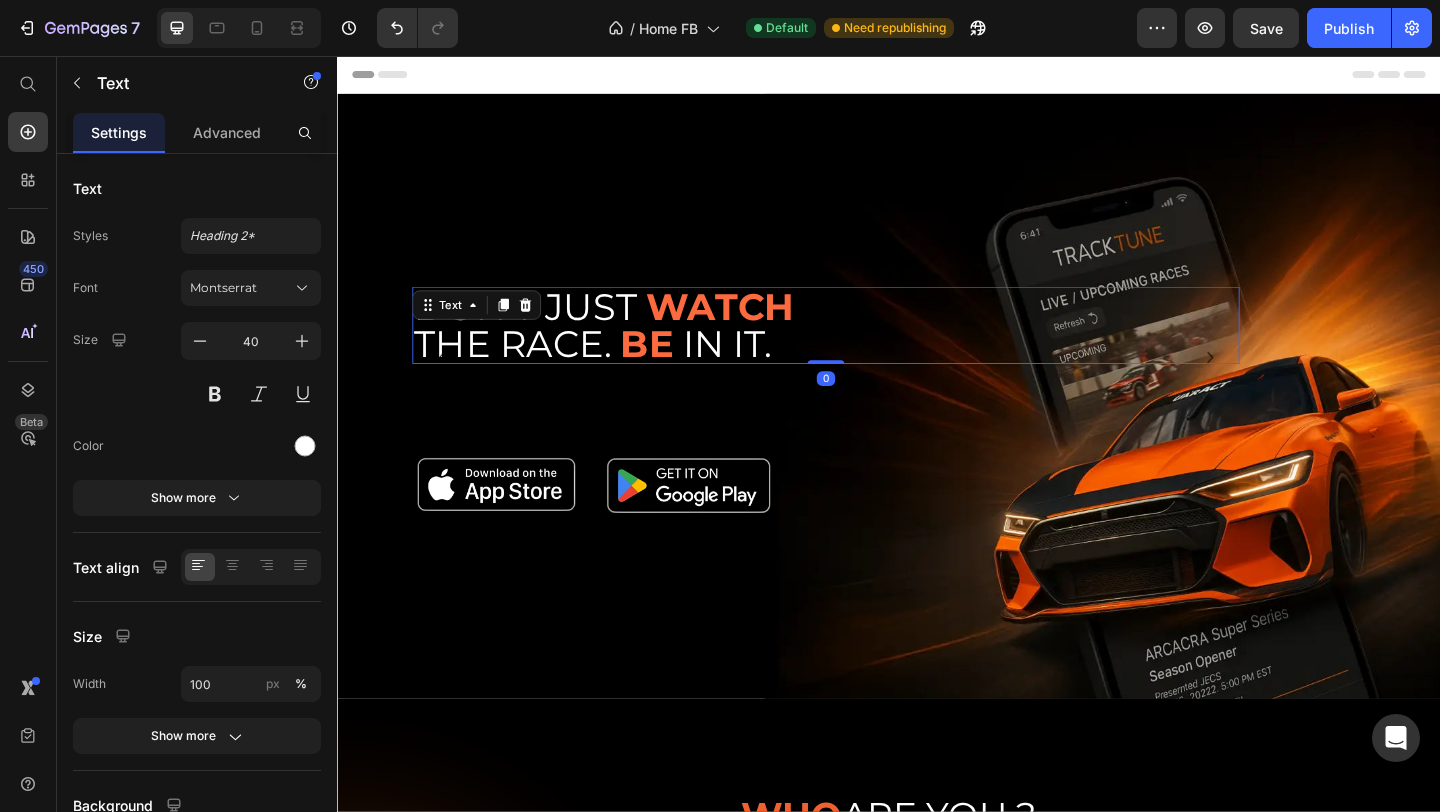 click on "THE RACE." at bounding box center [528, 368] 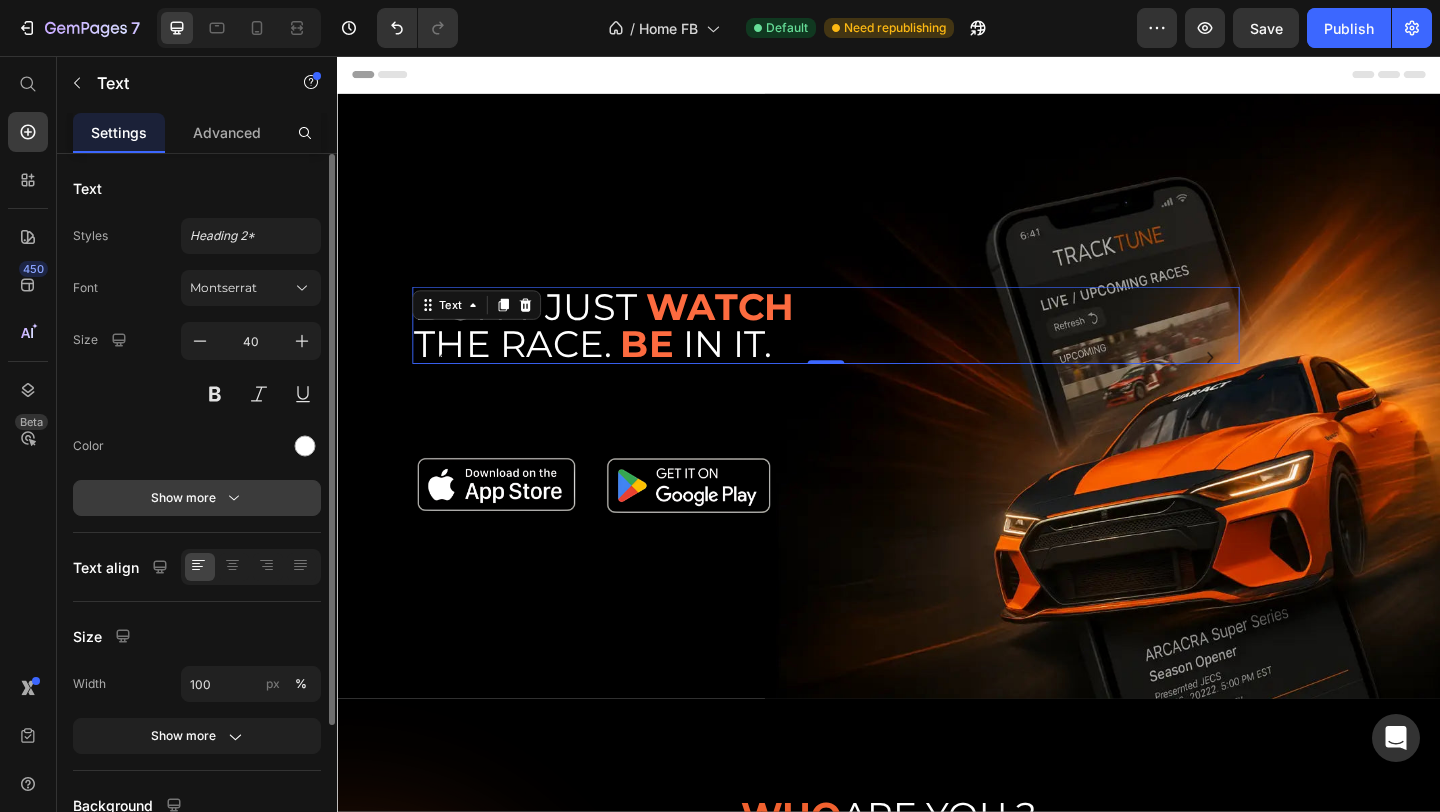 click on "Show more" at bounding box center (197, 498) 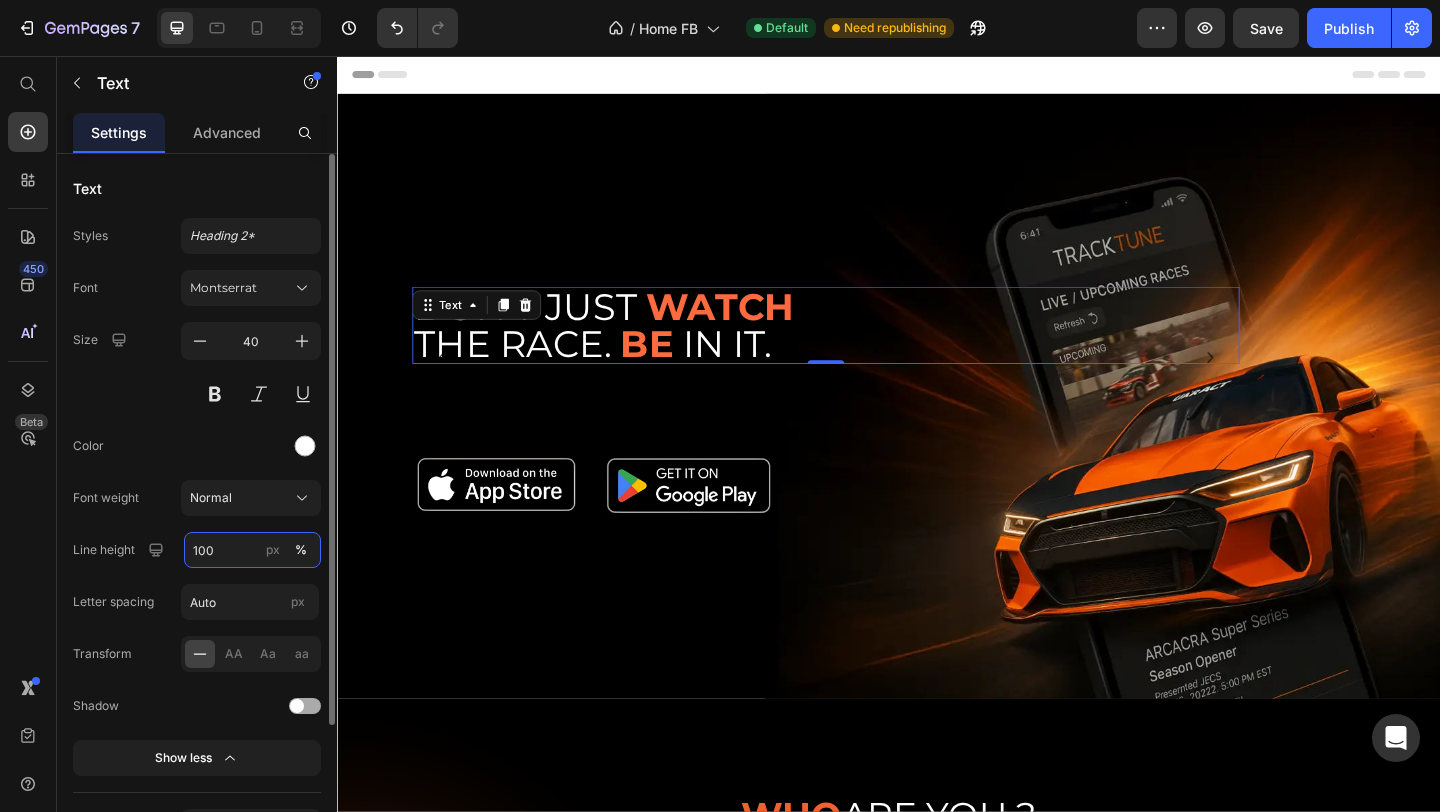 click on "100" at bounding box center [252, 550] 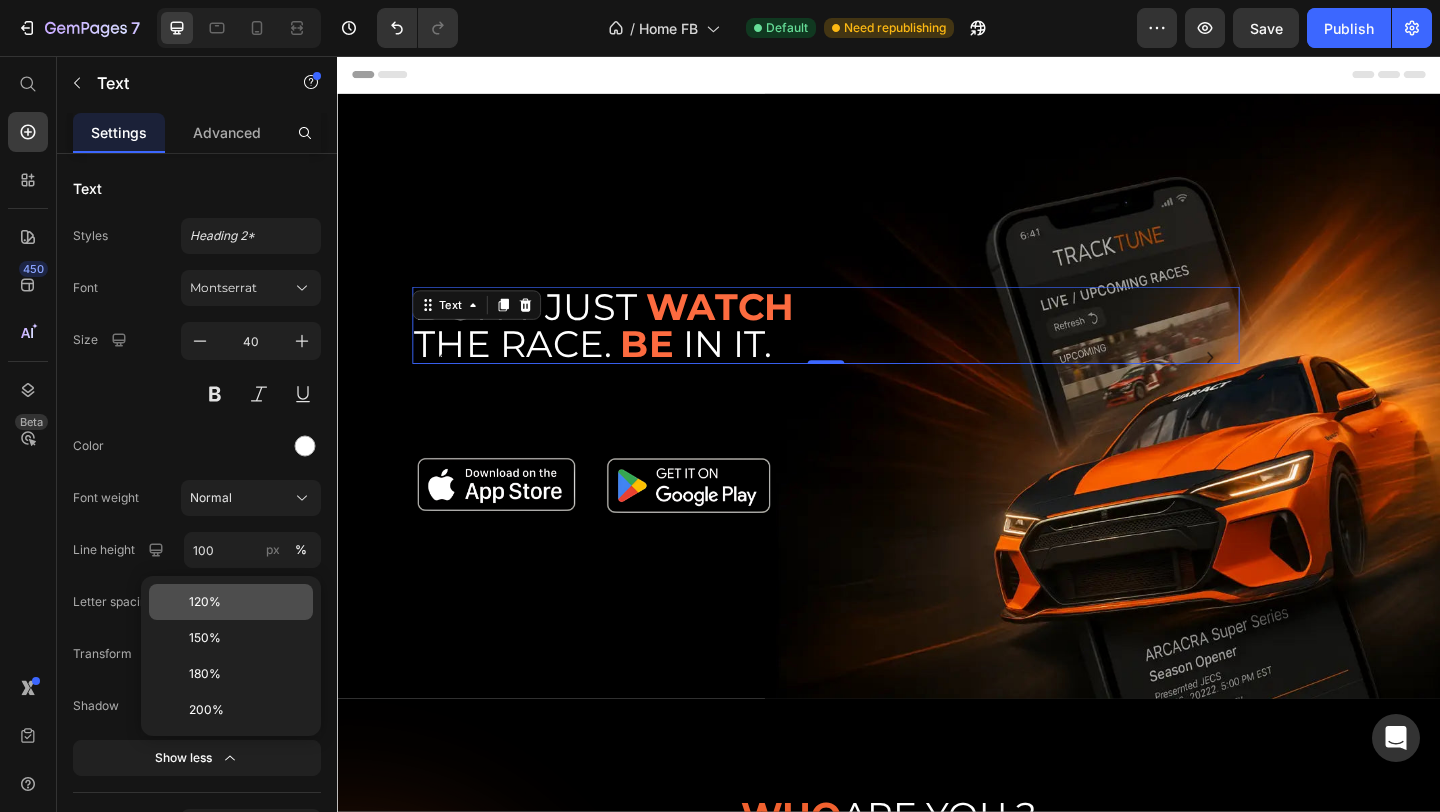 click on "120%" at bounding box center [247, 602] 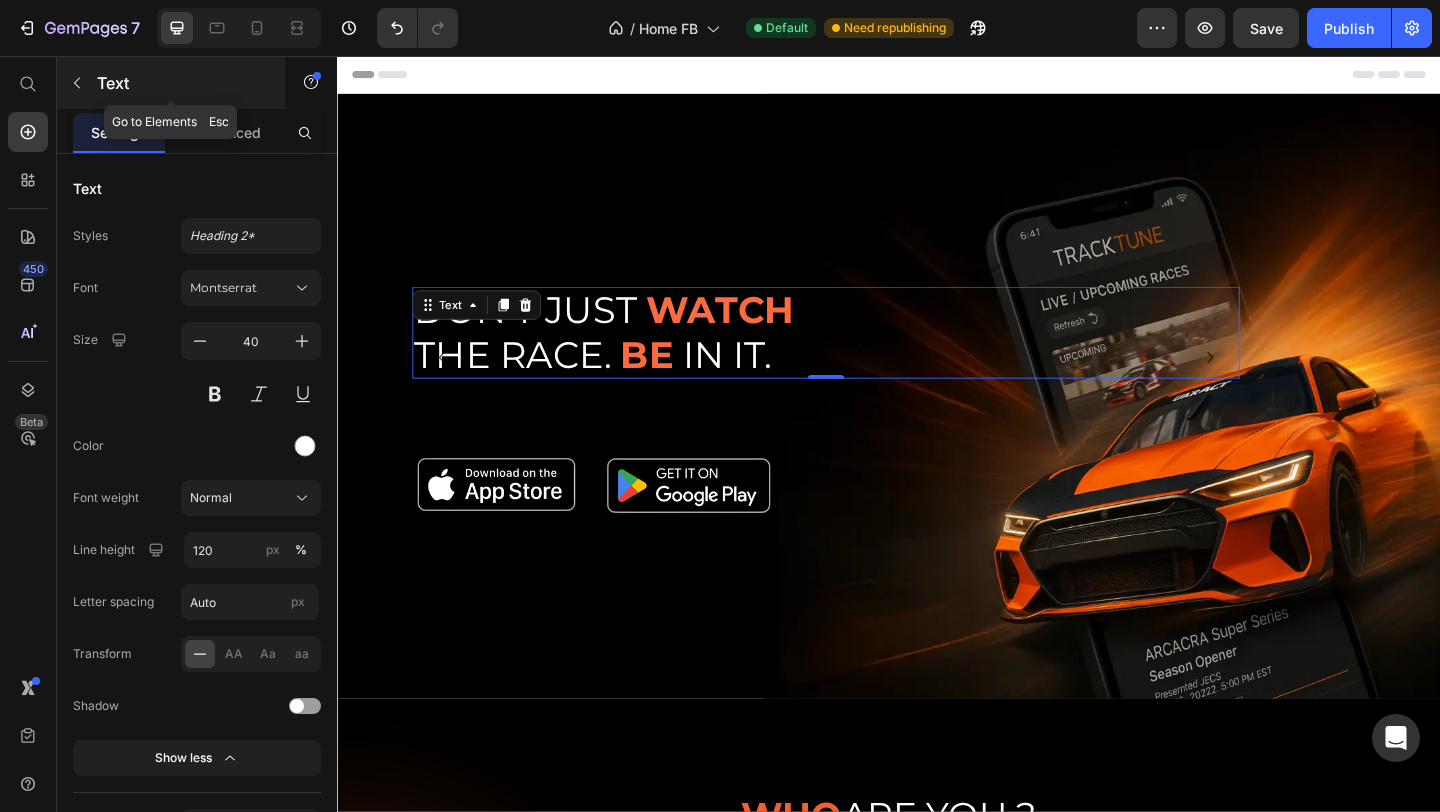click 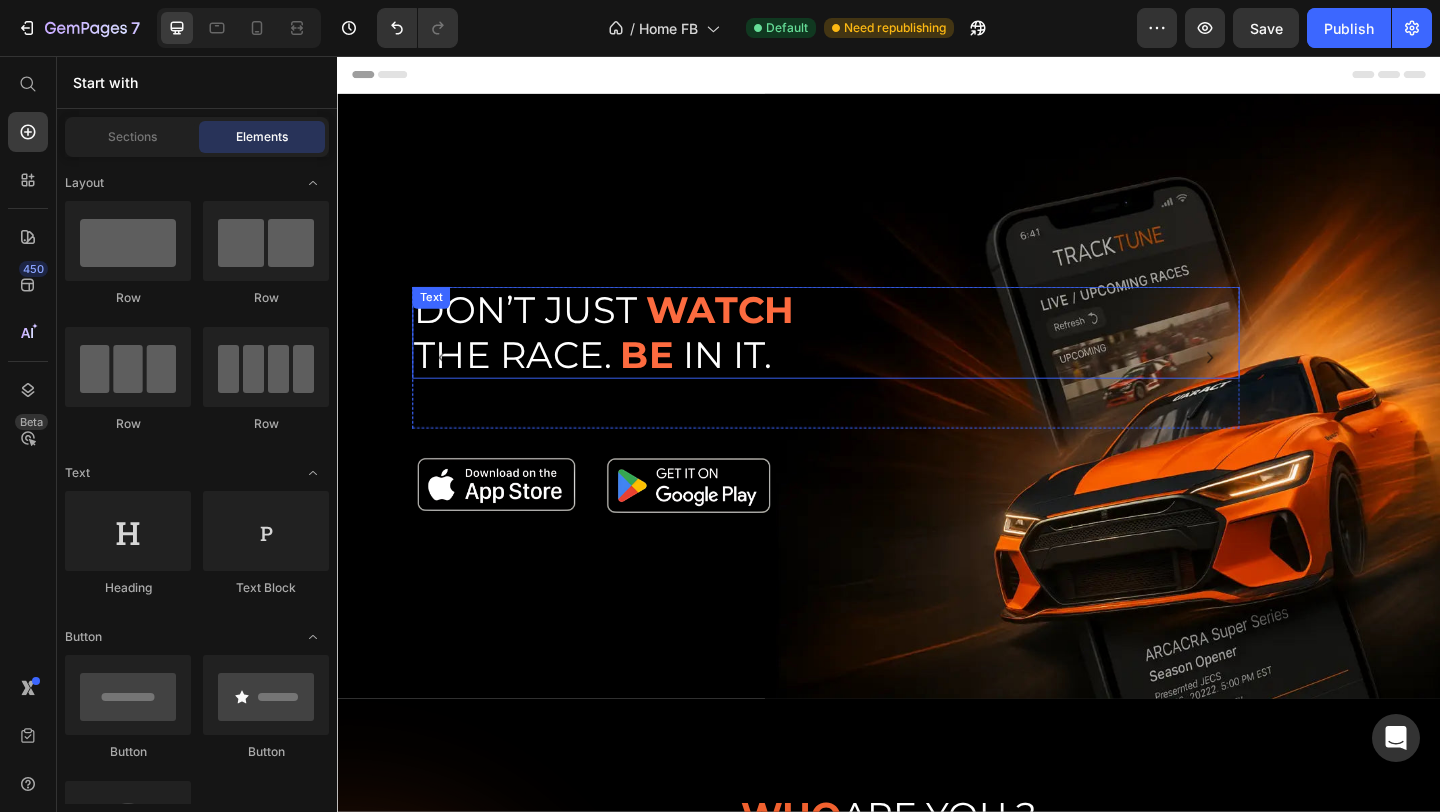 click on "THE RACE.   BE   IN IT." at bounding box center (869, 381) 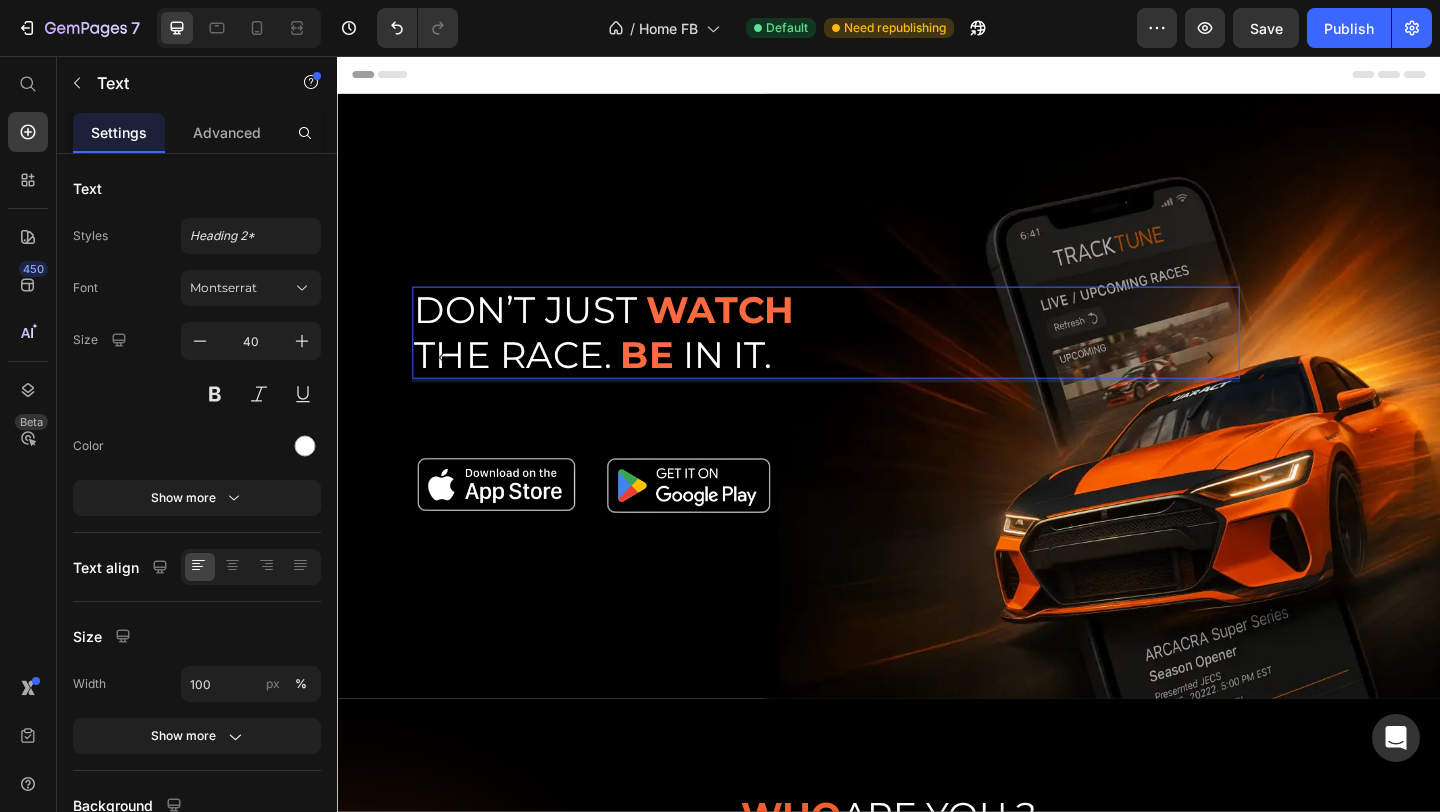 click on "DON’T JUST   WATCH" at bounding box center [869, 333] 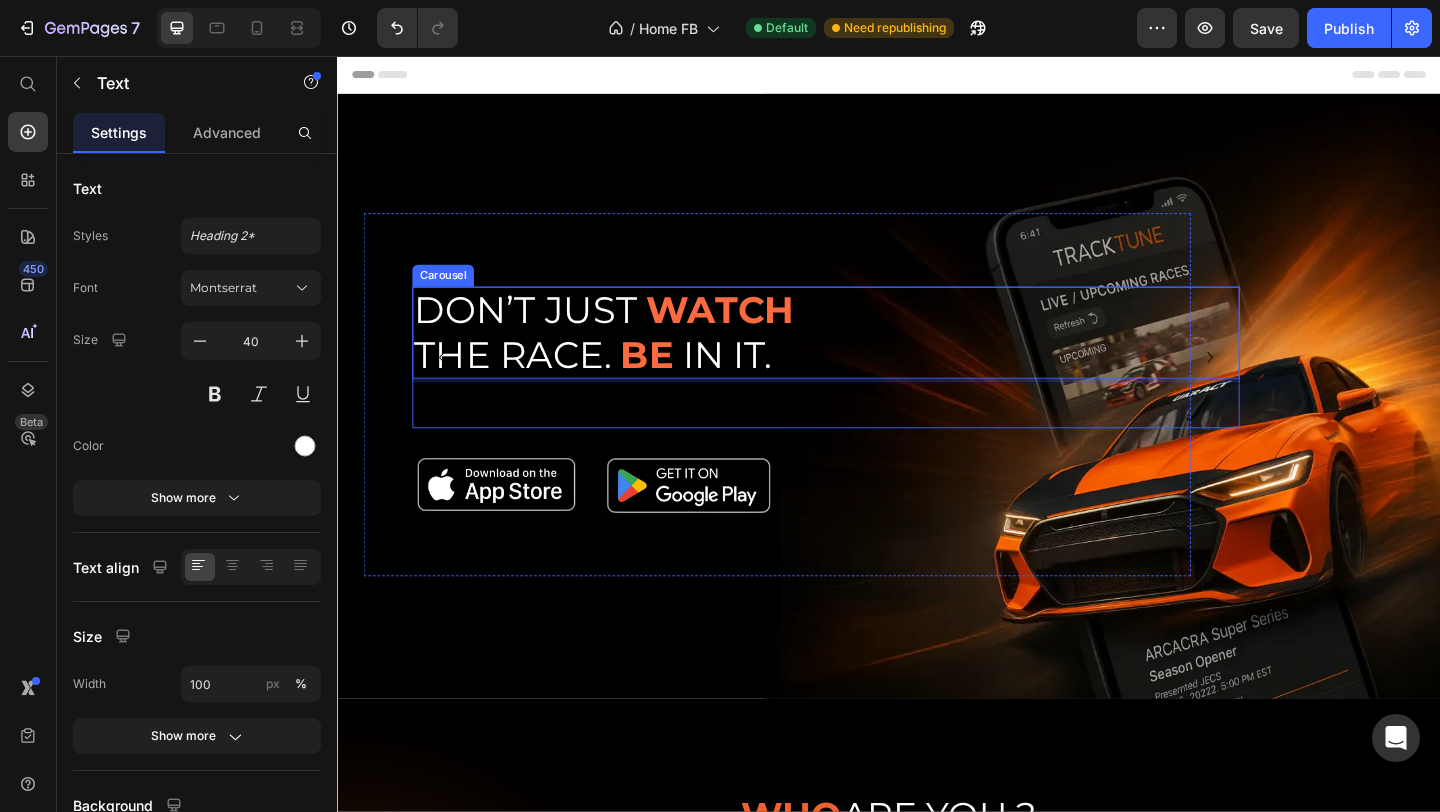 click on "DON’T JUST   WATCH   THE RACE.   BE   IN IT. Text   0" at bounding box center (869, 384) 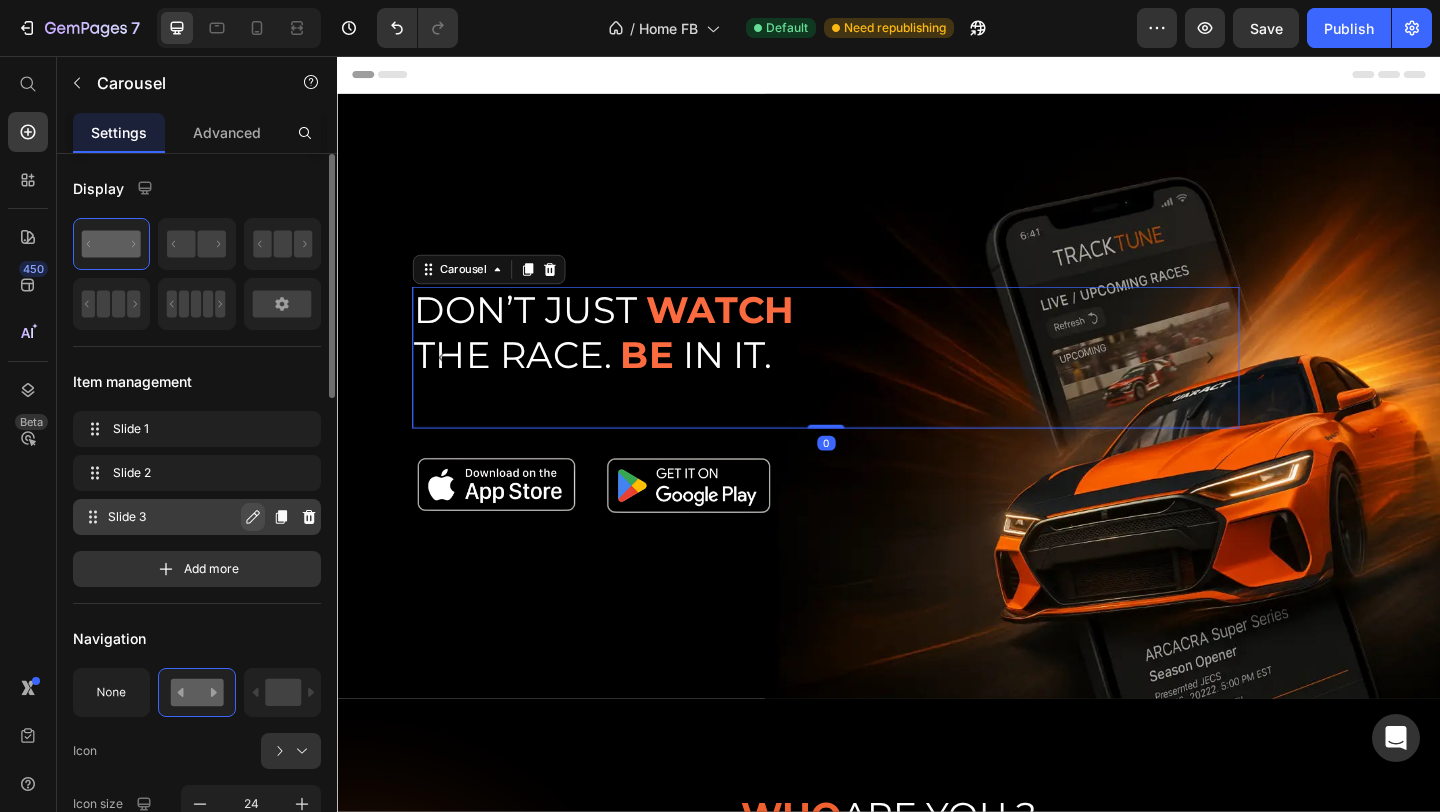 click 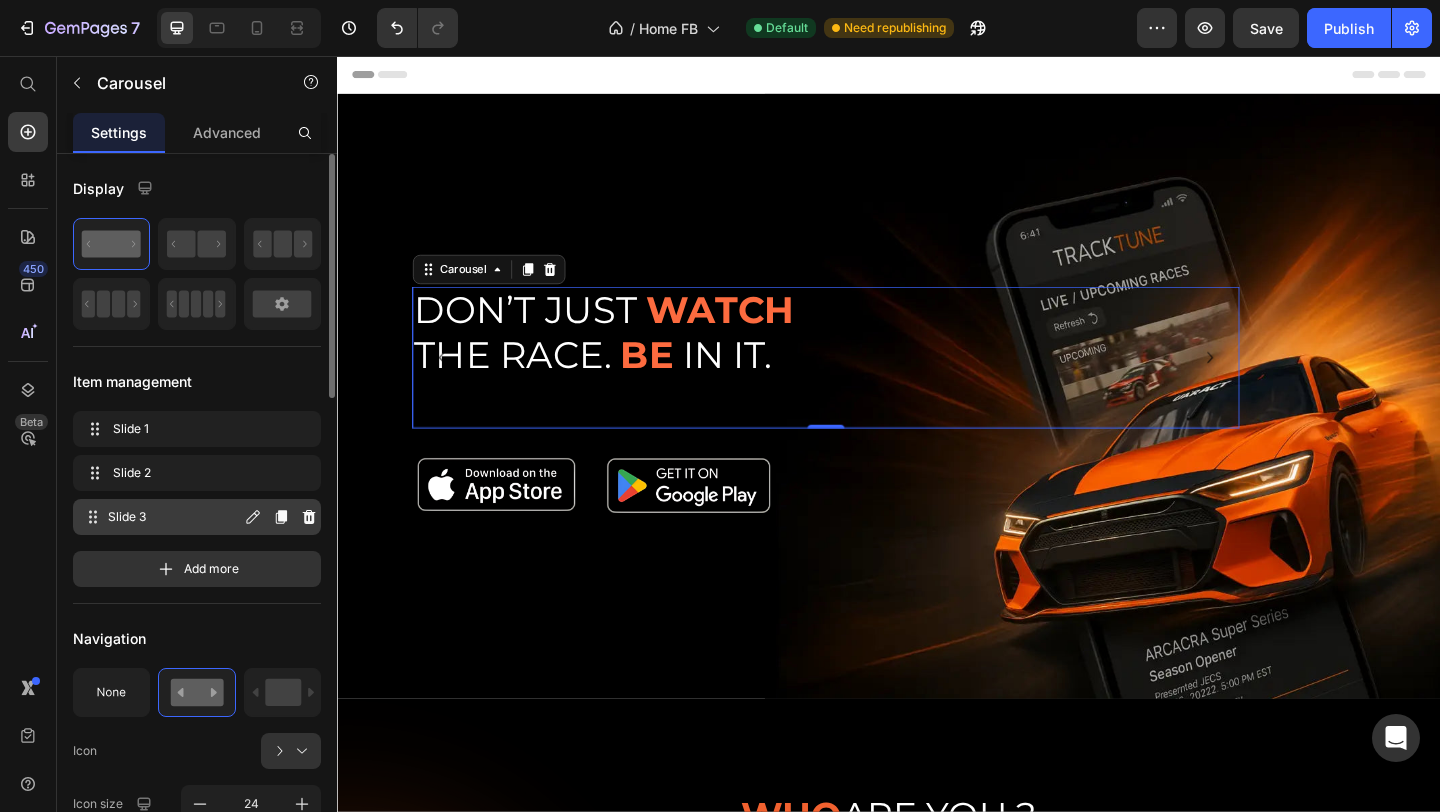click on "Slide 3" at bounding box center [174, 517] 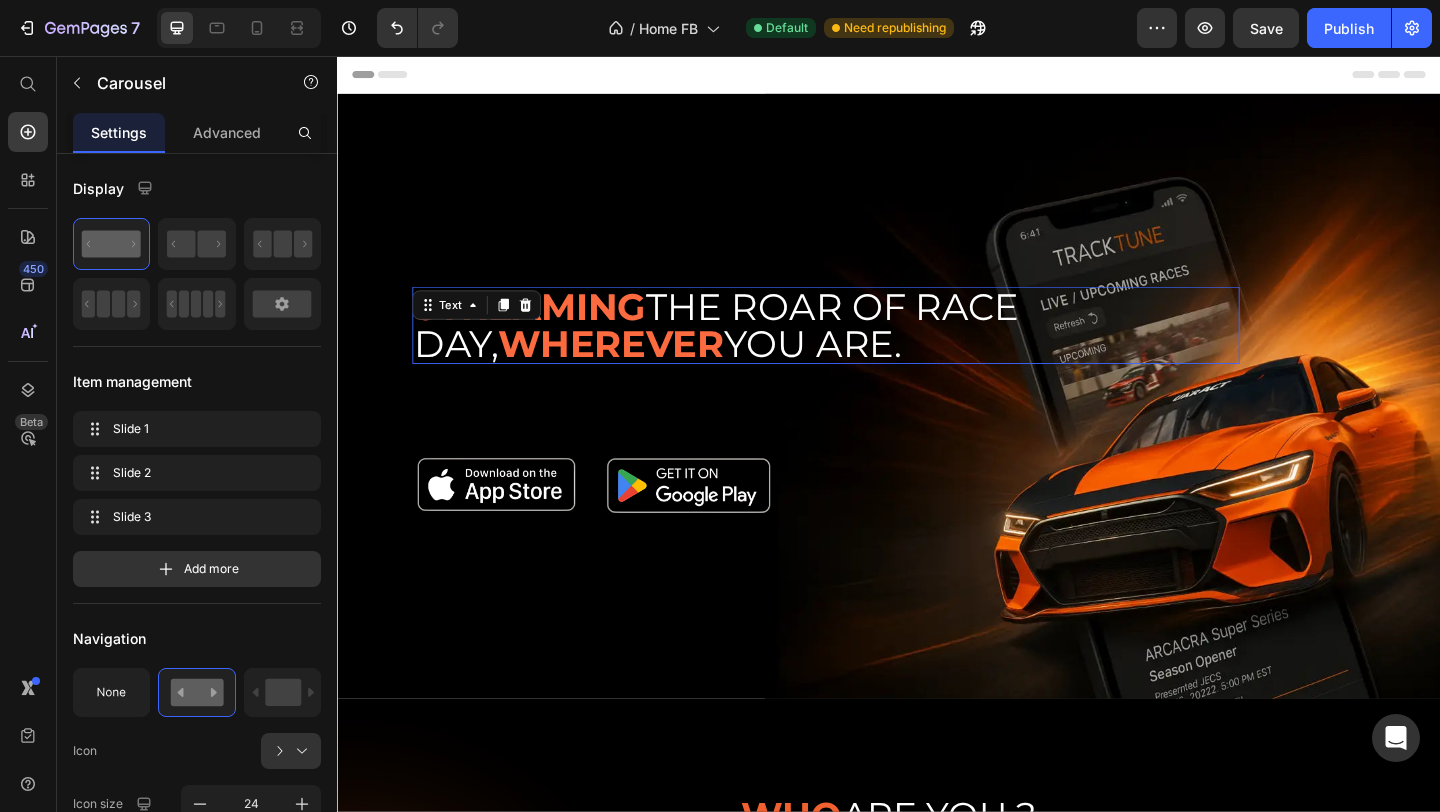 click on "STREAMING  THE ROAR OF [DATE],  WHEREVER  YOU ARE." at bounding box center [869, 349] 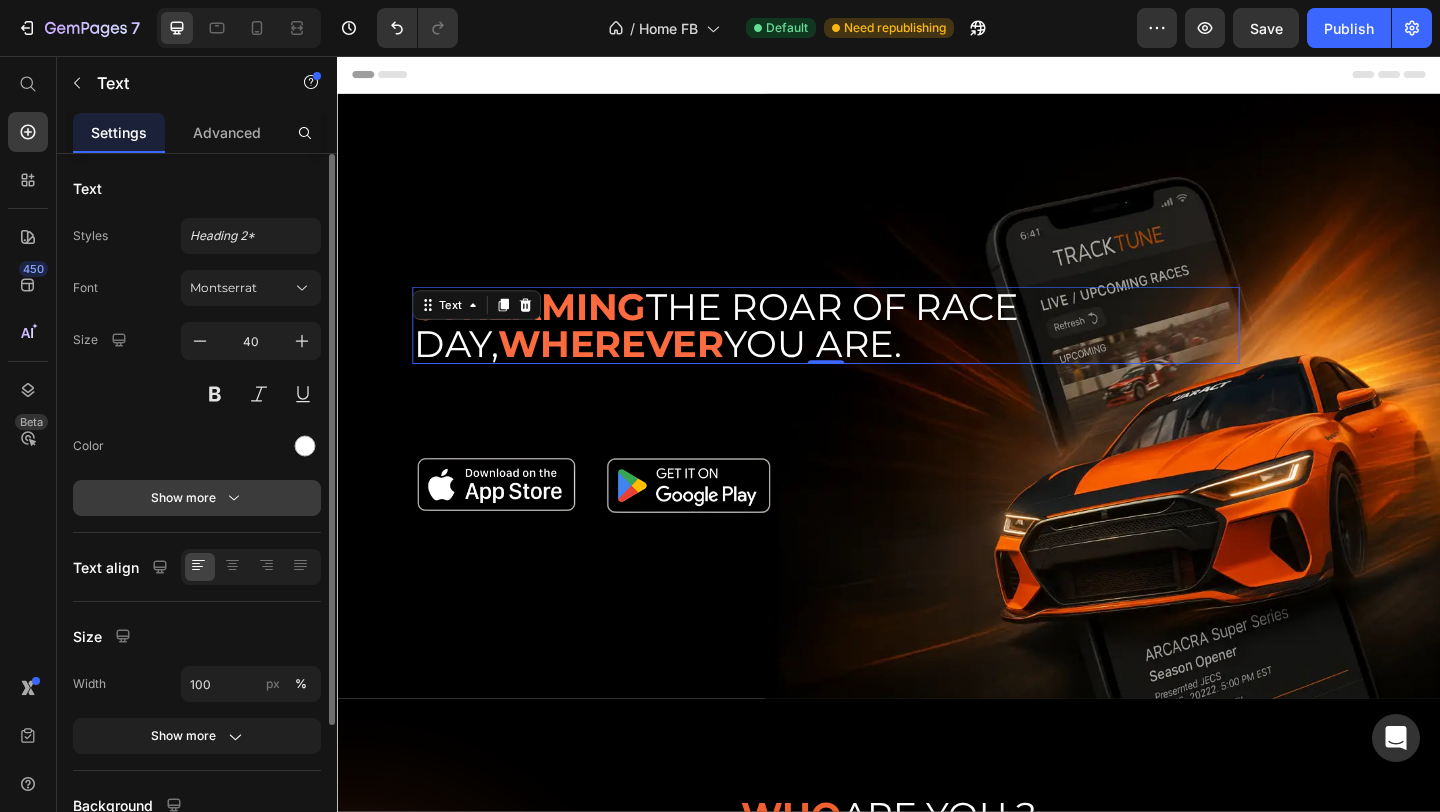 click on "Show more" at bounding box center (197, 498) 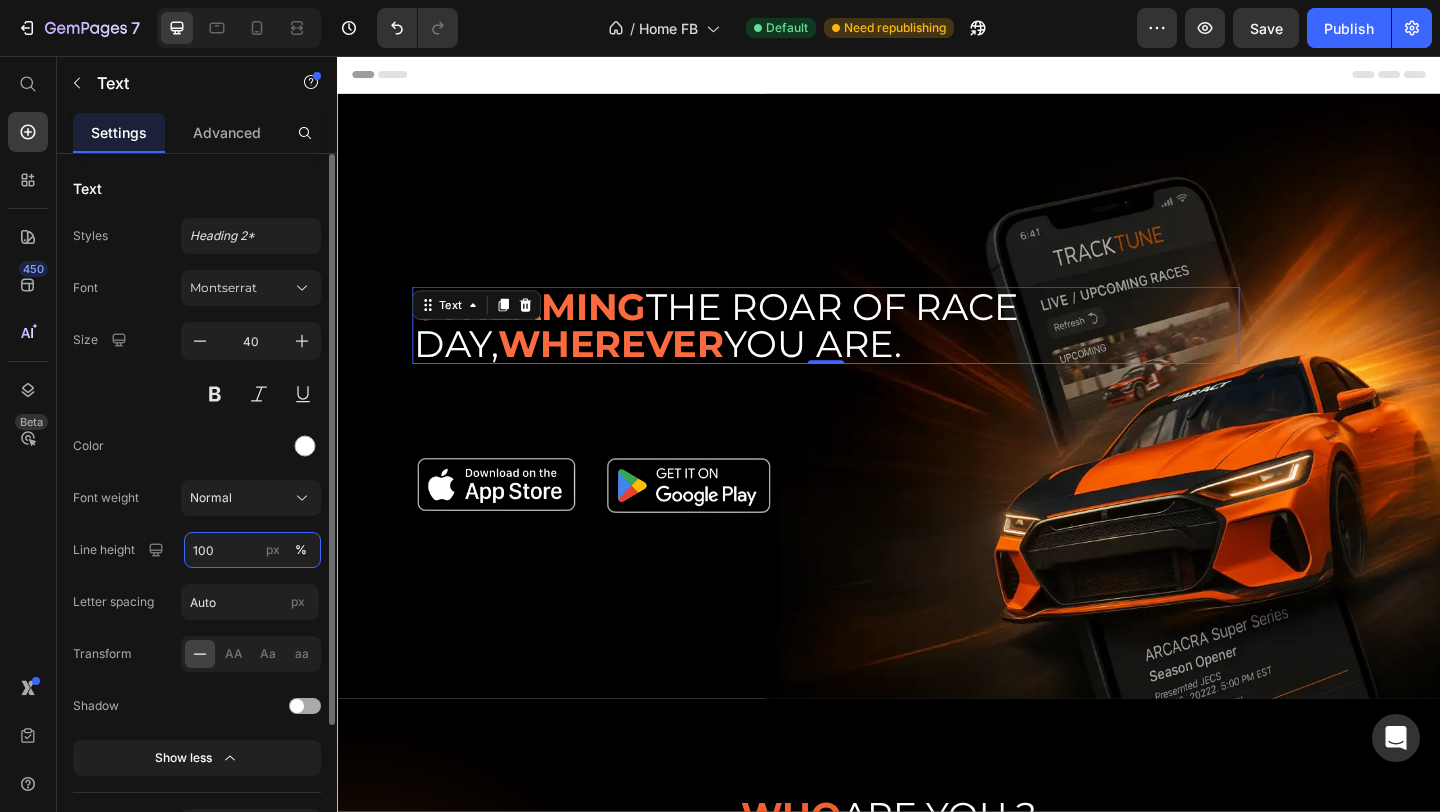 click on "100" at bounding box center [252, 550] 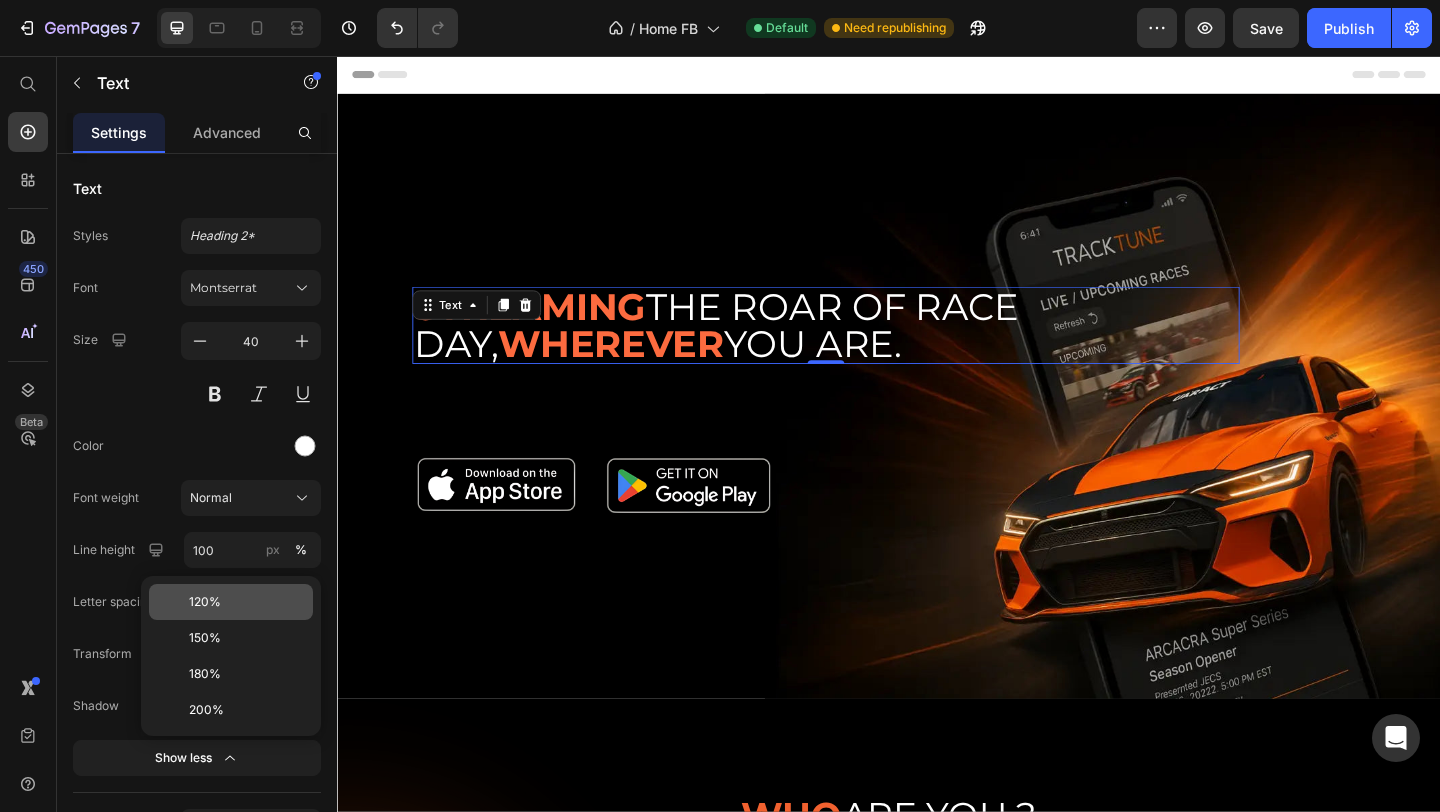 click on "120%" 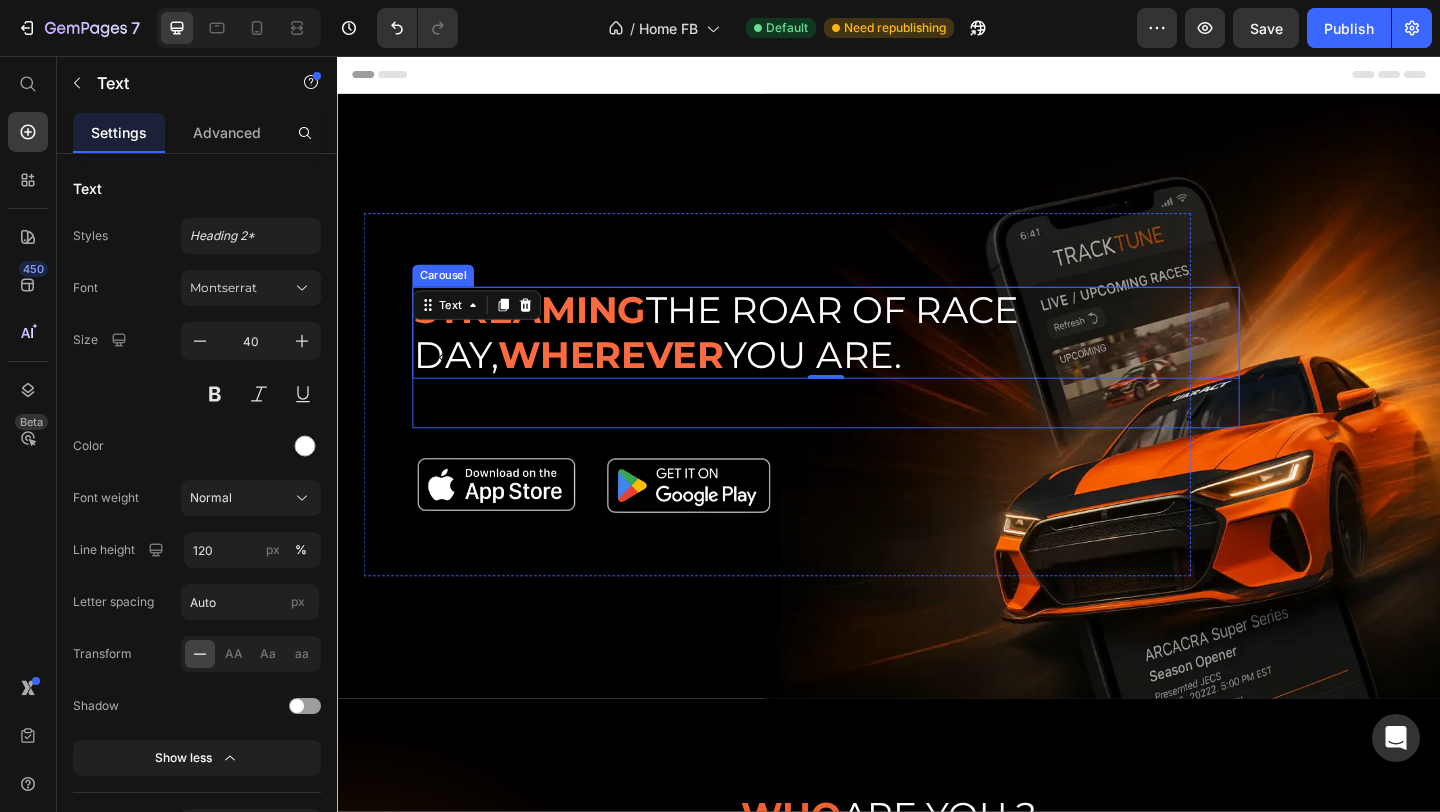 click on "STREAMING  THE ROAR OF [DATE],  WHEREVER  YOU ARE. Text   0" at bounding box center (869, 384) 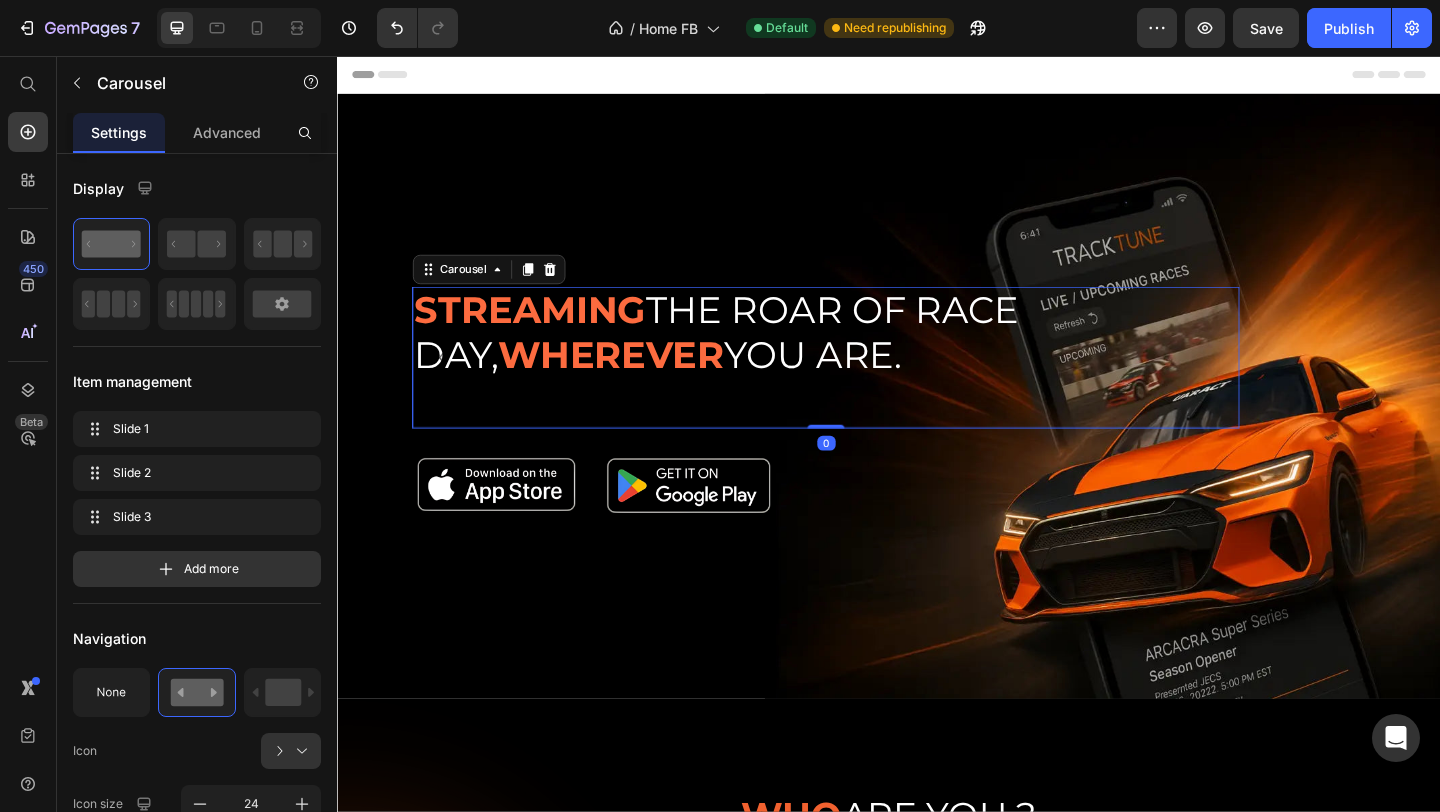click on "STREAMING  THE ROAR OF [DATE],  WHEREVER  YOU ARE. Text" at bounding box center (869, 384) 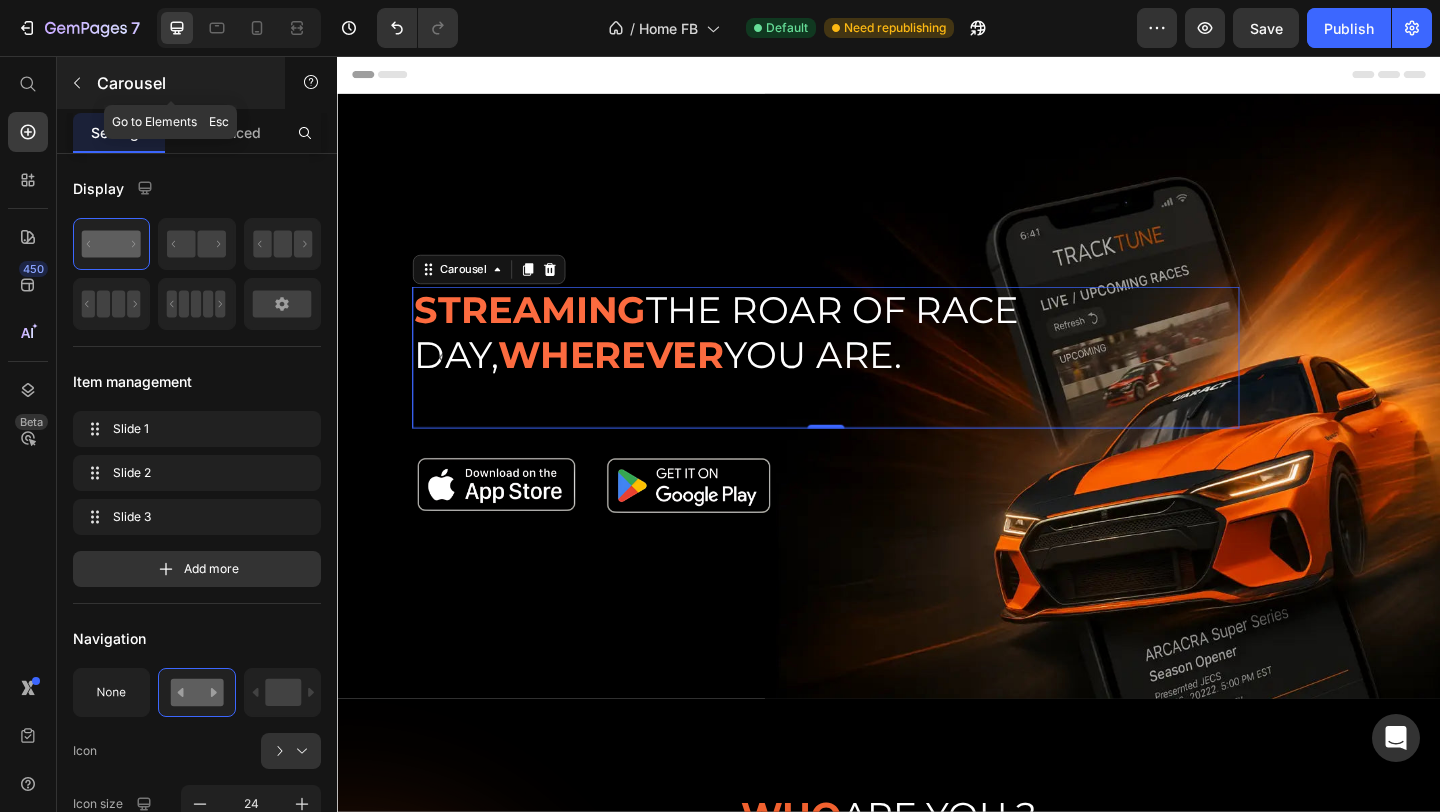 click 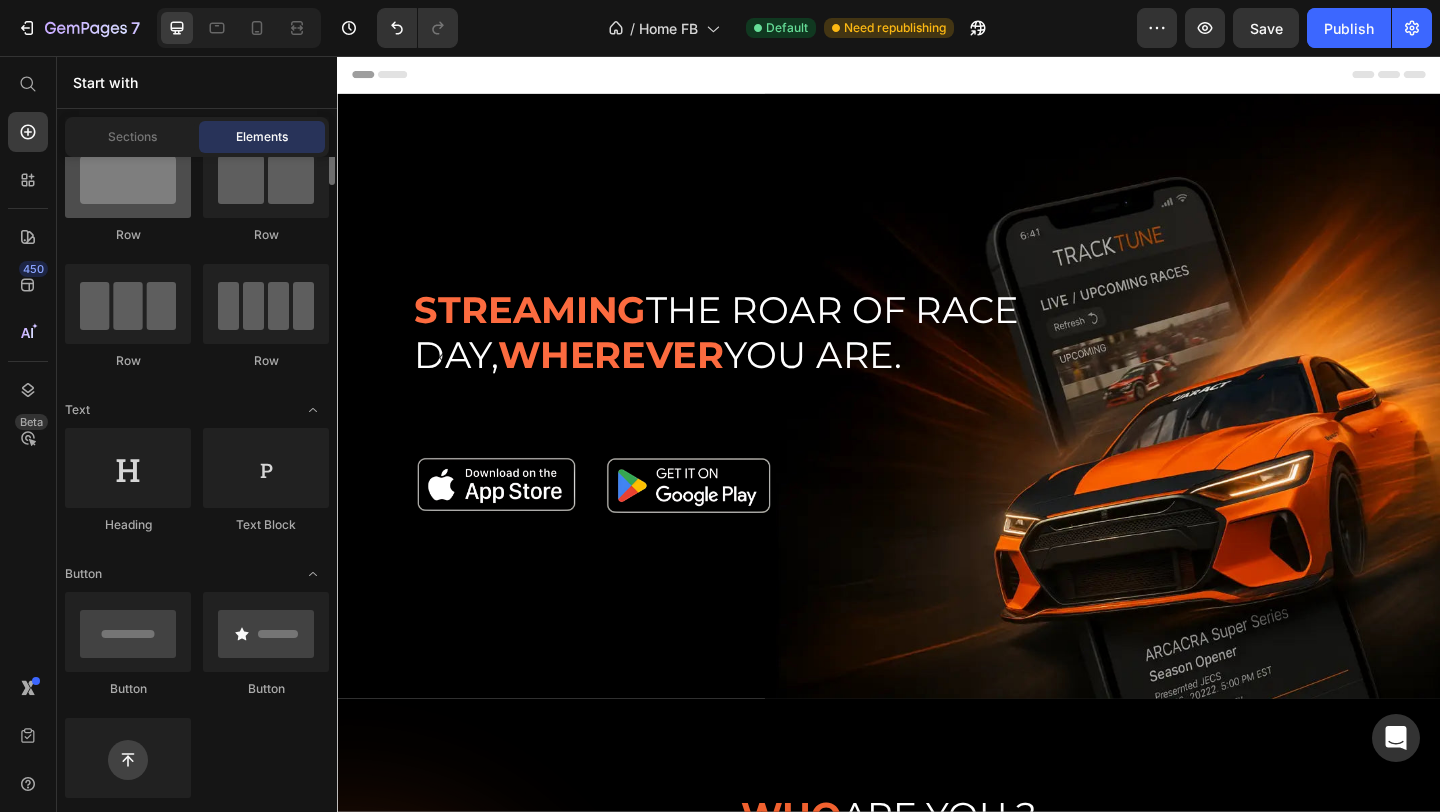 scroll, scrollTop: 91, scrollLeft: 0, axis: vertical 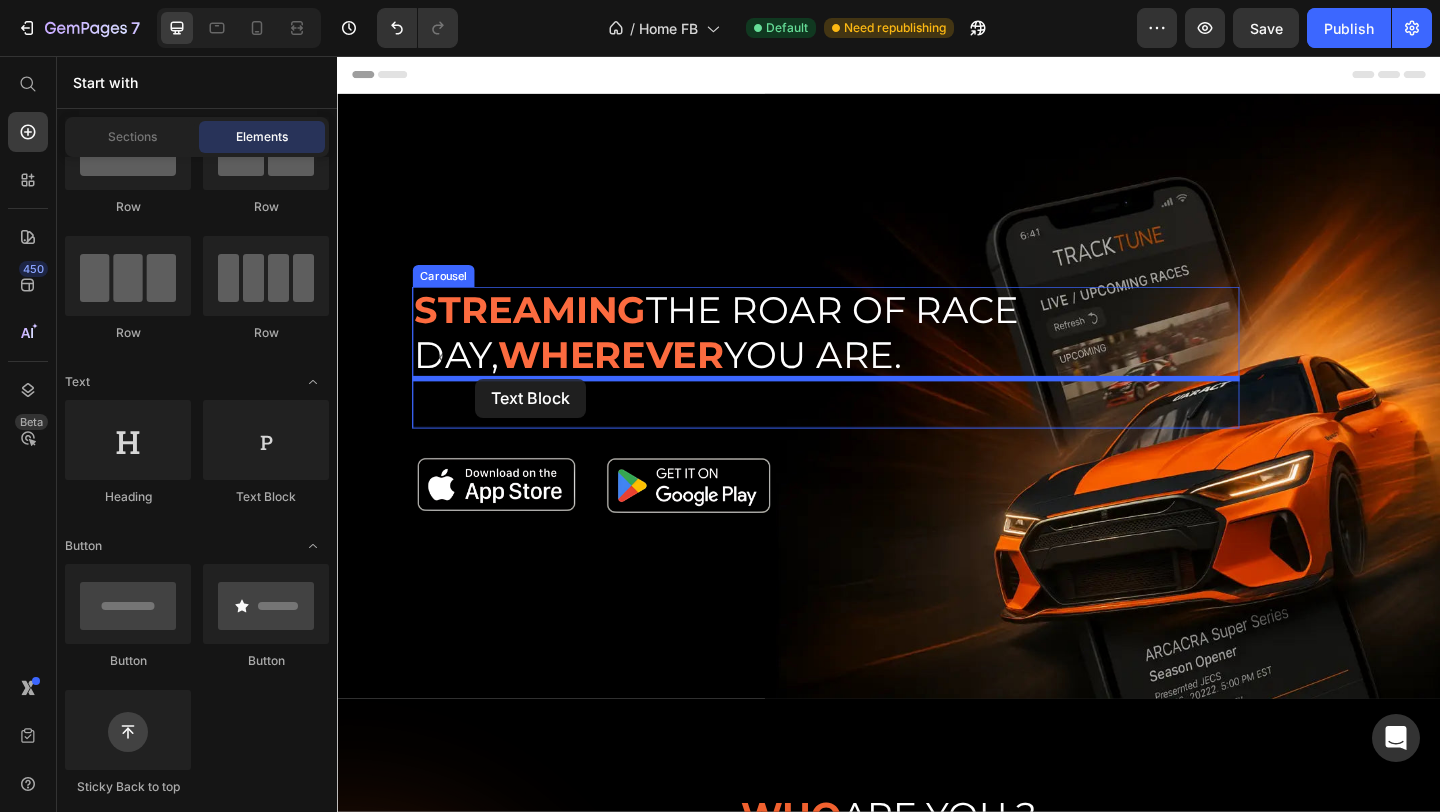 drag, startPoint x: 593, startPoint y: 510, endPoint x: 487, endPoint y: 407, distance: 147.80054 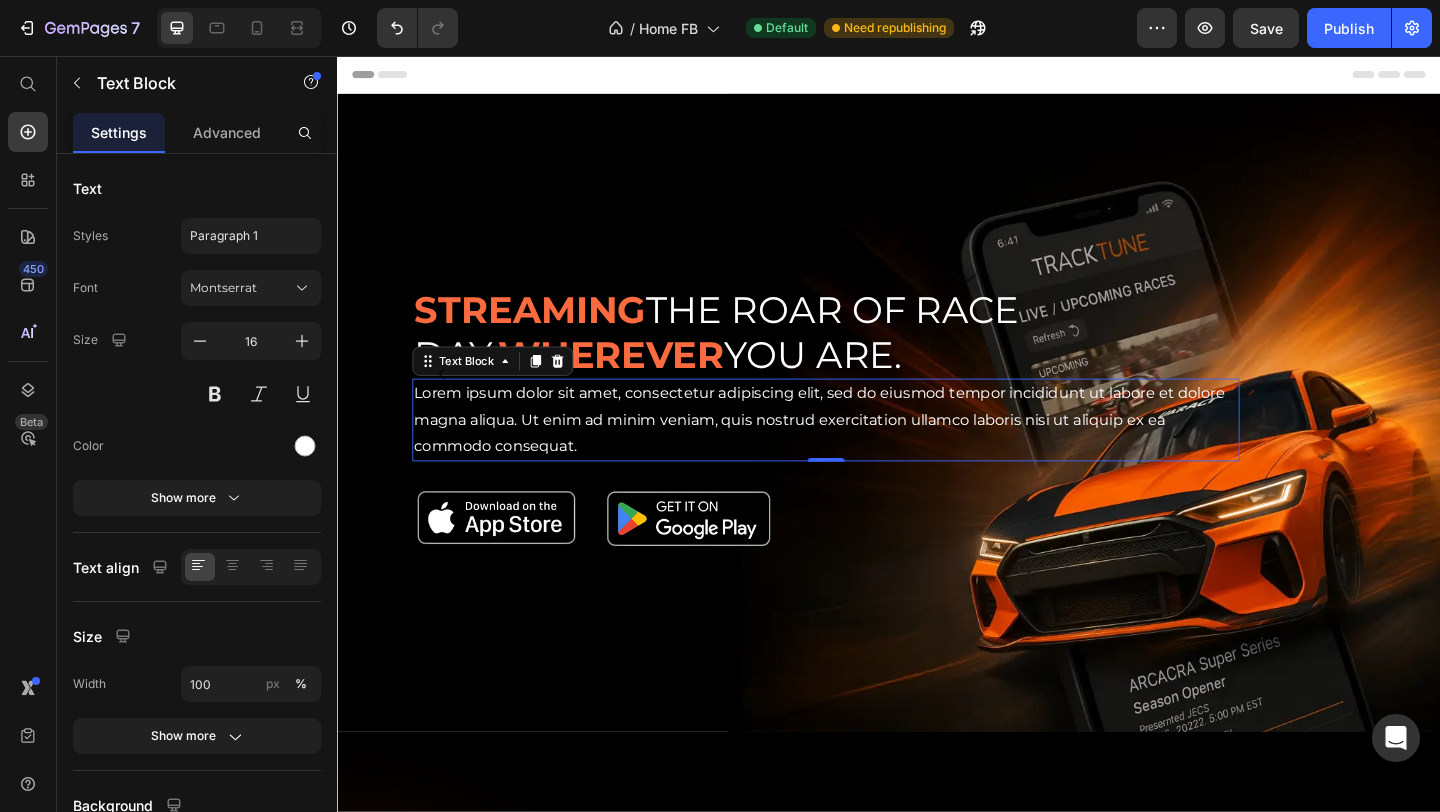 click on "Lorem ipsum dolor sit amet, consectetur adipiscing elit, sed do eiusmod tempor incididunt ut labore et dolore magna aliqua. Ut enim ad minim veniam, quis nostrud exercitation ullamco laboris nisi ut aliquip ex ea commodo consequat." at bounding box center (869, 452) 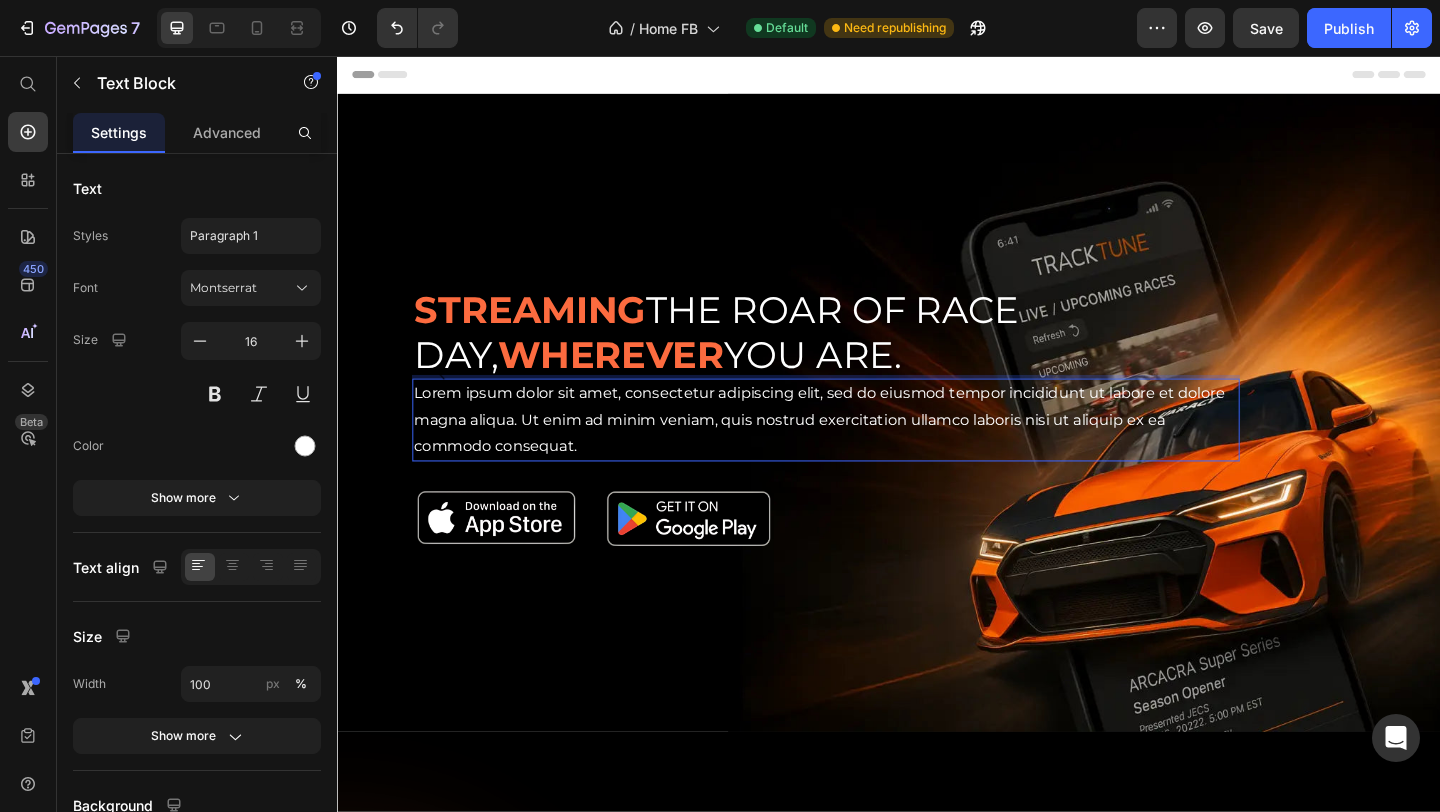 click on "Lorem ipsum dolor sit amet, consectetur adipiscing elit, sed do eiusmod tempor incididunt ut labore et dolore magna aliqua. Ut enim ad minim veniam, quis nostrud exercitation ullamco laboris nisi ut aliquip ex ea commodo consequat." at bounding box center (869, 452) 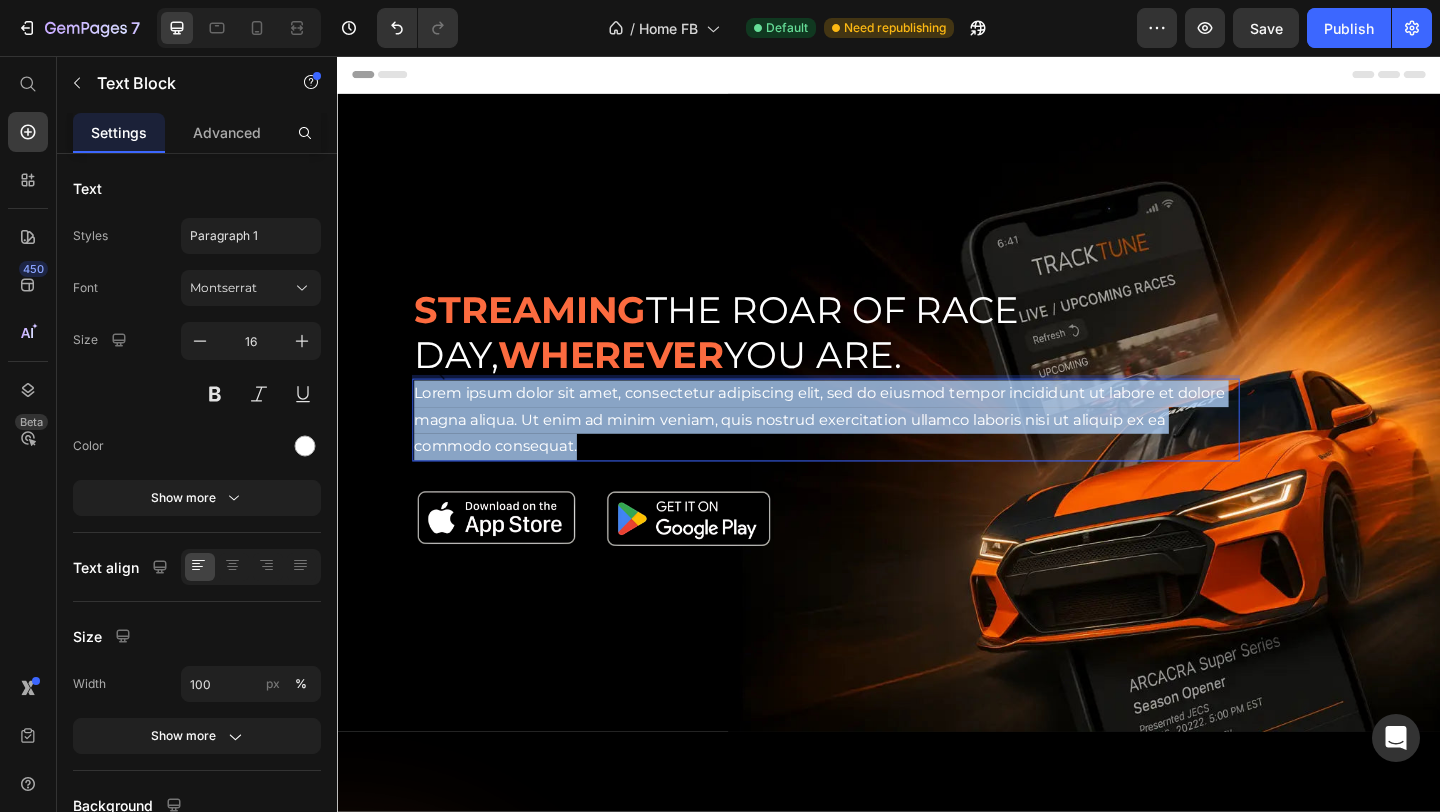 click on "Lorem ipsum dolor sit amet, consectetur adipiscing elit, sed do eiusmod tempor incididunt ut labore et dolore magna aliqua. Ut enim ad minim veniam, quis nostrud exercitation ullamco laboris nisi ut aliquip ex ea commodo consequat." at bounding box center [869, 452] 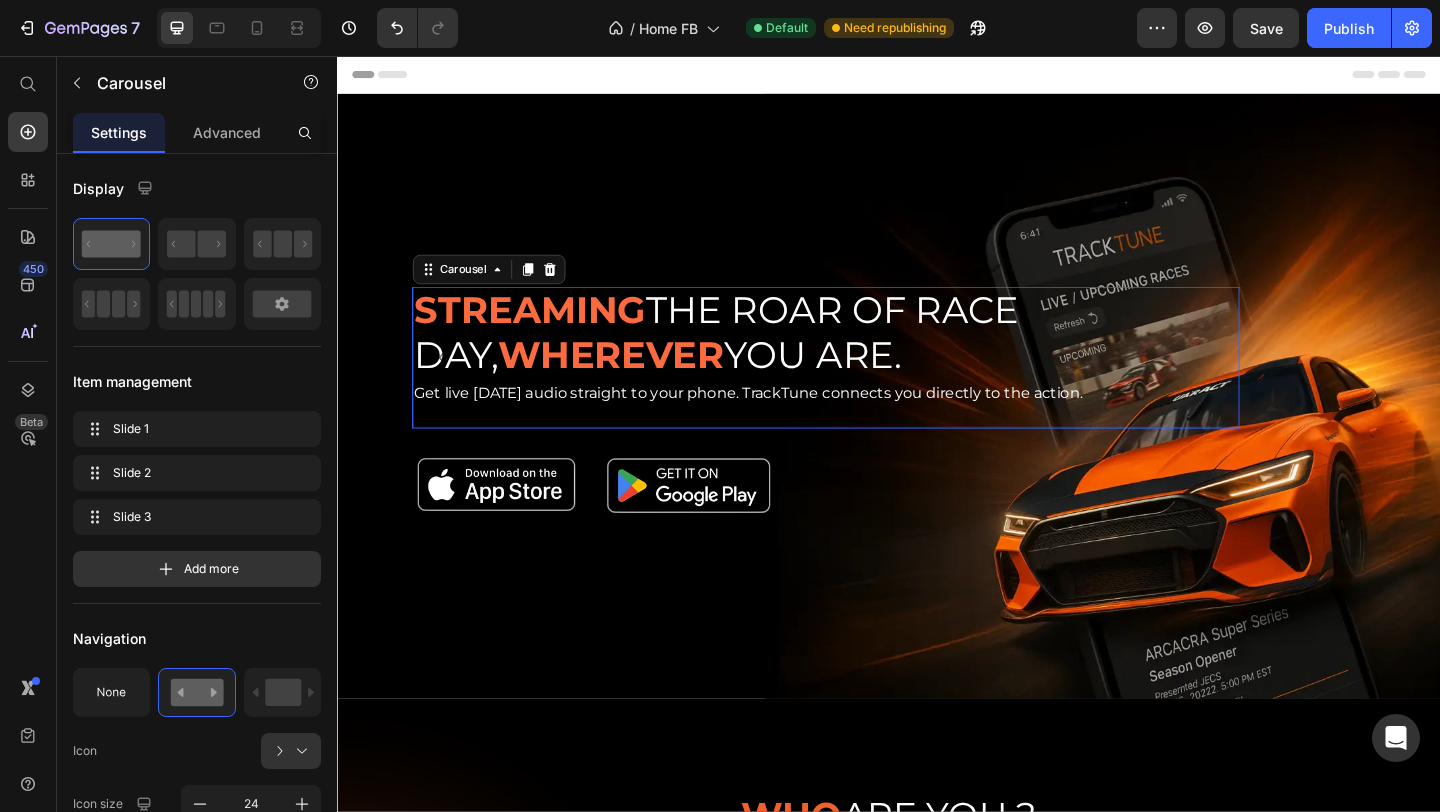 click on "STREAMING  THE ROAR OF [DATE],  WHEREVER  YOU ARE. Text Get live [DATE] audio straight to your phone. TrackTune connects you directly to the action. Text Block" at bounding box center [869, 384] 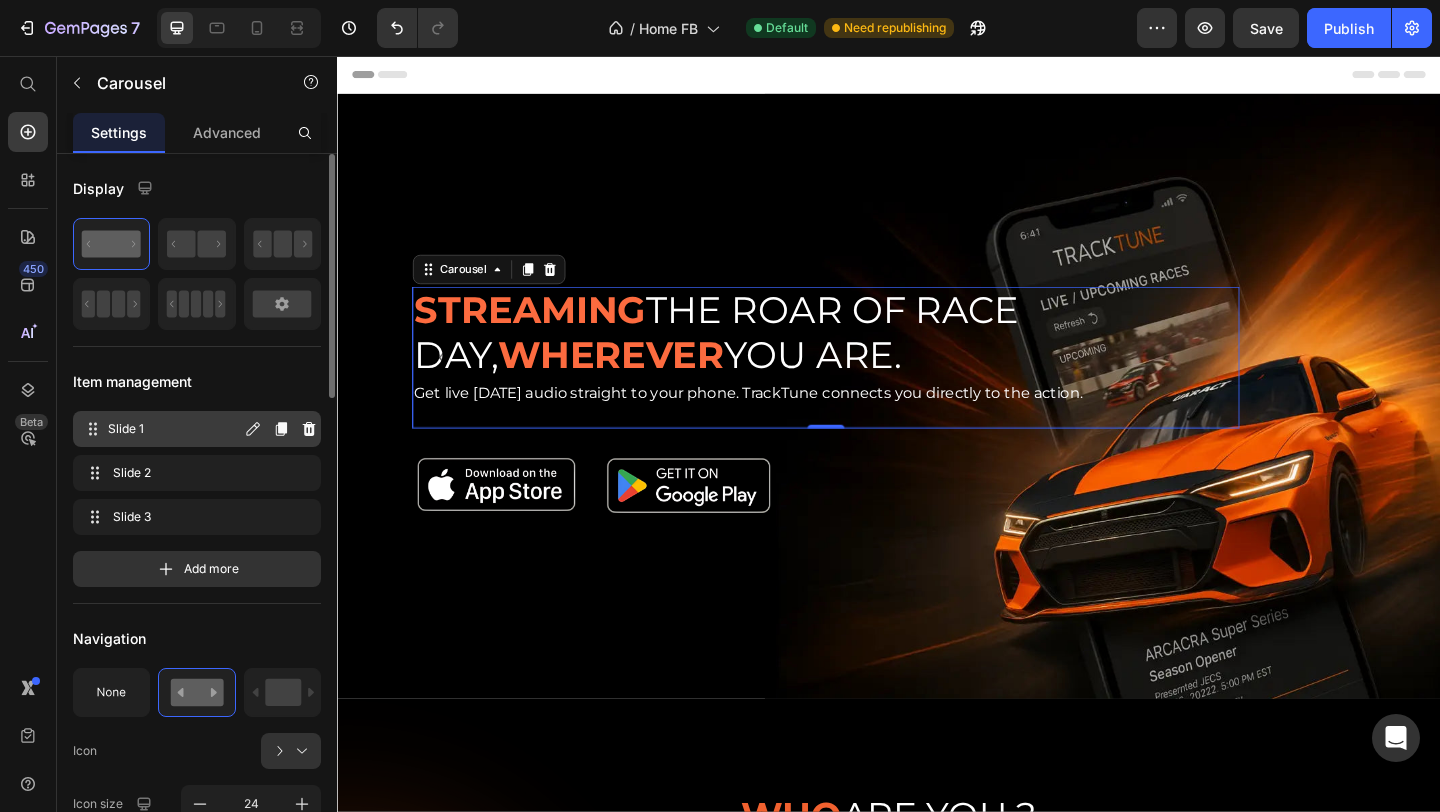 click on "Slide 1" at bounding box center [174, 429] 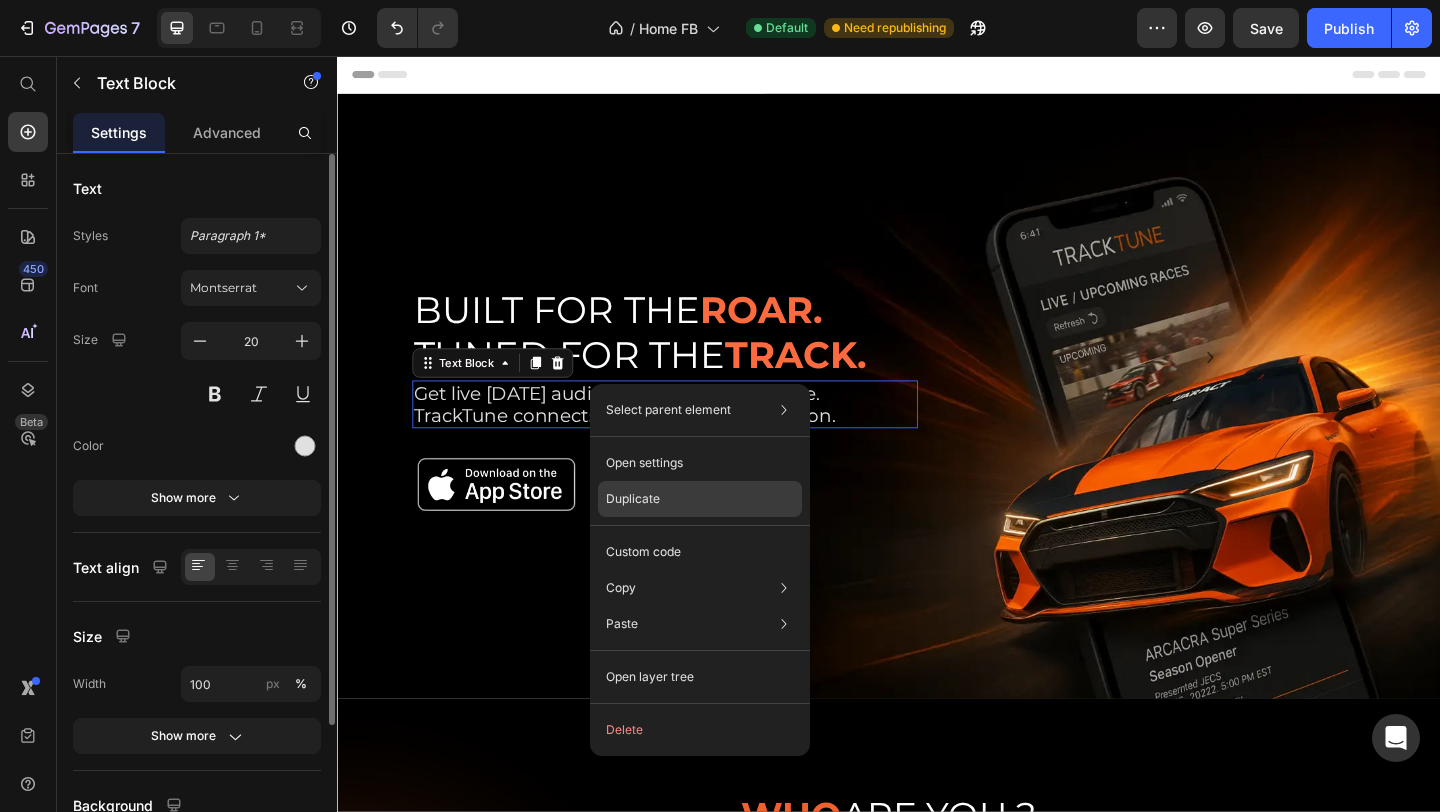 click on "Duplicate" at bounding box center (633, 499) 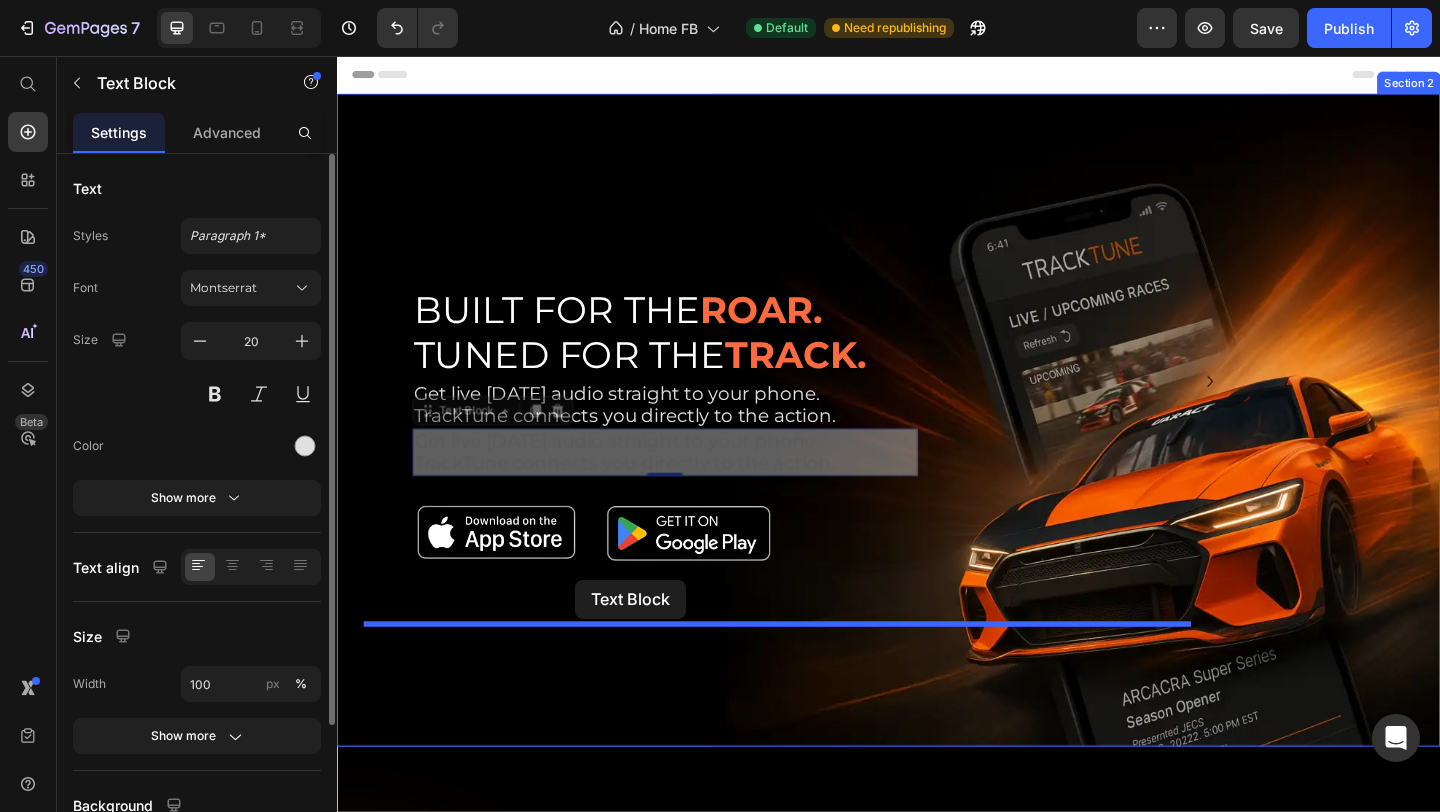 drag, startPoint x: 625, startPoint y: 489, endPoint x: 596, endPoint y: 626, distance: 140.0357 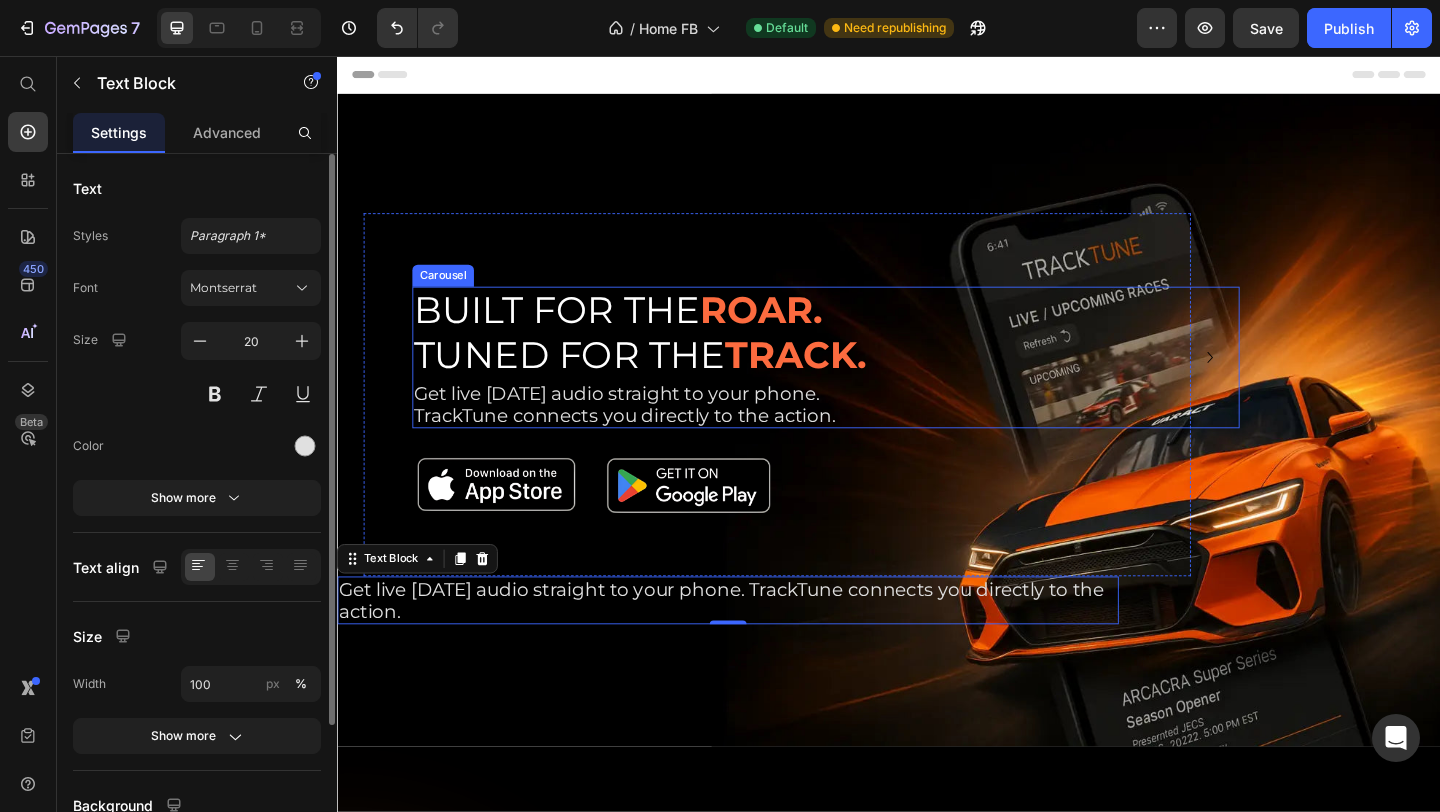 click on "BUILT   FOR   THE  ROAR.   TUNED FOR THE  TRACK. Text Block Get live [DATE] audio straight to your phone. TrackTune connects you directly to the action. Text Block" at bounding box center (869, 384) 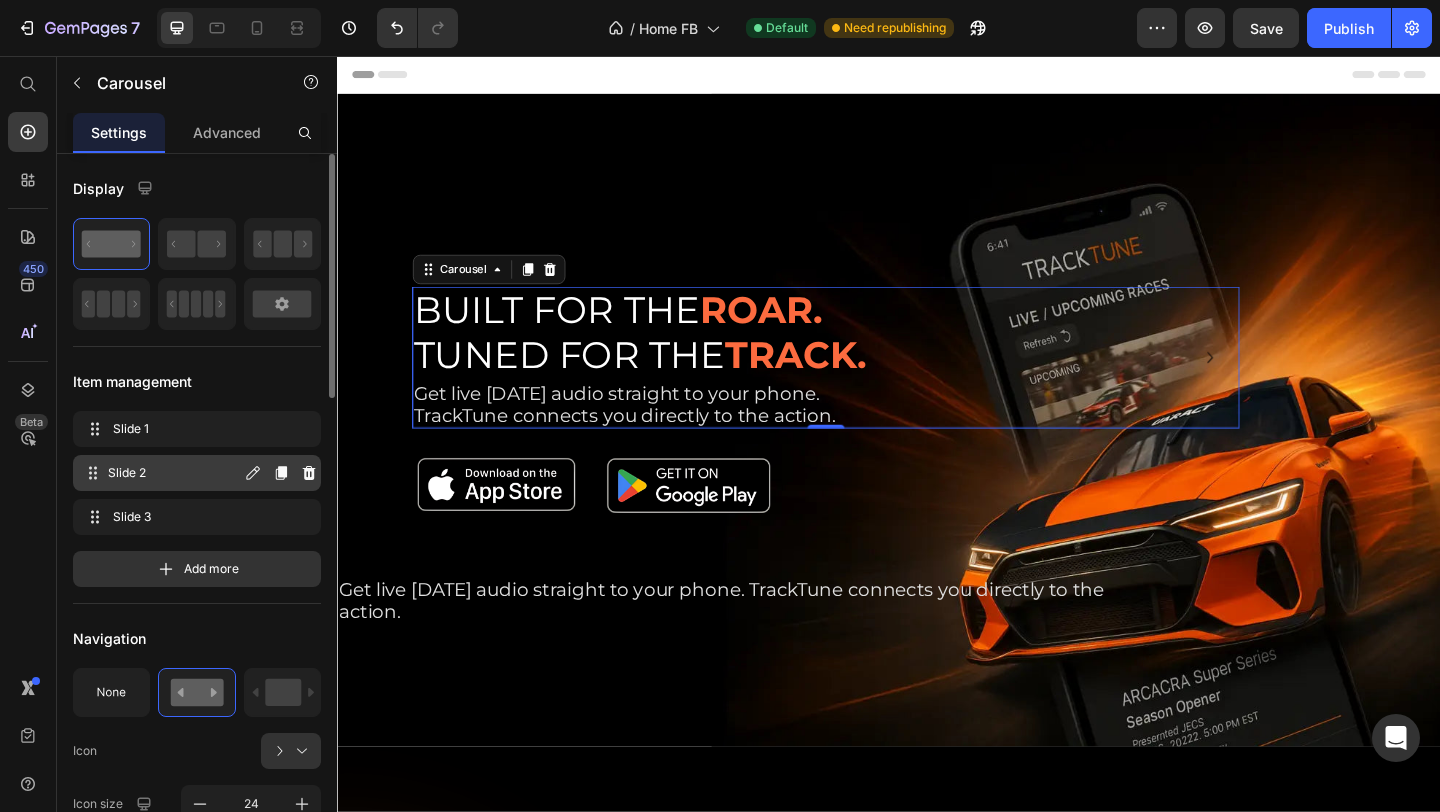click on "Slide 2" at bounding box center (174, 473) 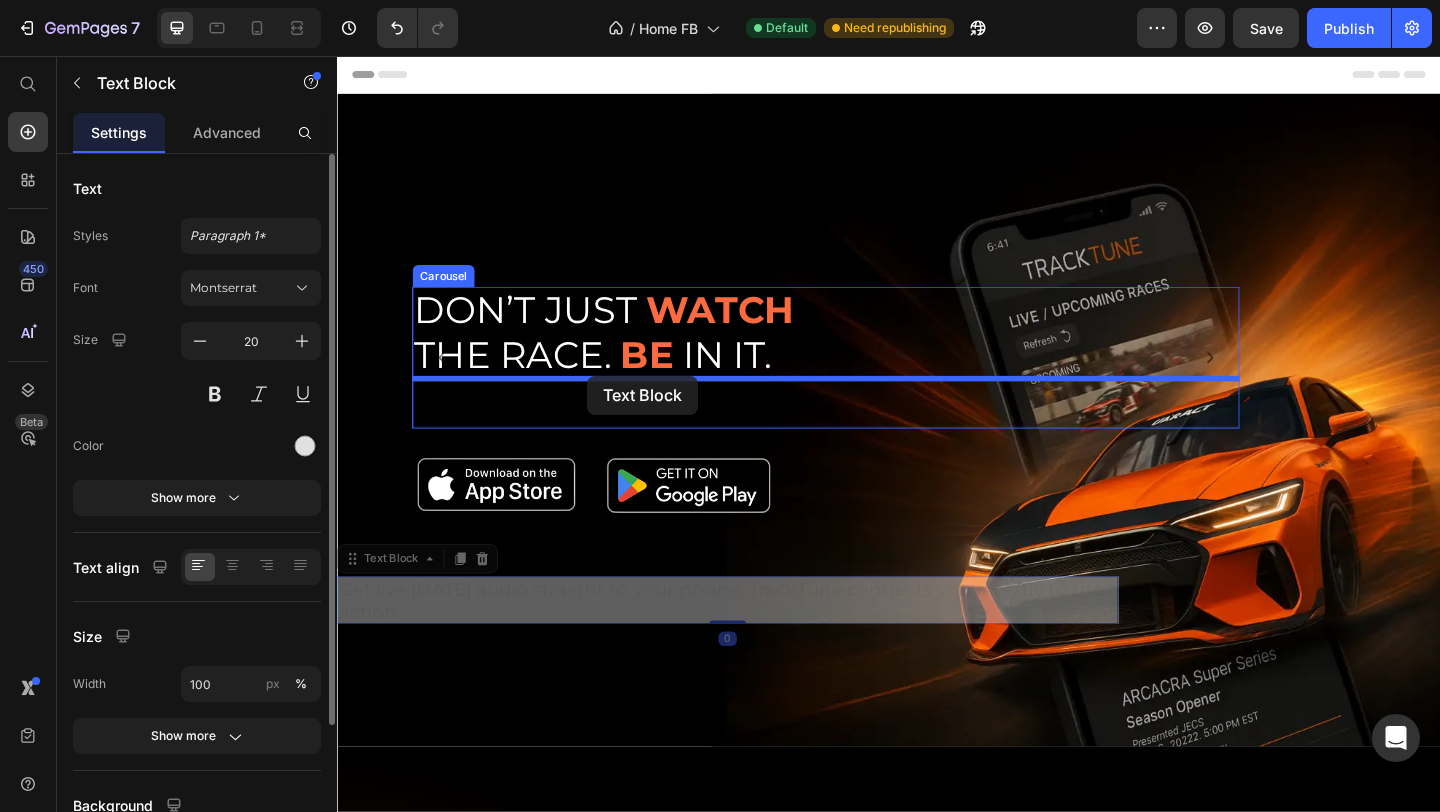 drag, startPoint x: 465, startPoint y: 650, endPoint x: 609, endPoint y: 404, distance: 285.04736 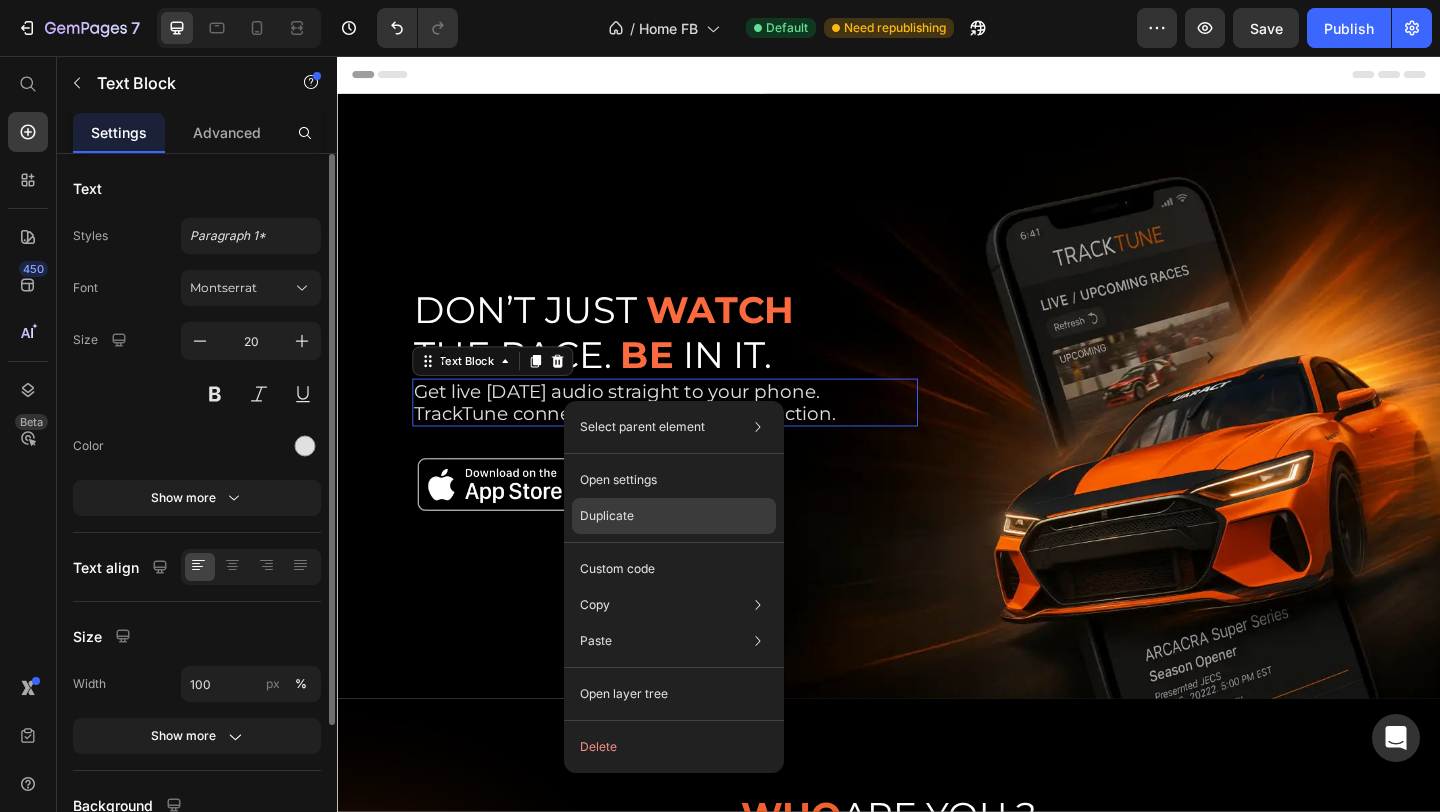 click on "Duplicate" at bounding box center (607, 516) 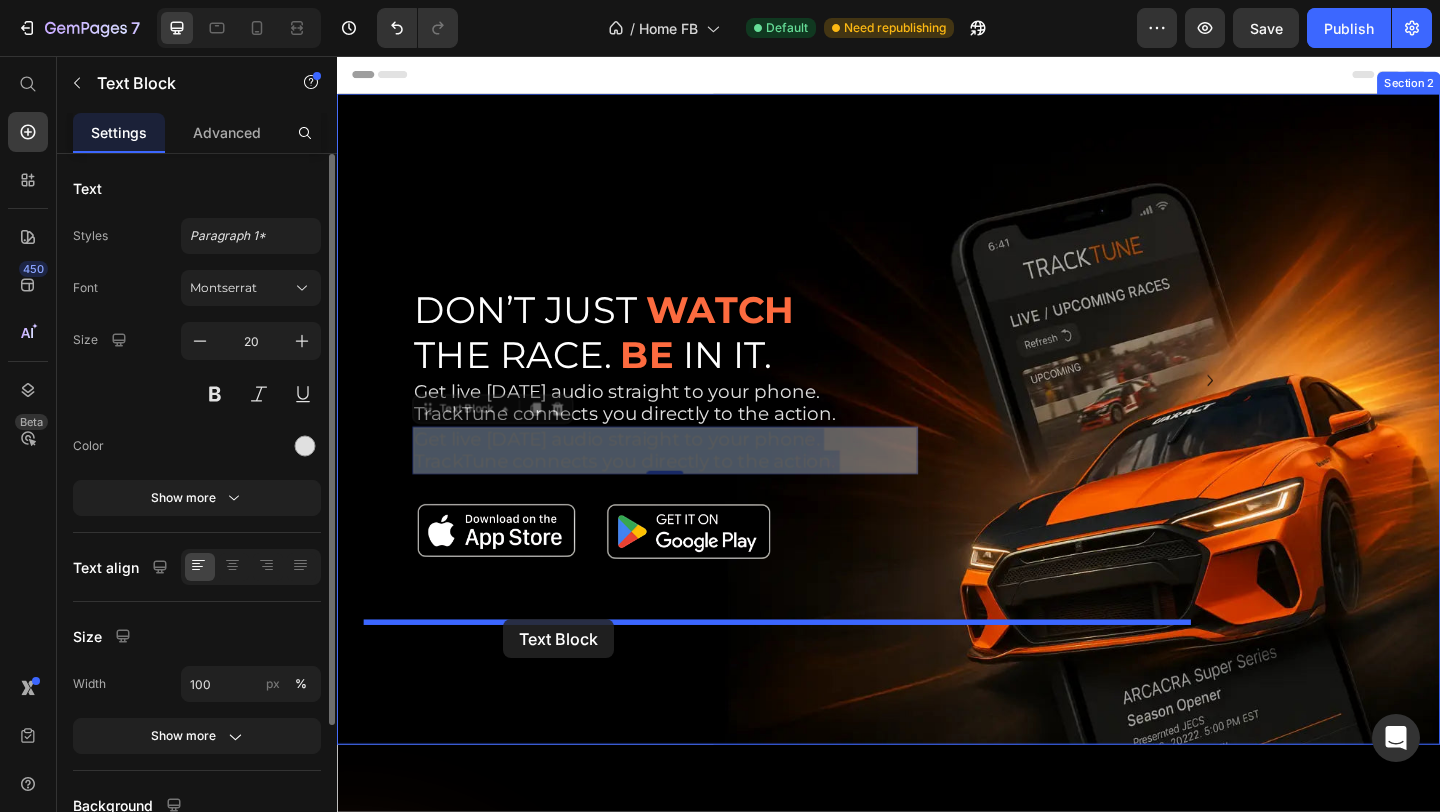 drag, startPoint x: 613, startPoint y: 474, endPoint x: 518, endPoint y: 670, distance: 217.80956 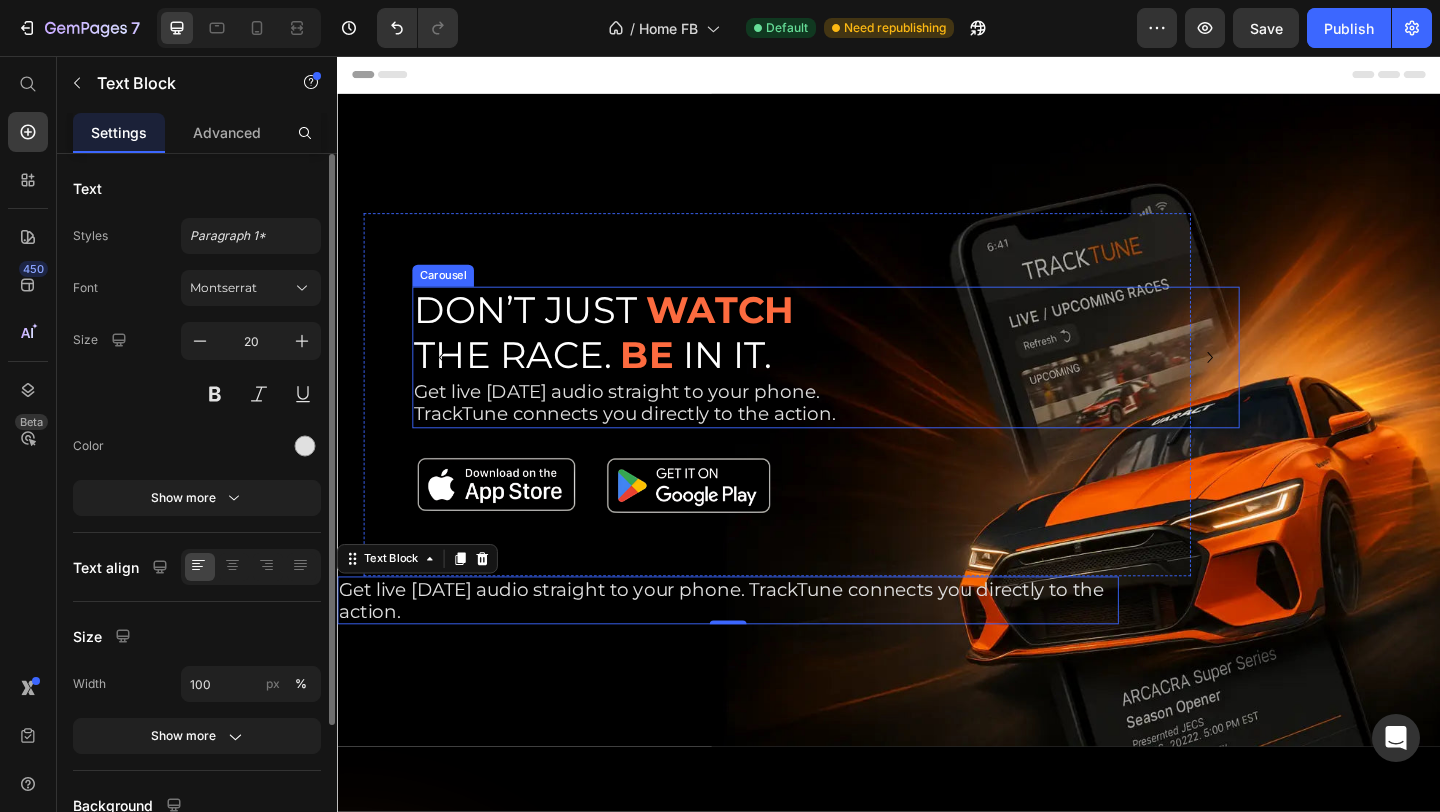 click on "DON’T JUST   WATCH   THE RACE.   BE   IN IT. Text Get live [DATE] audio straight to your phone. TrackTune connects you directly to the action. Text Block" at bounding box center (869, 384) 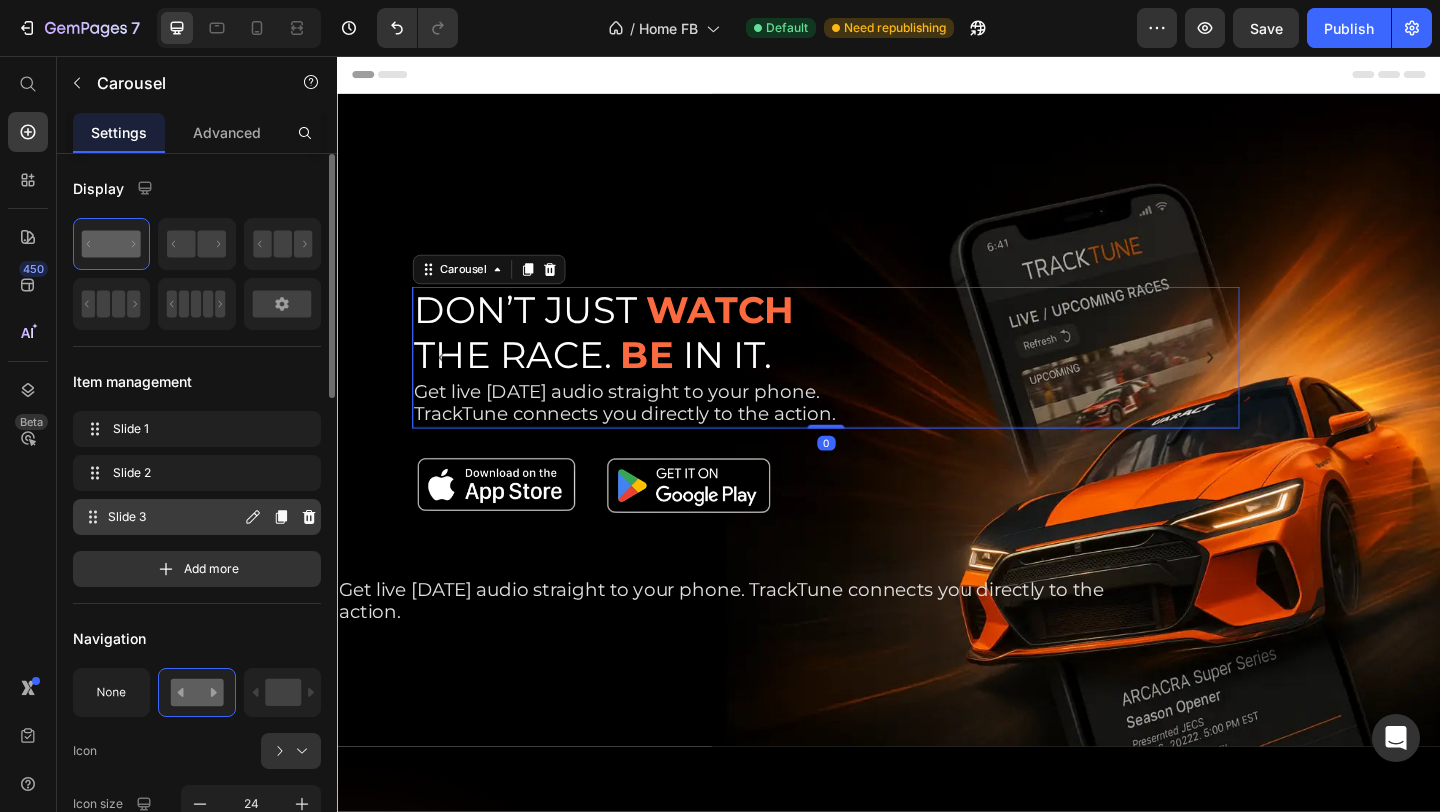 click on "Slide 3" at bounding box center (174, 517) 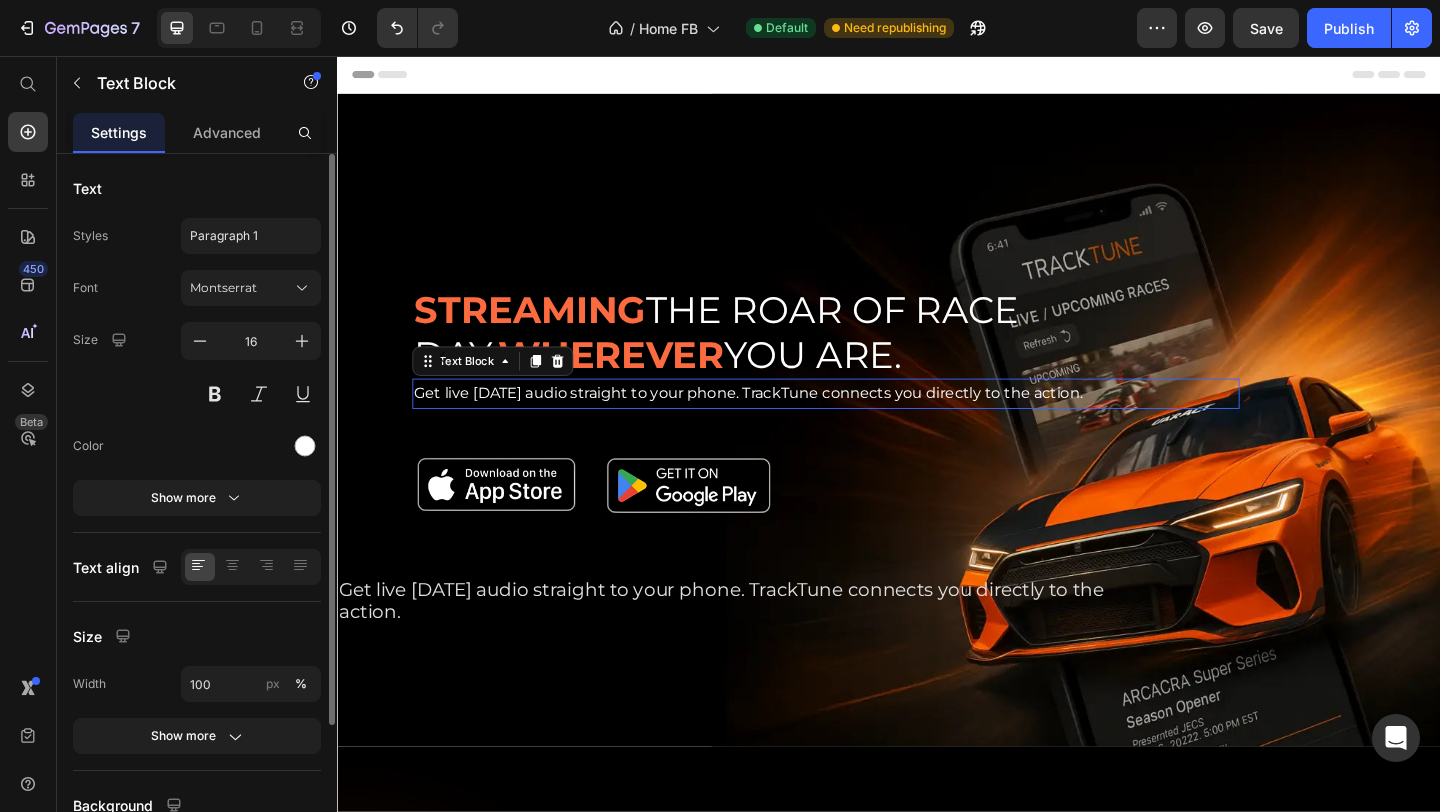 click on "Get live [DATE] audio straight to your phone. TrackTune connects you directly to the action." at bounding box center (869, 423) 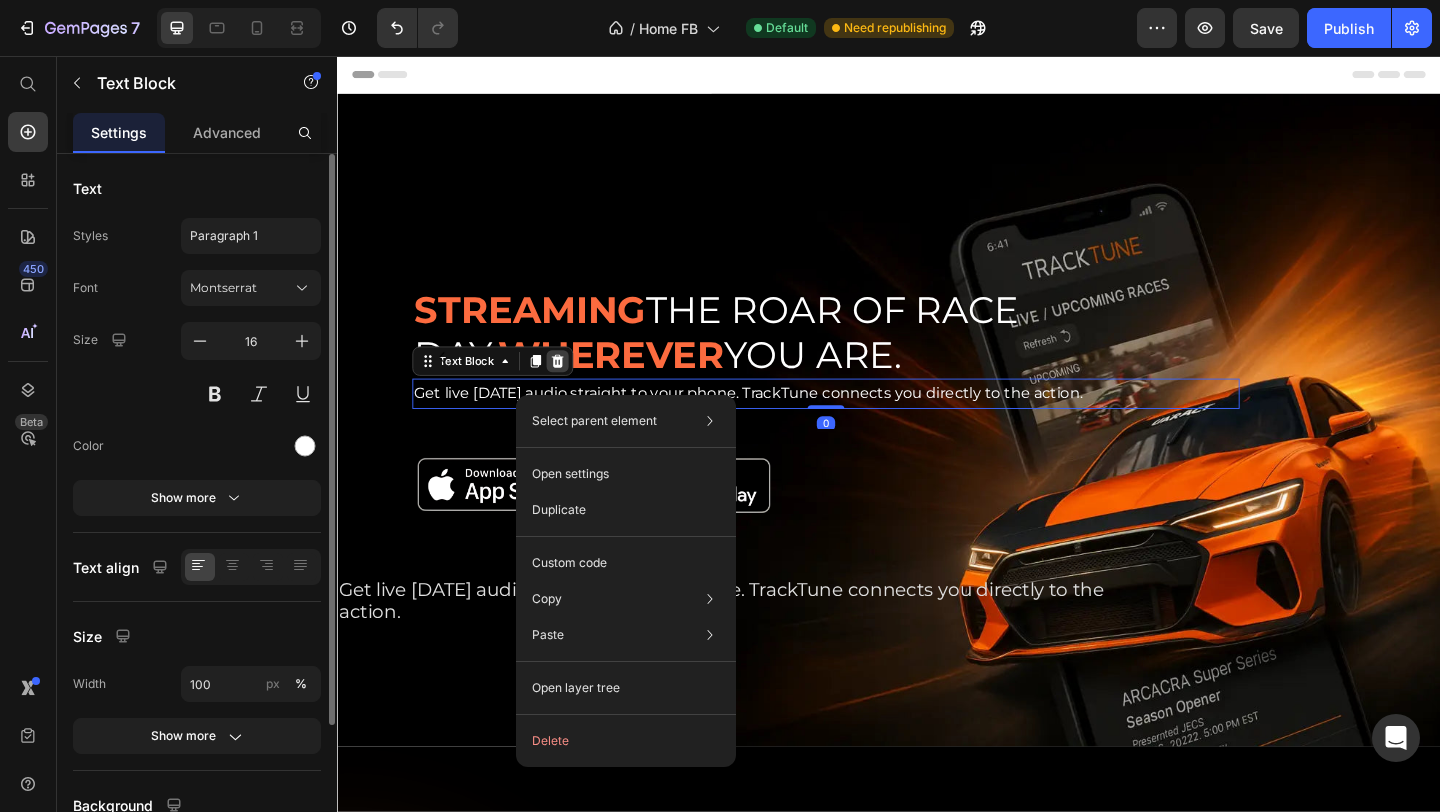 click 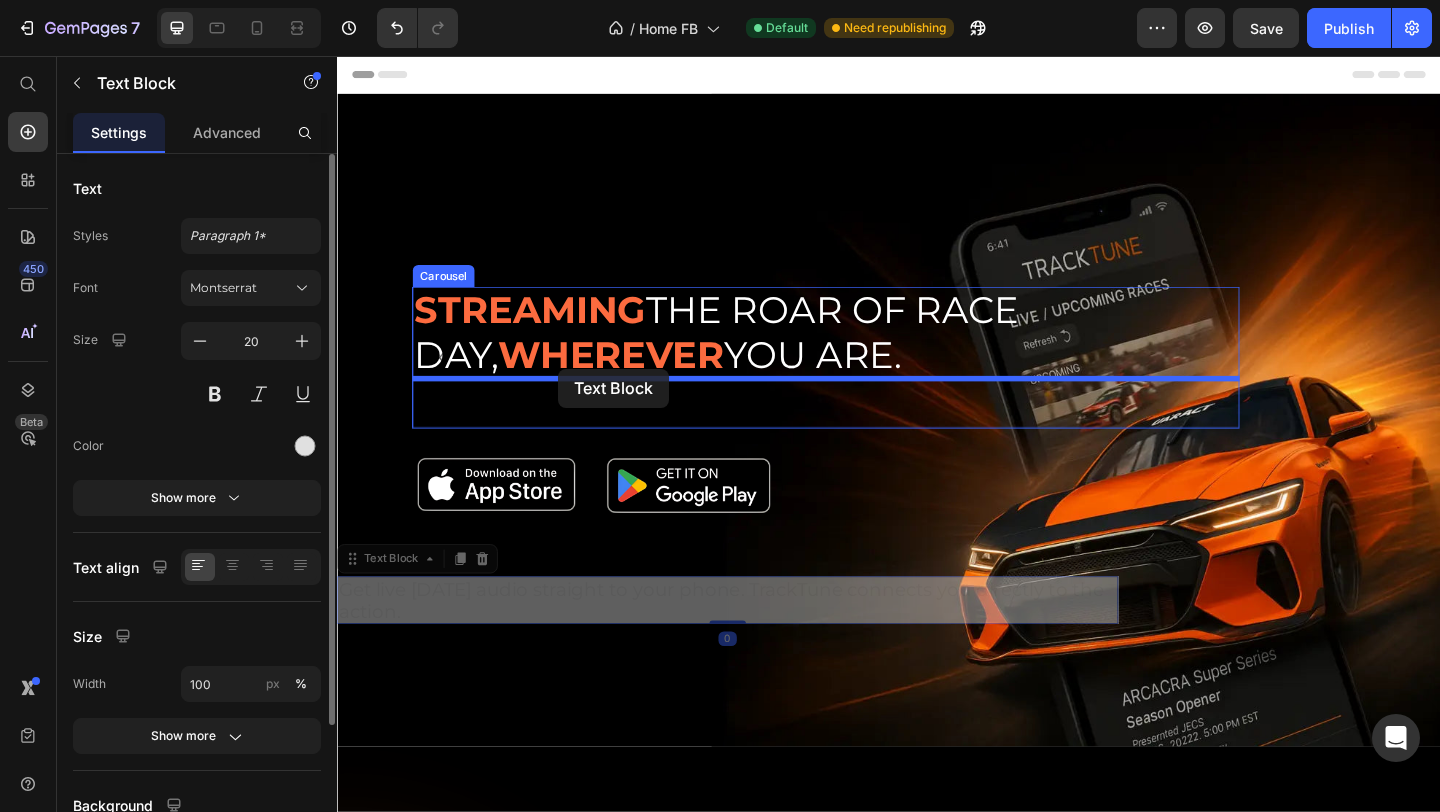 drag, startPoint x: 422, startPoint y: 641, endPoint x: 577, endPoint y: 397, distance: 289.06918 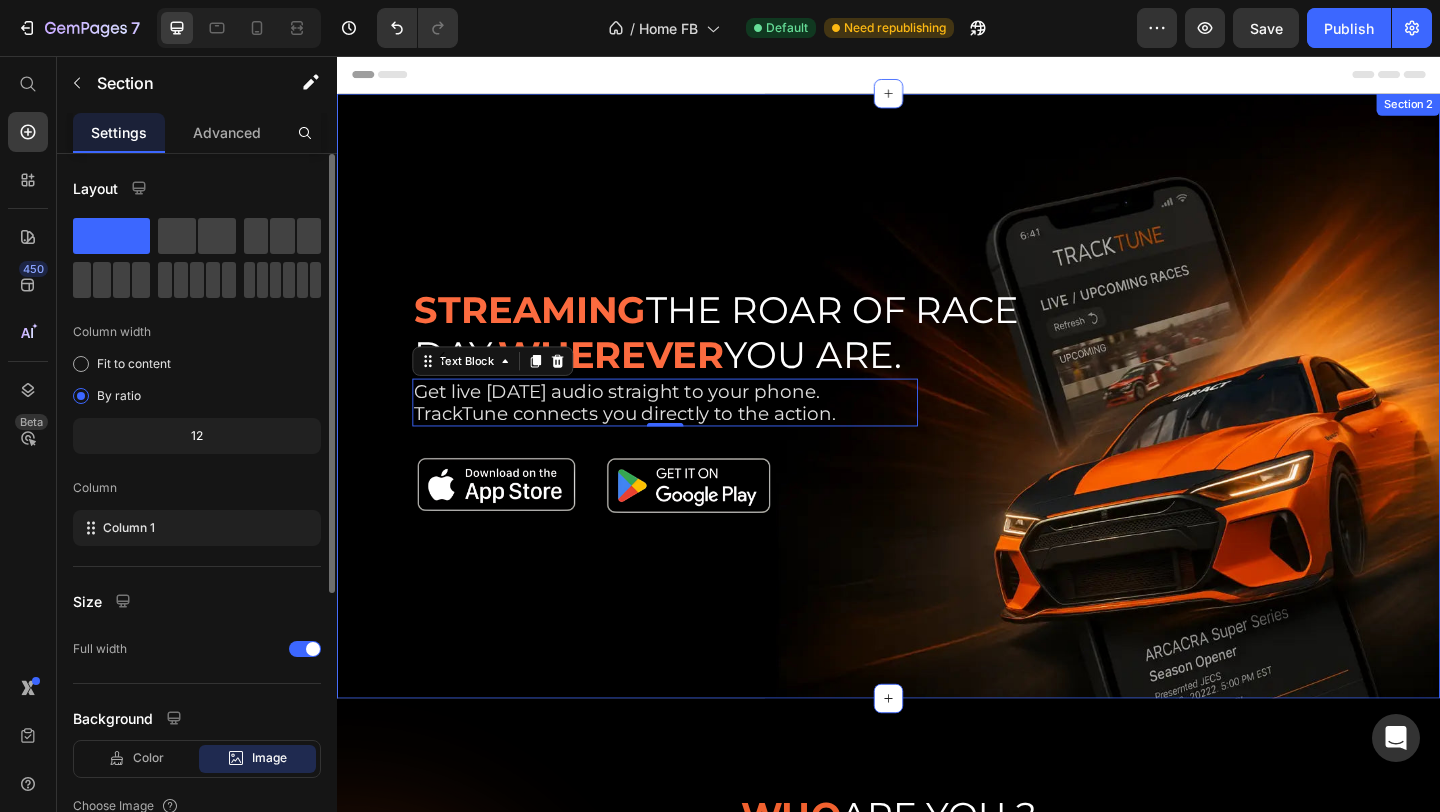 click on "BUILT   FOR   THE  ROAR.   TUNED FOR THE  TRACK. Text Block Get live [DATE] audio straight to your phone. TrackTune connects you directly to the action. Text Block DON’T JUST   WATCH   THE RACE.   BE   IN IT. Text Get live [DATE] audio straight to your phone. TrackTune connects you directly to the action. Text Block STREAMING  THE ROAR OF [DATE],  WHEREVER  YOU ARE. Text Get live [DATE] audio straight to your phone. TrackTune connects you directly to the action. Text Block   0
Carousel Image Image Row Row Row" at bounding box center [937, 424] 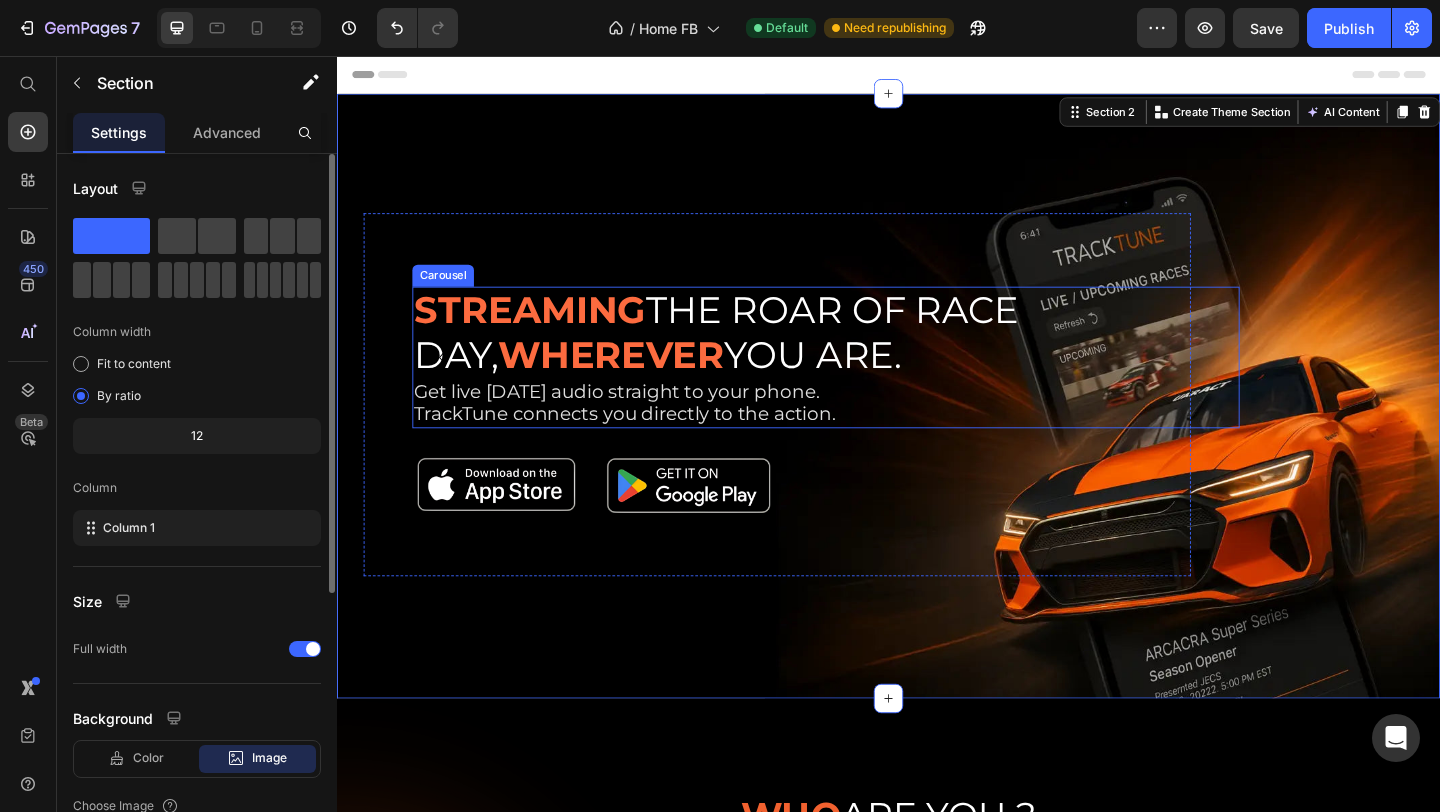 click on "STREAMING  THE ROAR OF [DATE],  WHEREVER  YOU ARE. Text Get live [DATE] audio straight to your phone. TrackTune connects you directly to the action. Text Block" at bounding box center [869, 384] 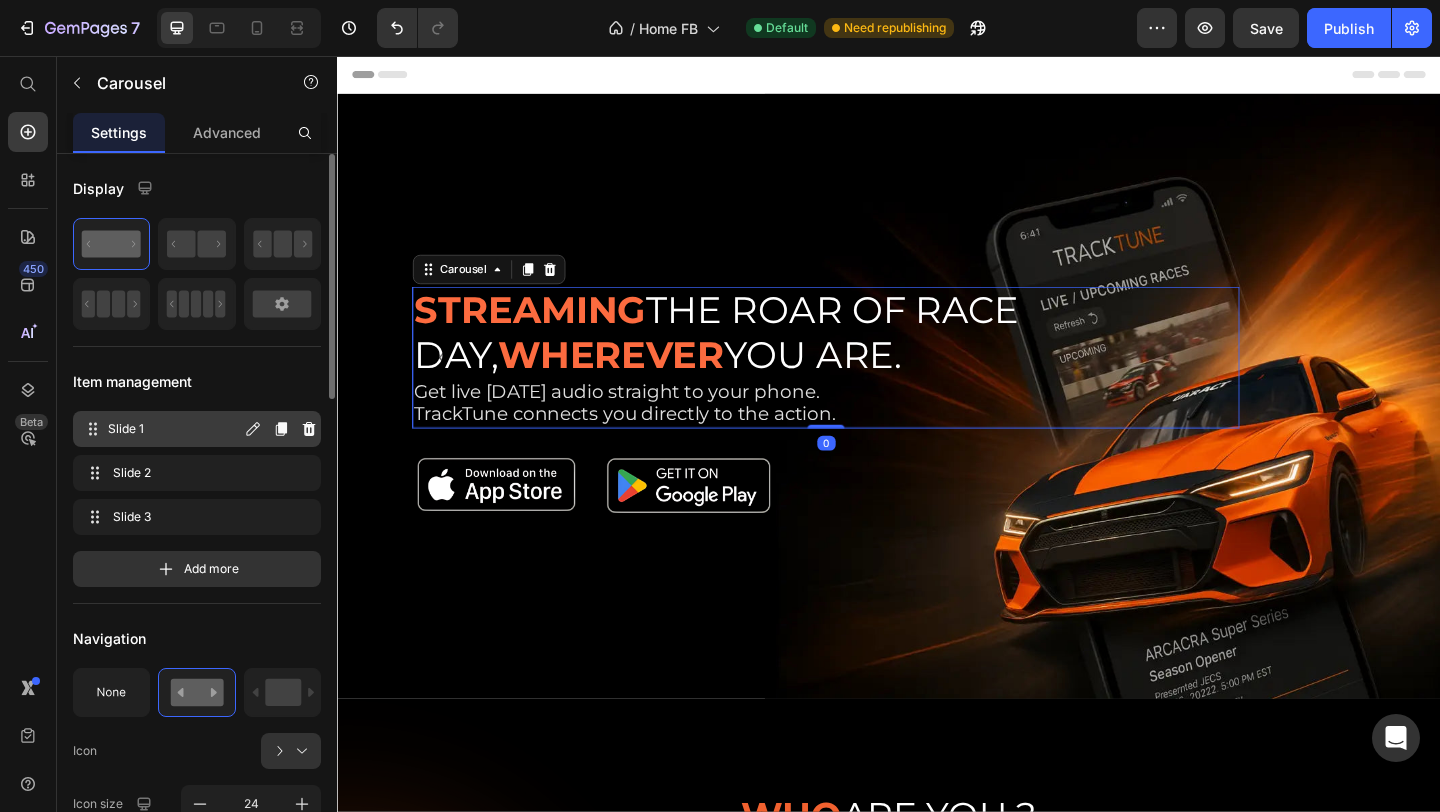 click on "Slide 1 Slide 1" at bounding box center (161, 429) 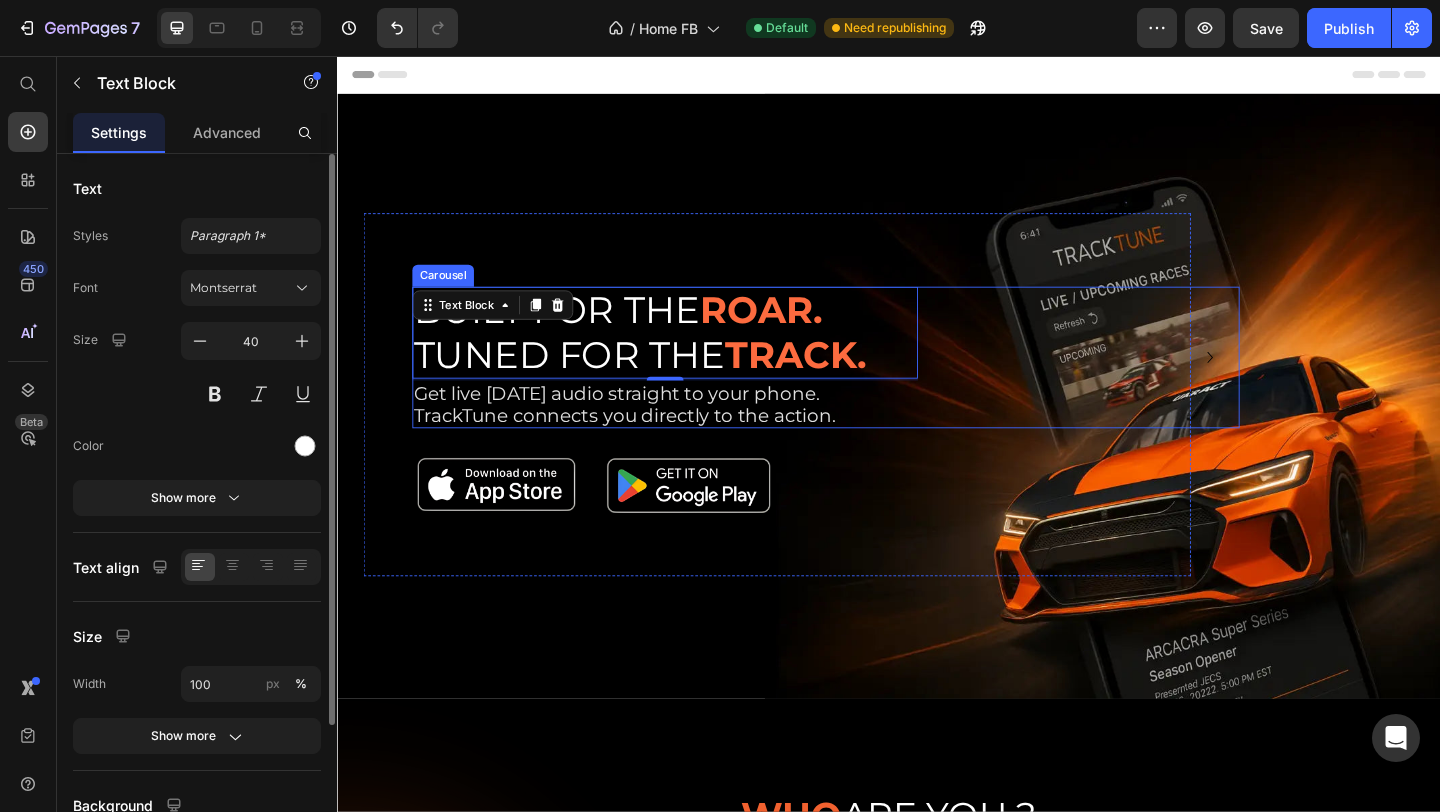 click on "BUILT   FOR   THE  ROAR.   TUNED FOR THE  TRACK. Text Block   2 Get live [DATE] audio straight to your phone. TrackTune connects you directly to the action. Text Block" at bounding box center [869, 384] 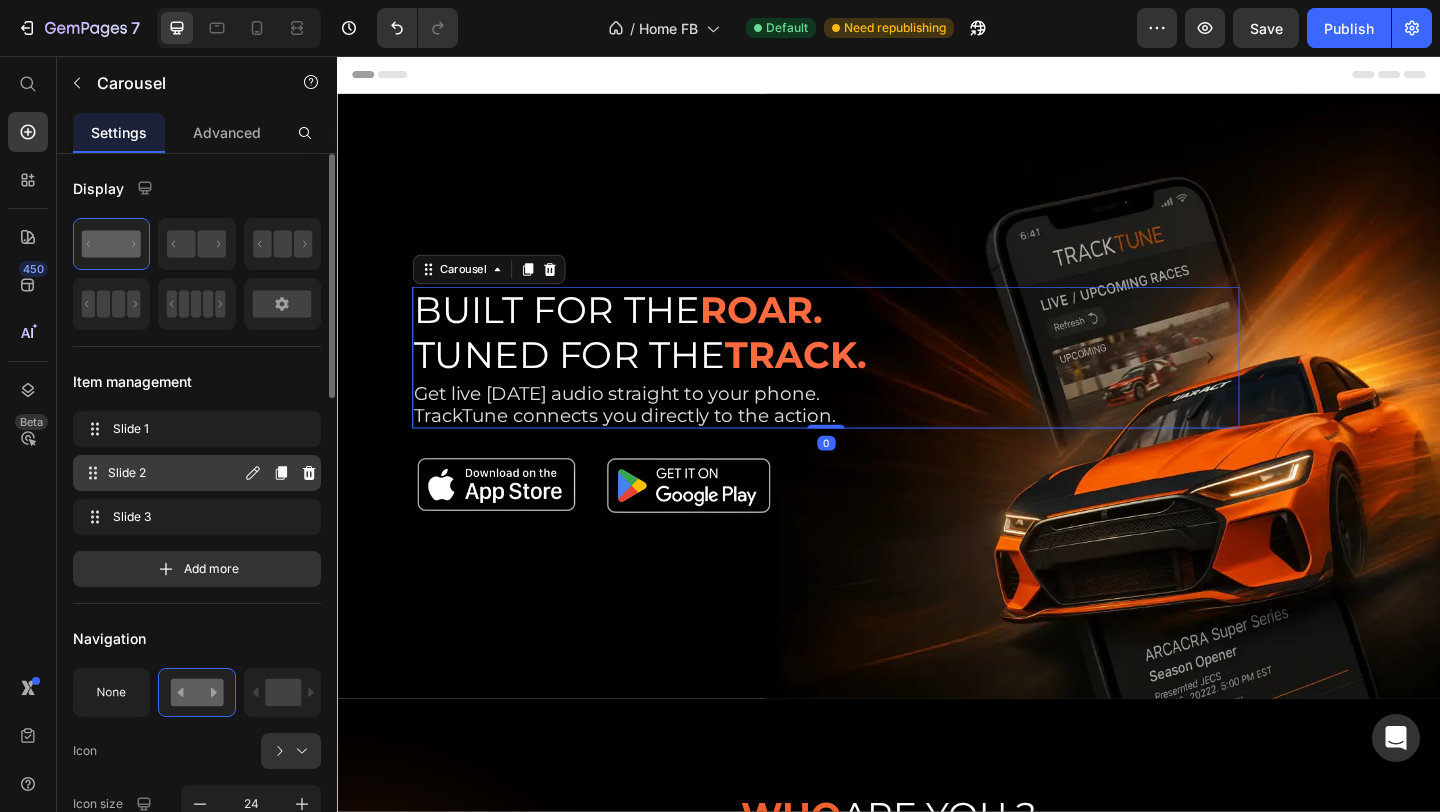 click on "Slide 2" at bounding box center [174, 473] 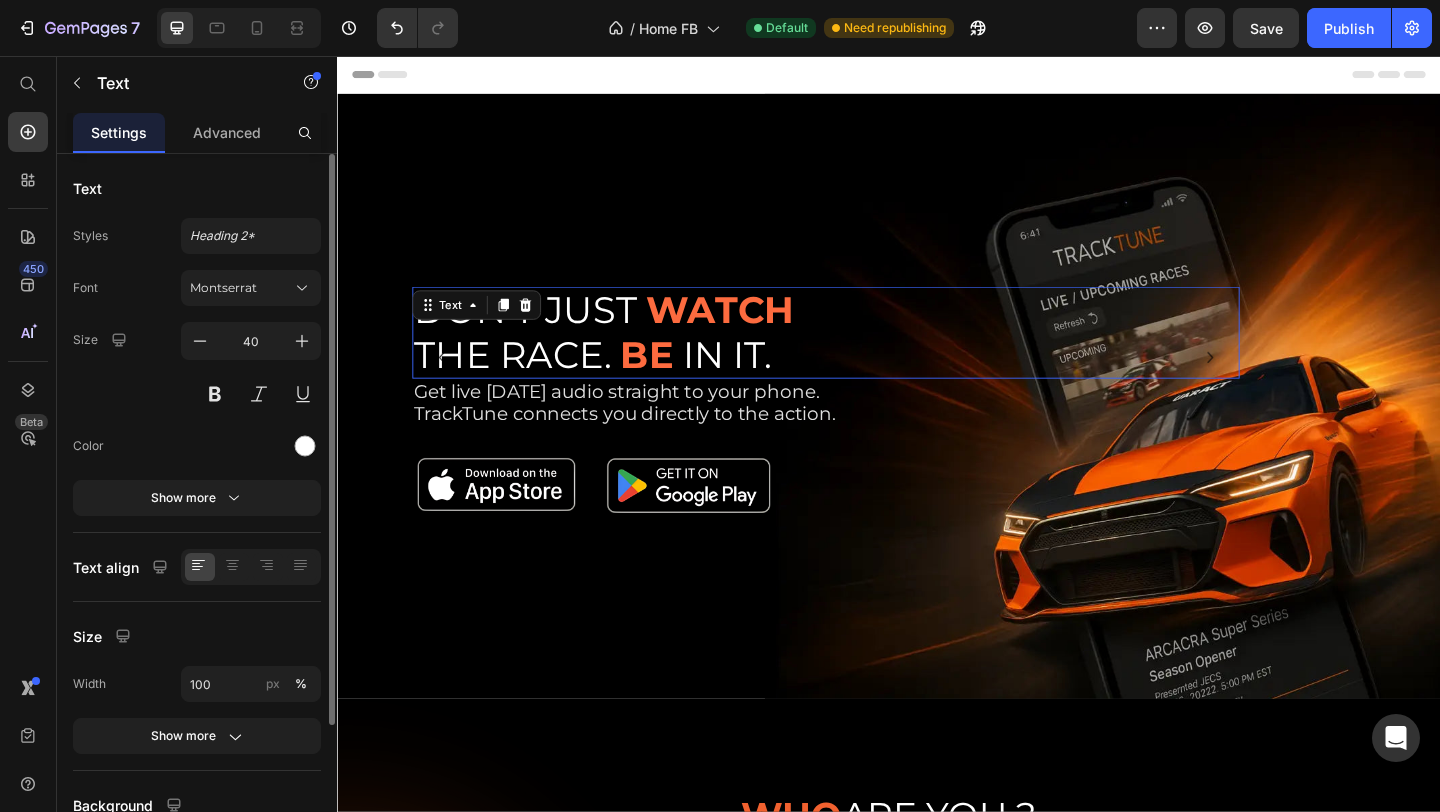 click on "THE RACE." at bounding box center (528, 380) 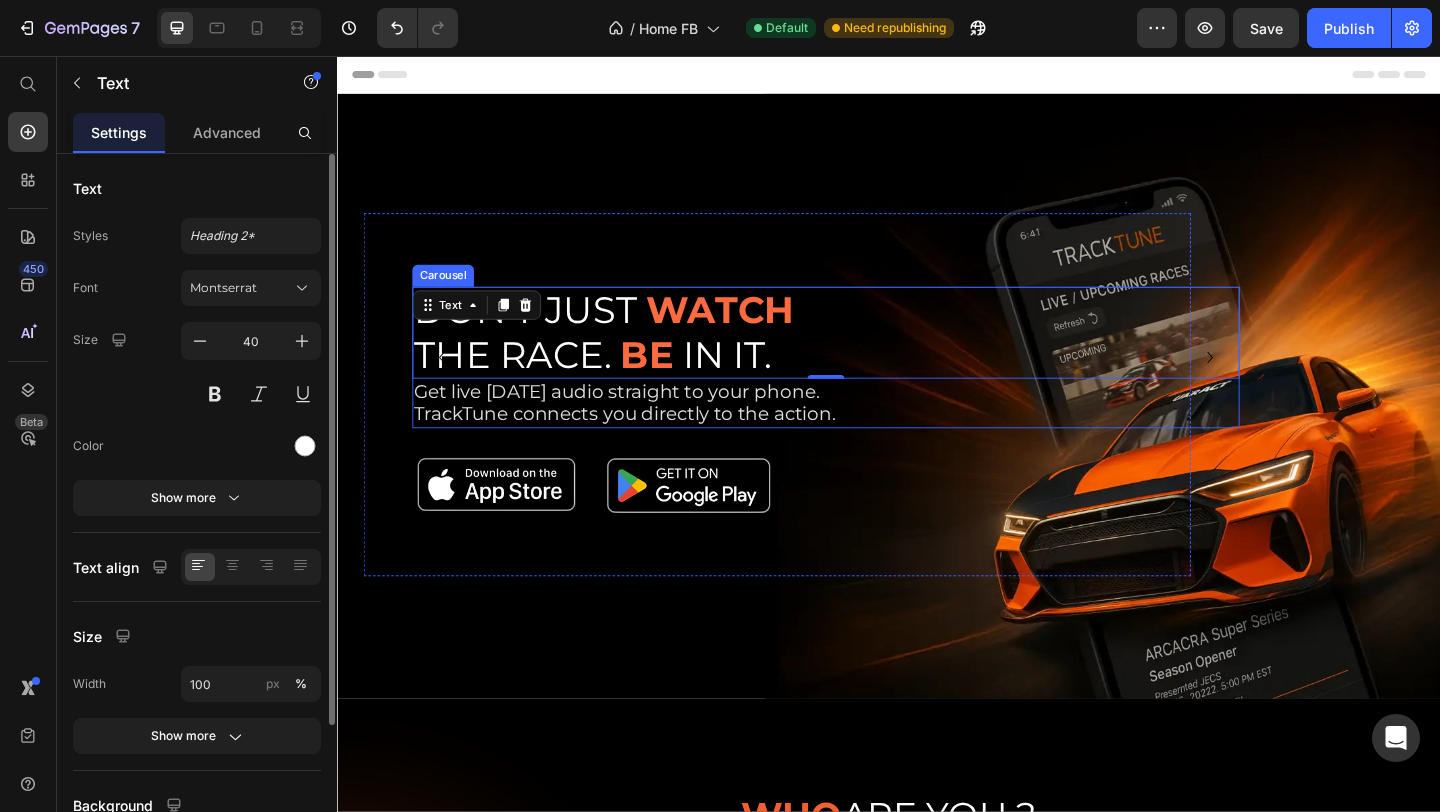 click on "DON’T JUST   WATCH   THE RACE.   BE   IN IT. Text   0 Get live [DATE] audio straight to your phone. TrackTune connects you directly to the action. Text Block" at bounding box center (869, 384) 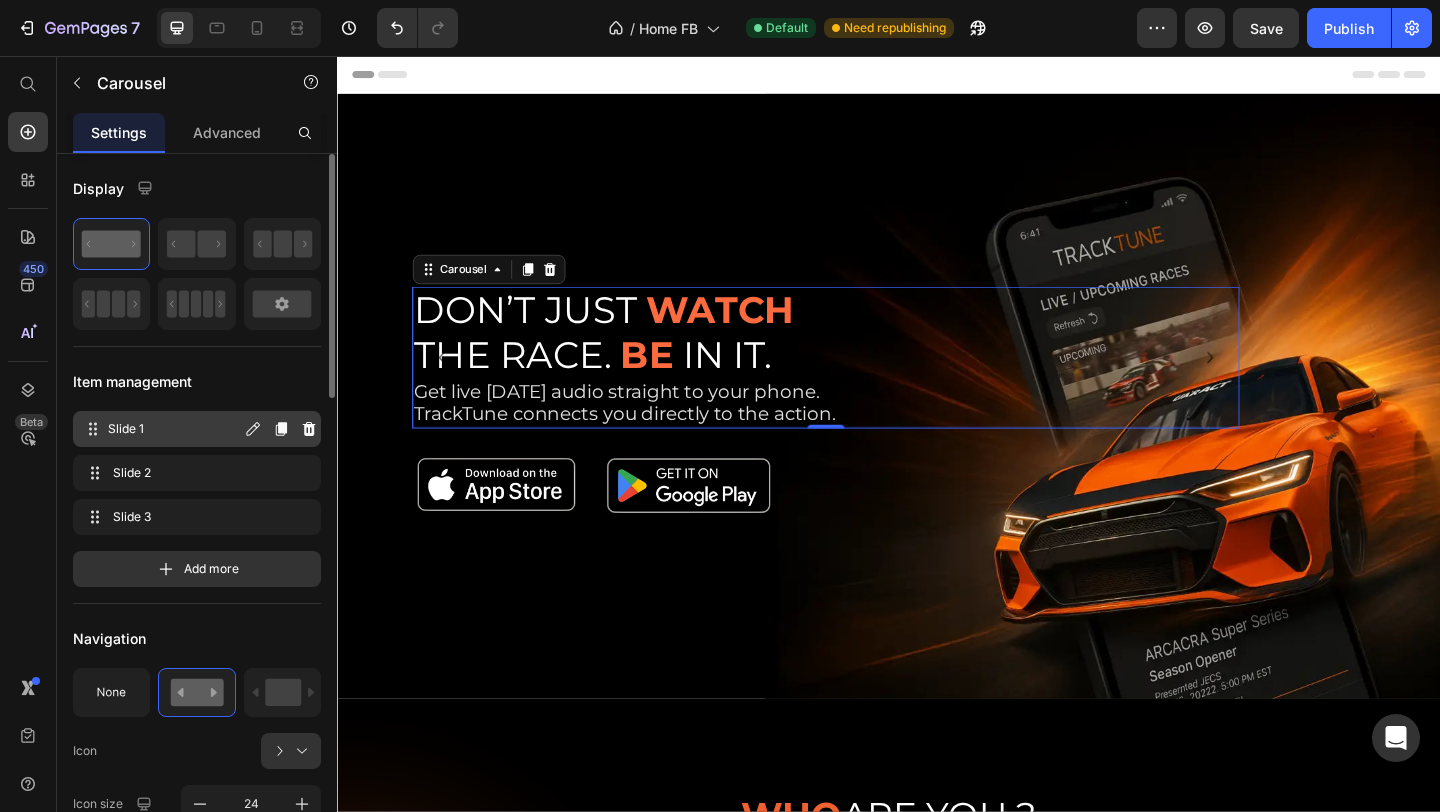click on "Slide 1" at bounding box center (174, 429) 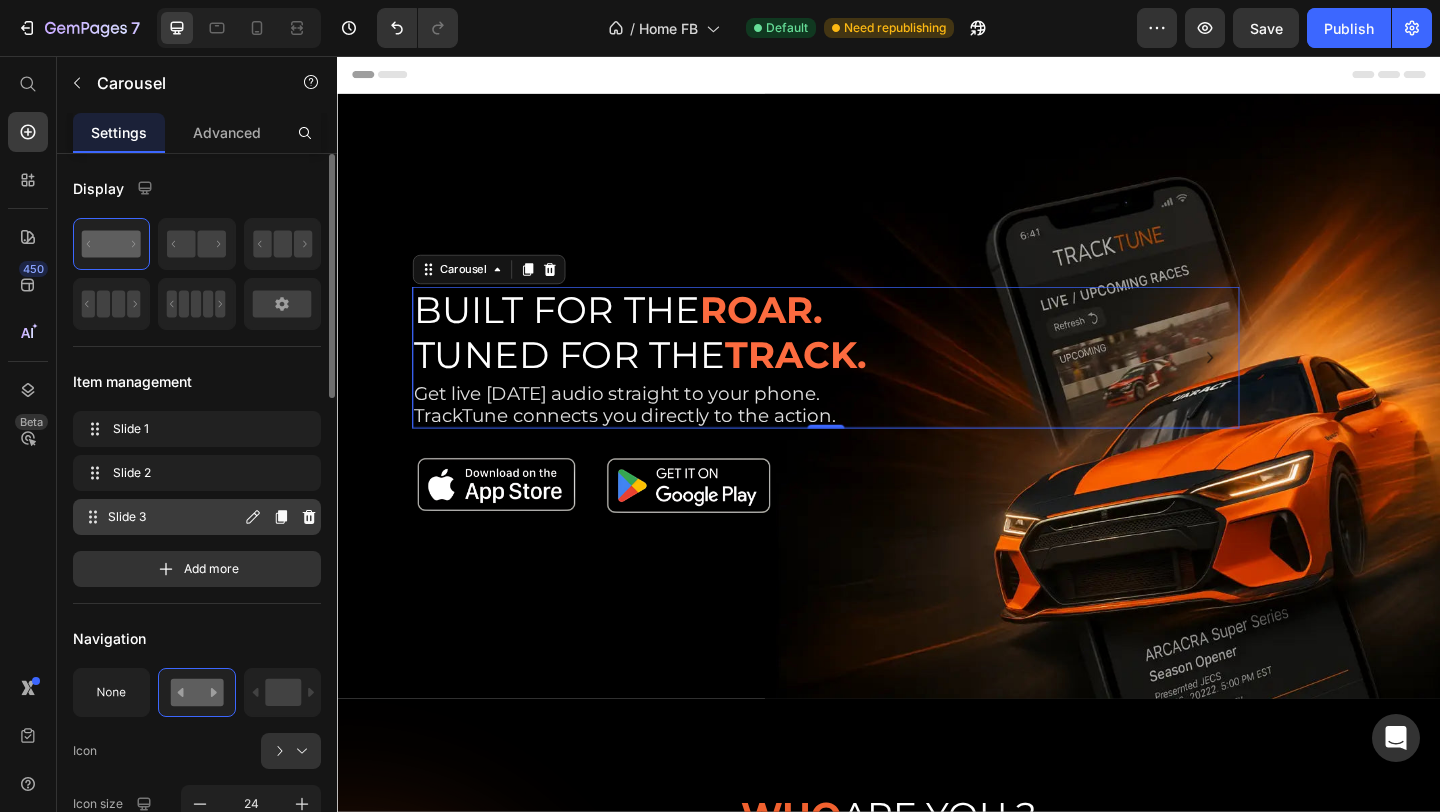 click on "Slide 3" at bounding box center [174, 517] 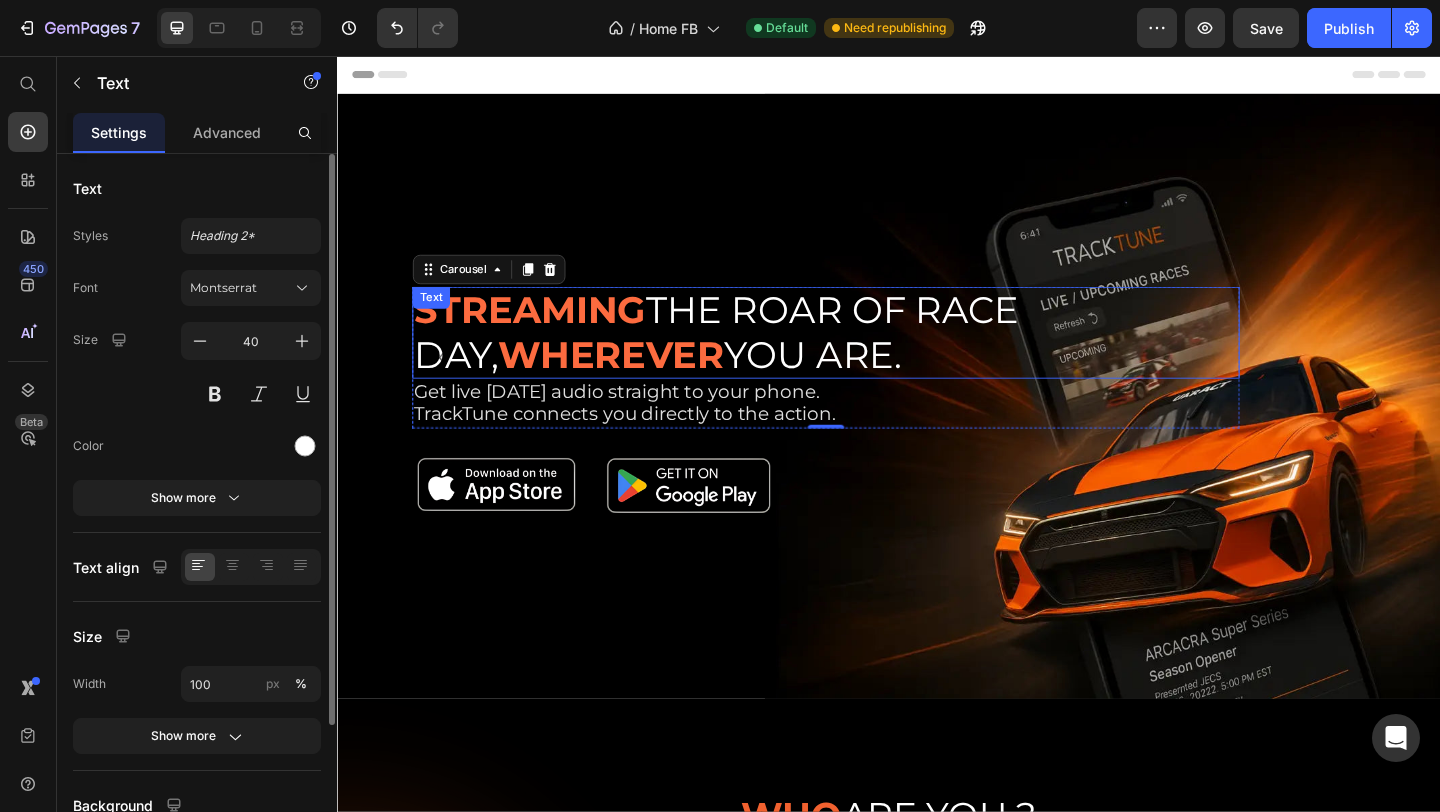 click on "WHEREVER" at bounding box center [635, 380] 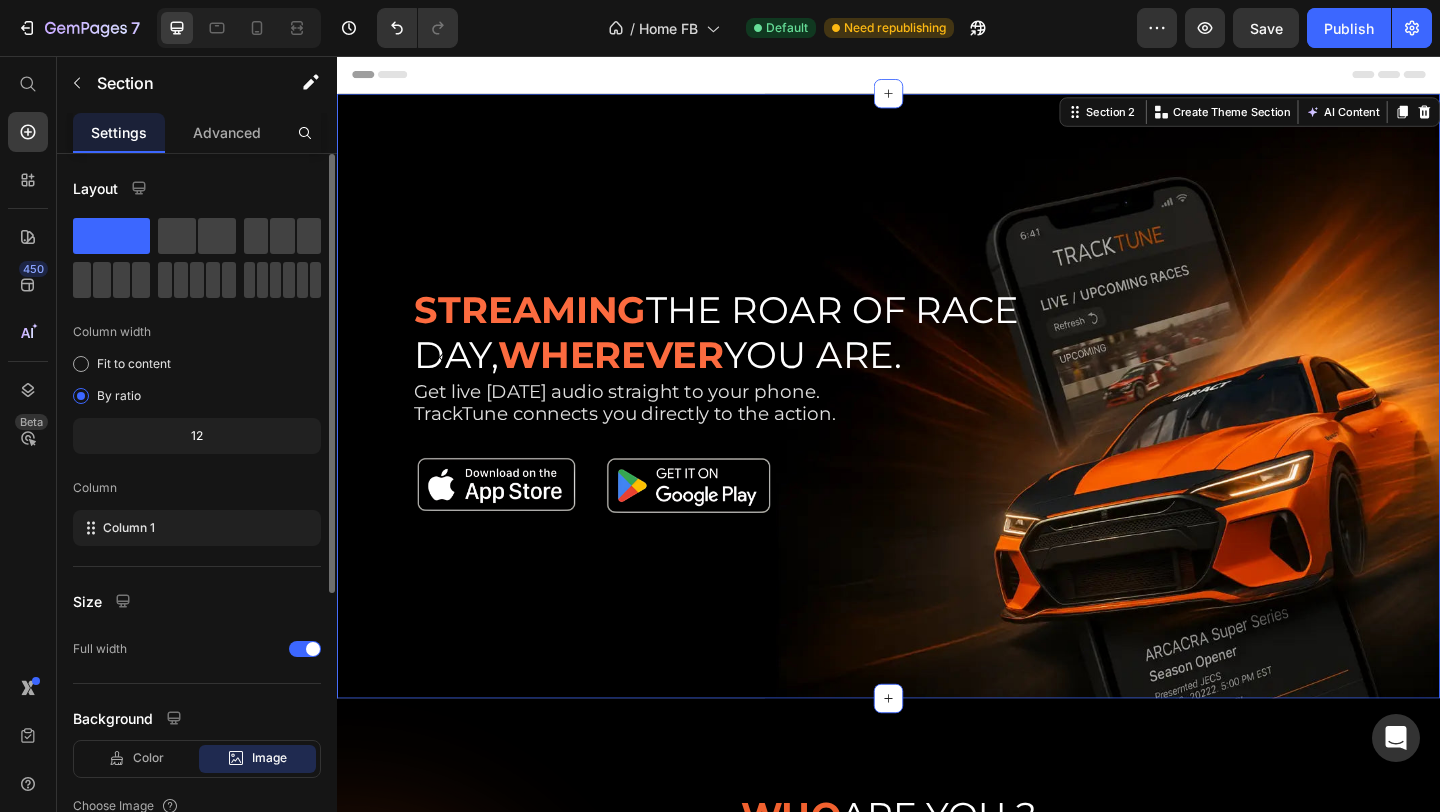 click on "BUILT   FOR   THE  ROAR.   TUNED FOR THE  TRACK. Text Block Get live [DATE] audio straight to your phone. TrackTune connects you directly to the action. Text Block DON’T JUST   WATCH   THE RACE.   BE   IN IT. Text Get live [DATE] audio straight to your phone. TrackTune connects you directly to the action. Text Block STREAMING  THE ROAR OF [DATE],  WHEREVER  YOU ARE. Text Get live [DATE] audio straight to your phone. TrackTune connects you directly to the action. Text Block
Carousel Image Image Row Row Row Section 2   Create Theme Section AI Content Write with GemAI What would you like to describe here? Tone and Voice Persuasive Product Custom Hearing Protection Show more Generate" at bounding box center (937, 426) 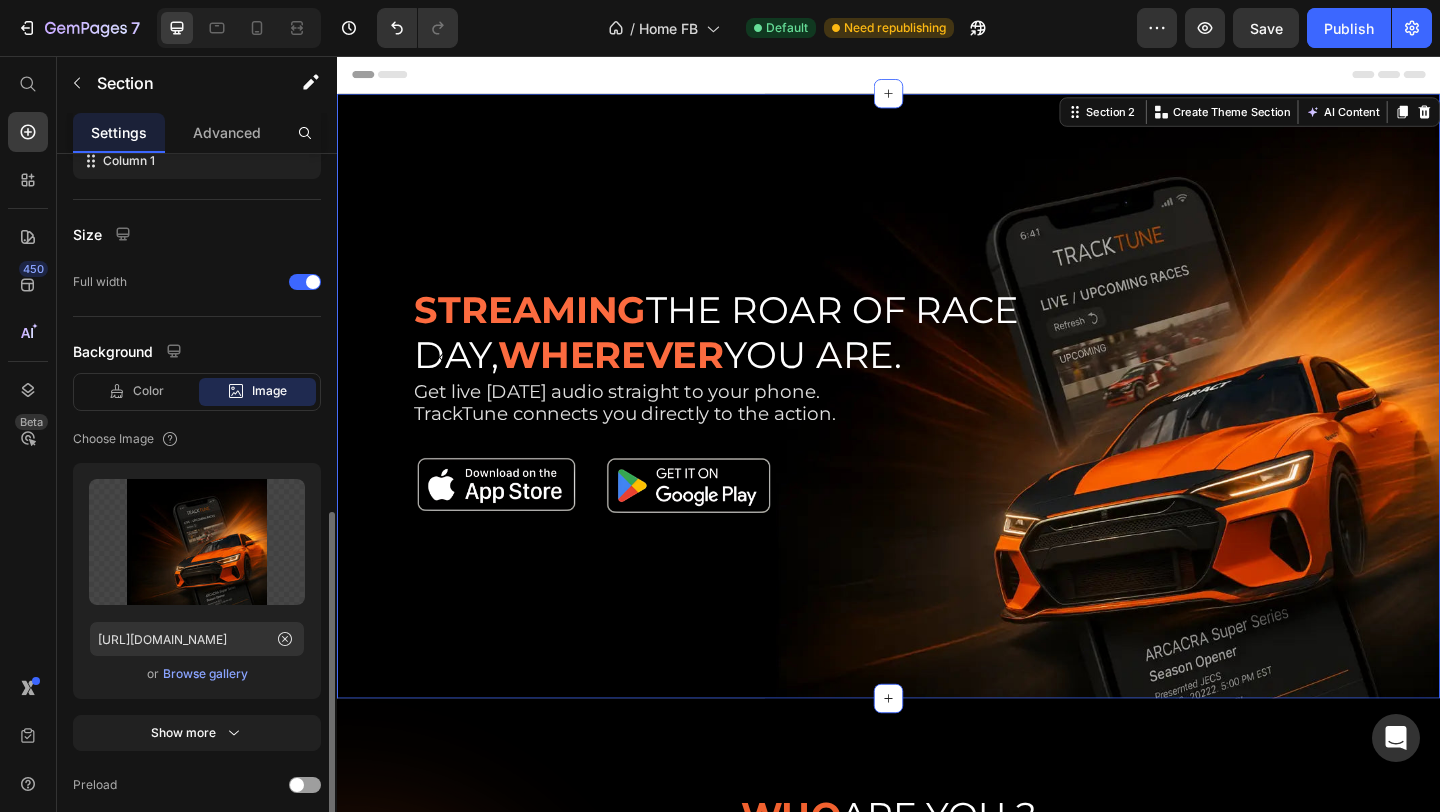 scroll, scrollTop: 449, scrollLeft: 0, axis: vertical 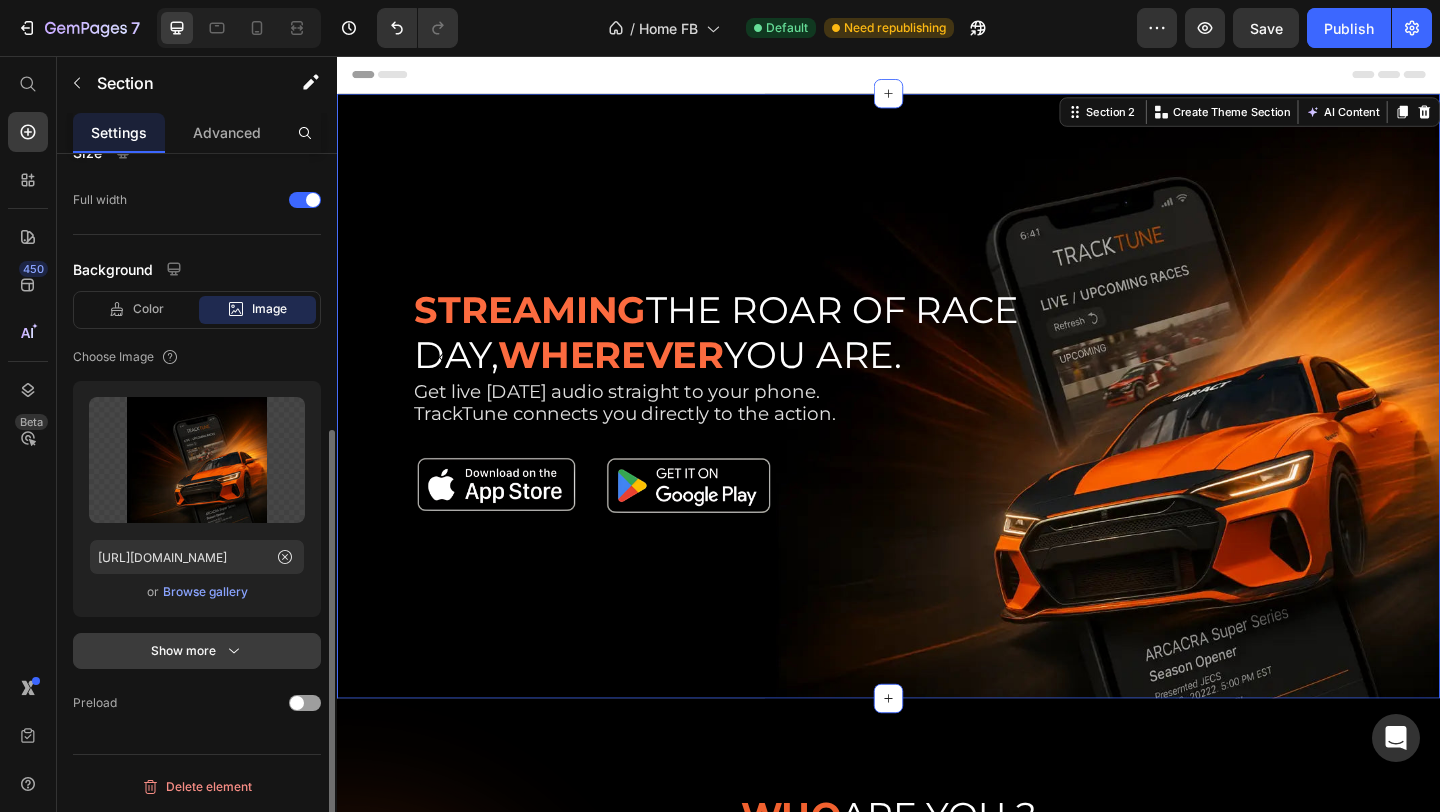 click 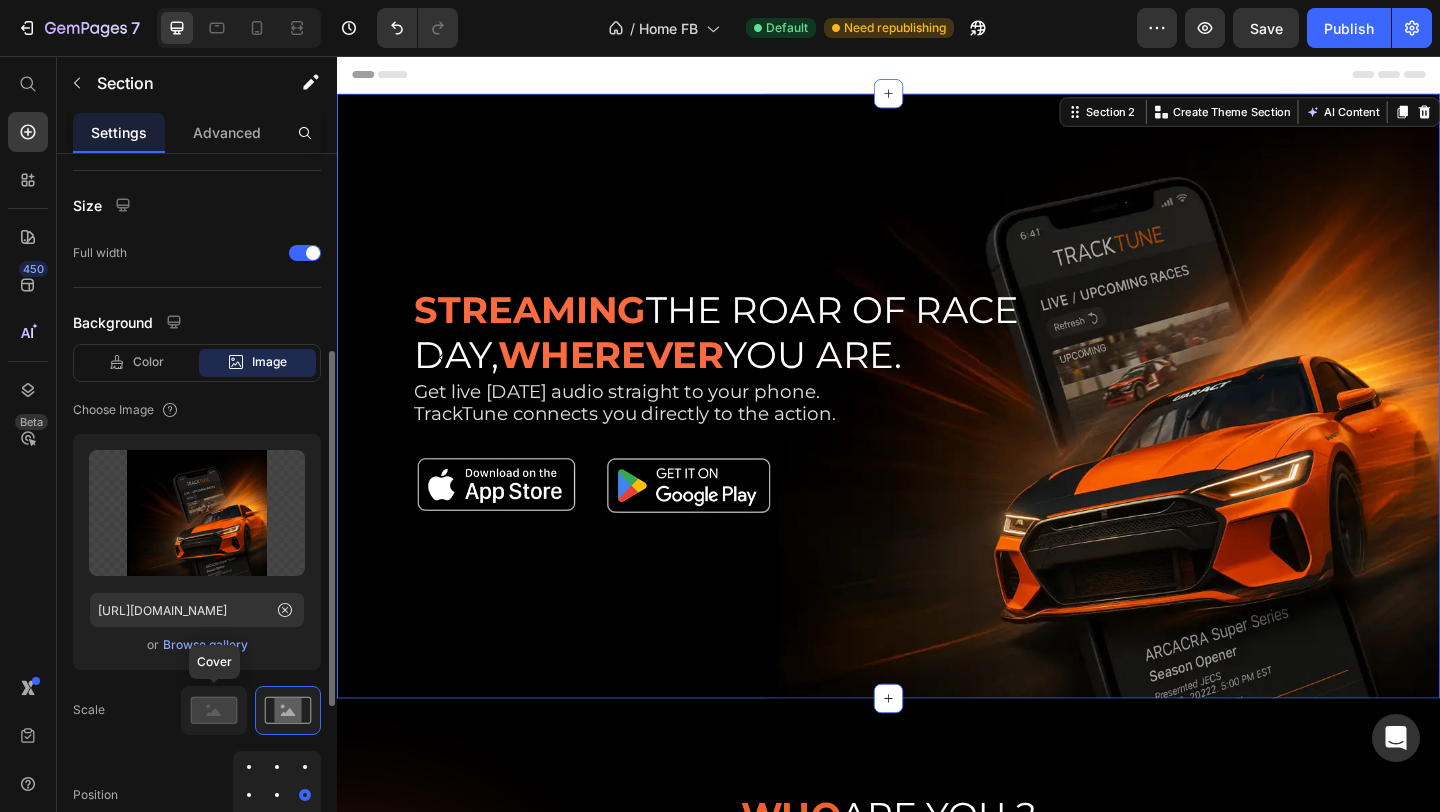 scroll, scrollTop: 0, scrollLeft: 0, axis: both 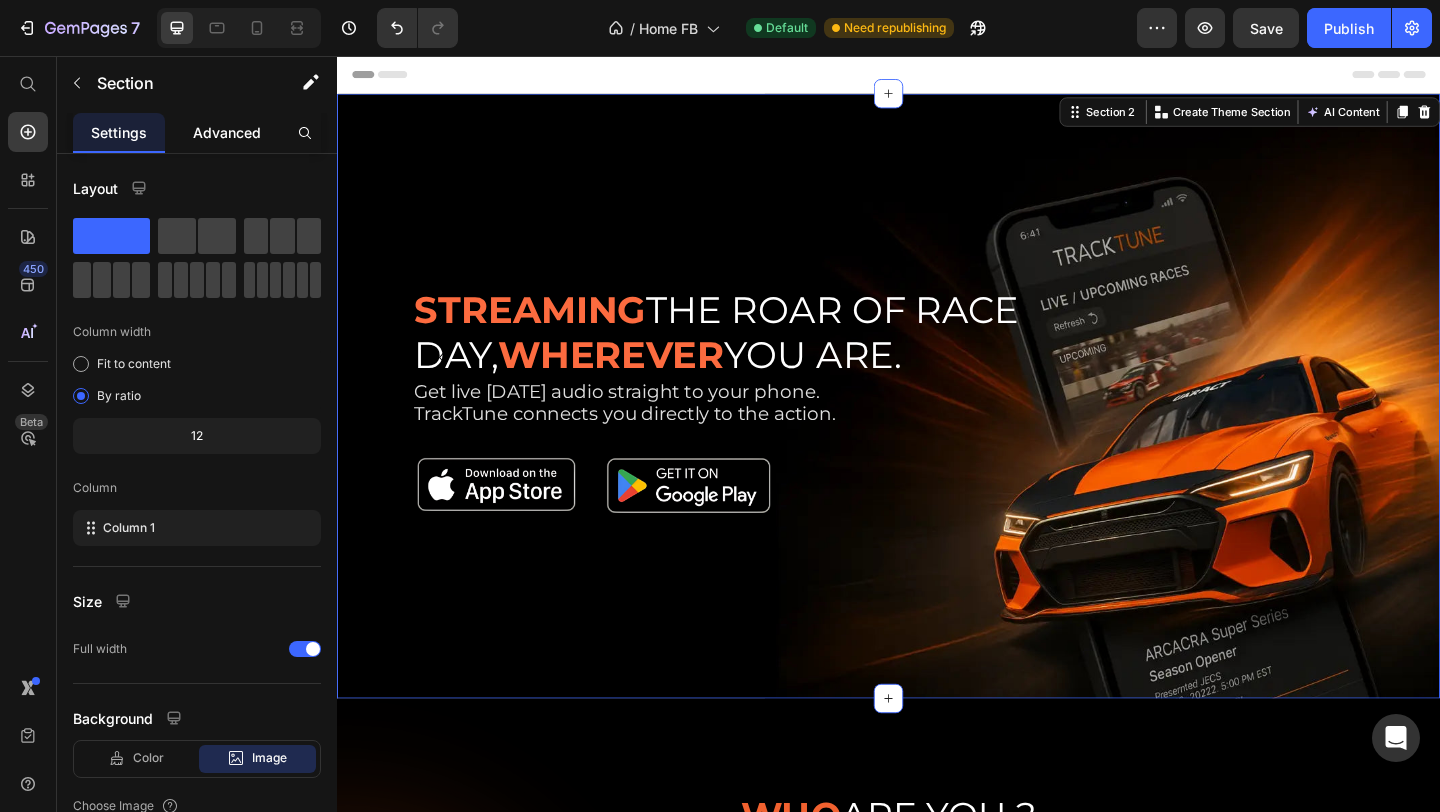 click on "Advanced" at bounding box center [227, 132] 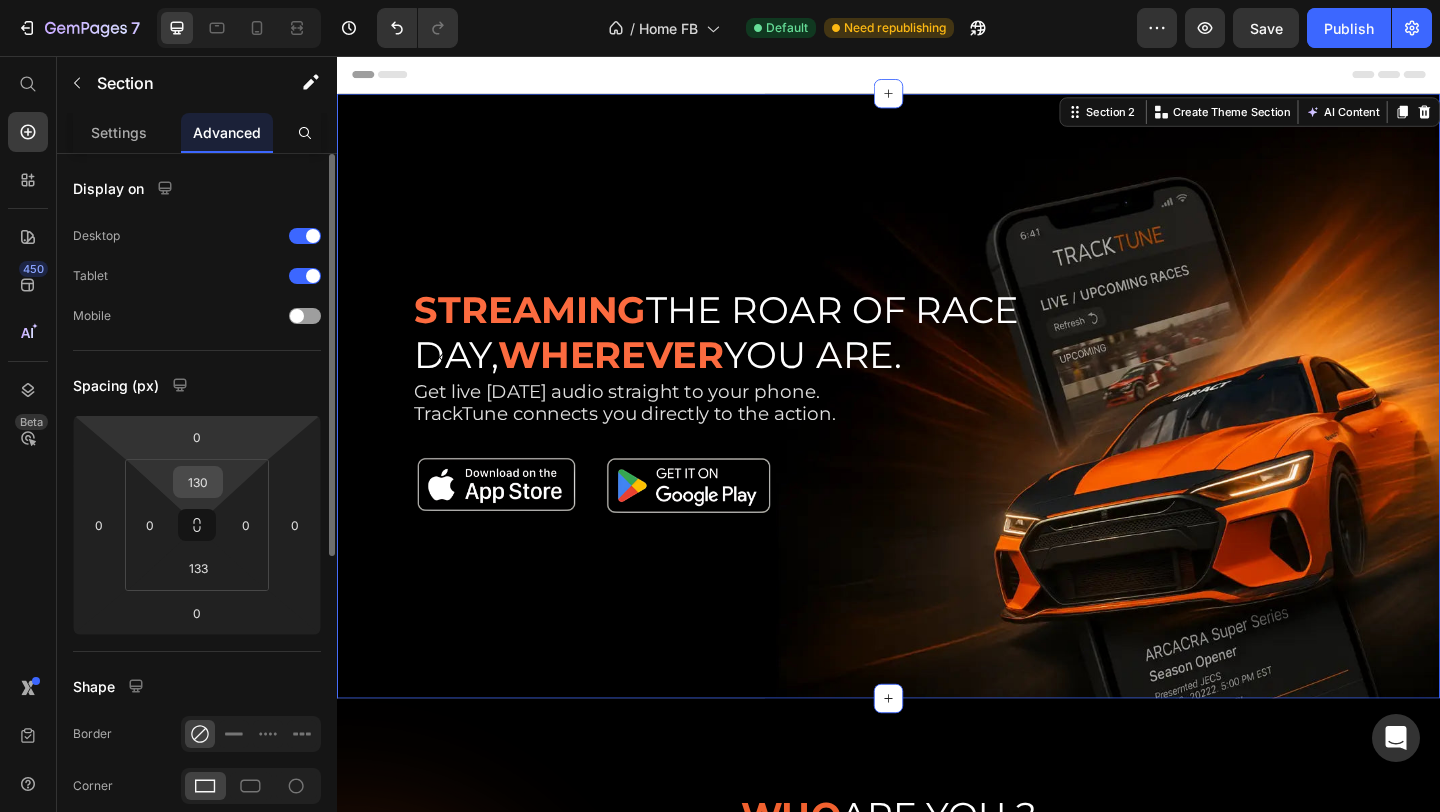 click on "130" at bounding box center [198, 482] 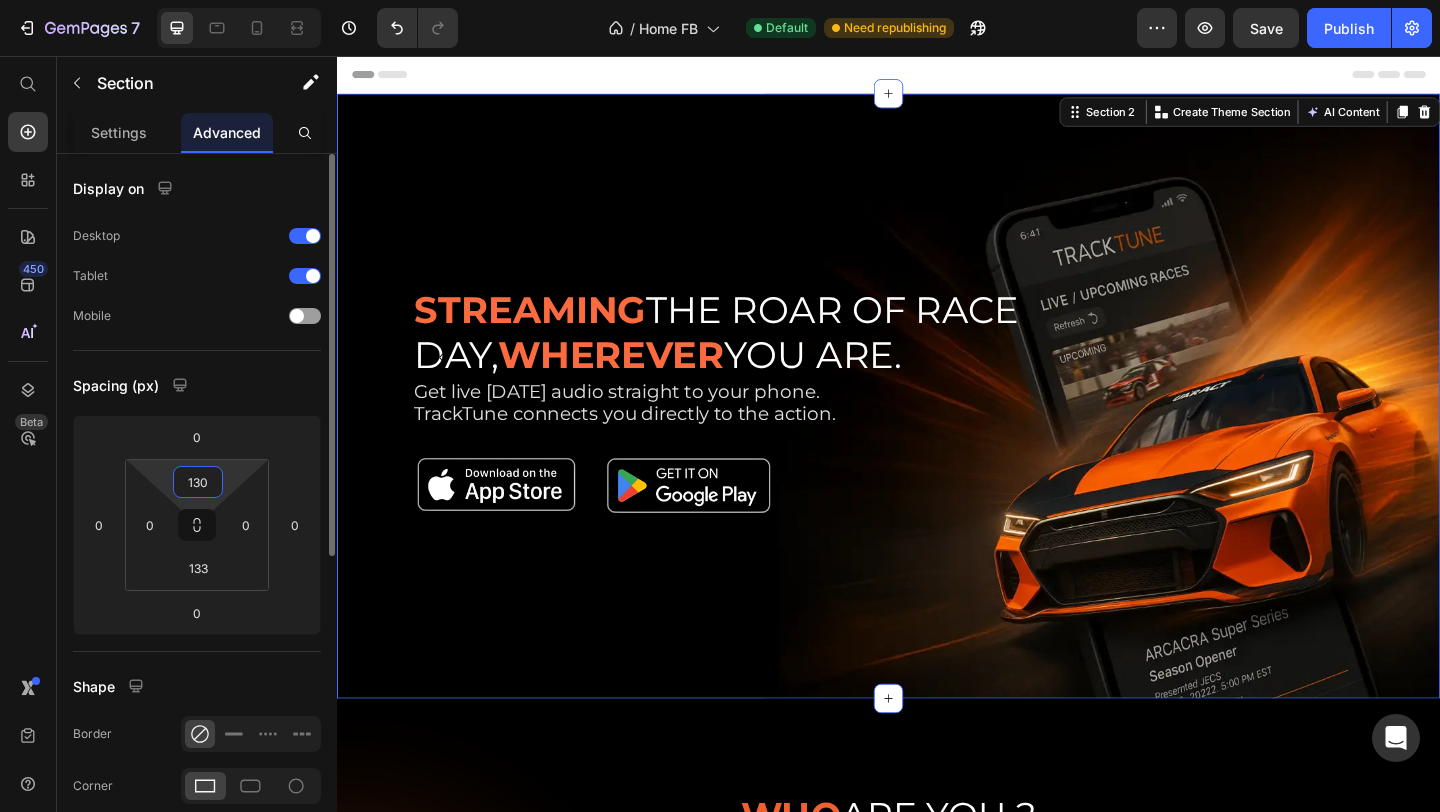 click on "130" at bounding box center [198, 482] 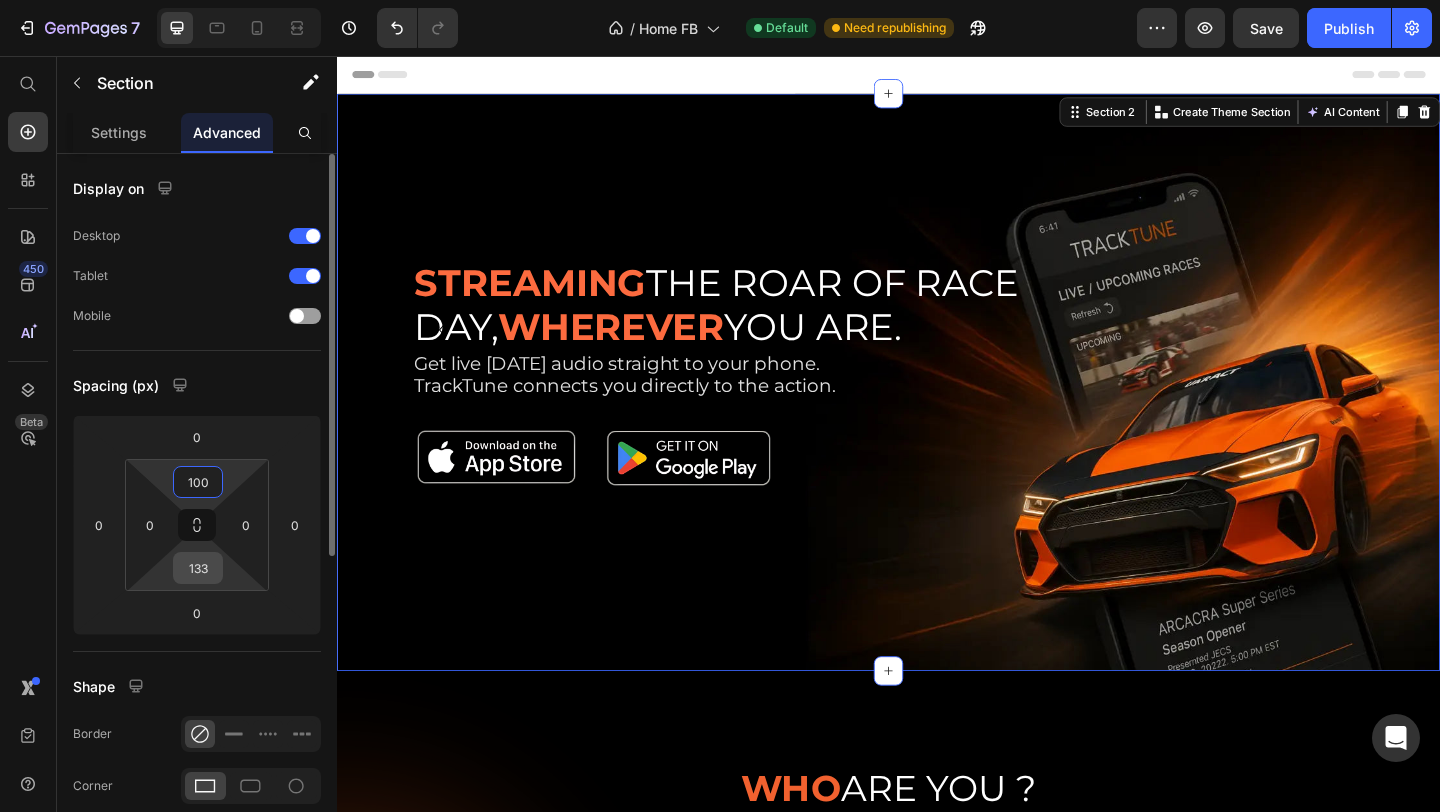 type on "100" 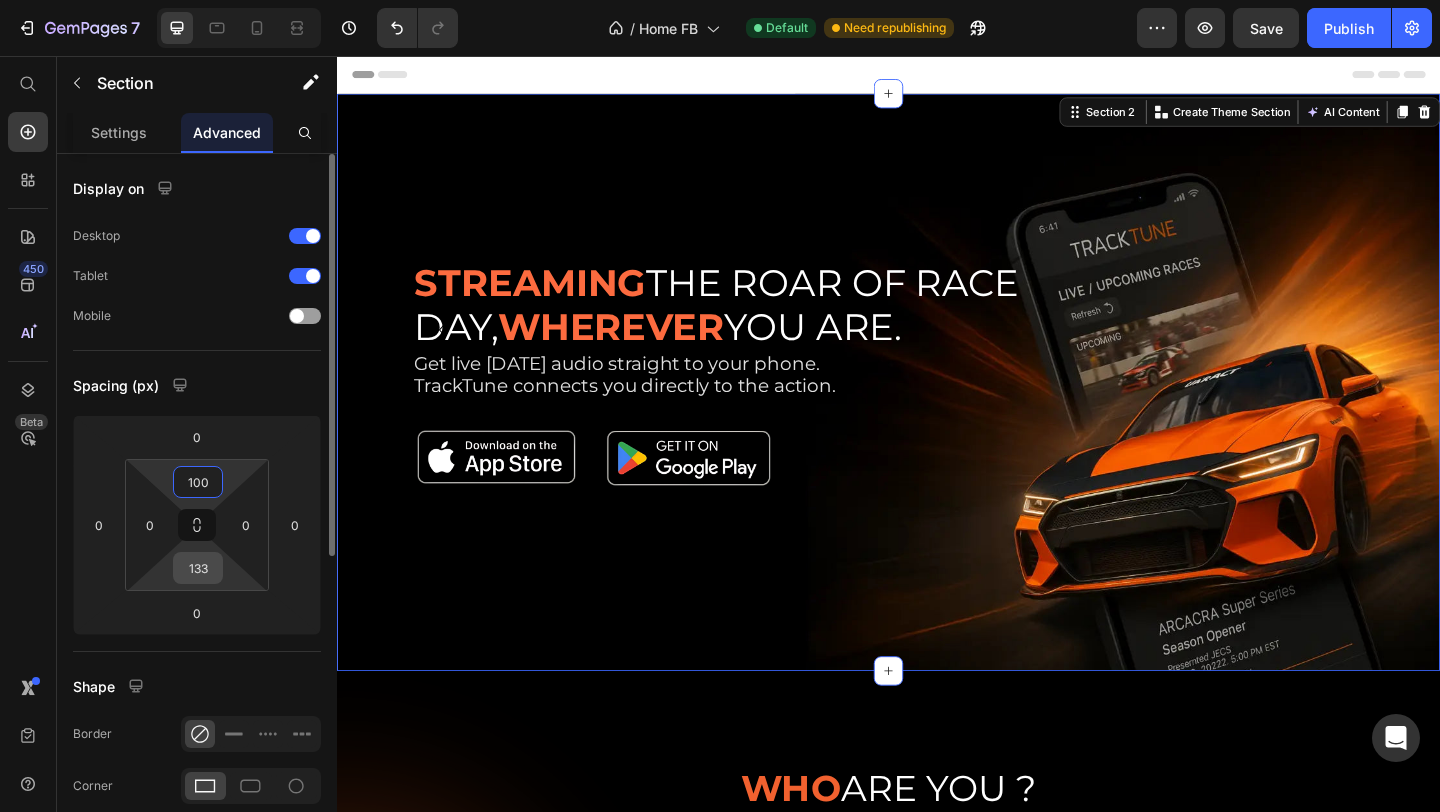 click on "133" at bounding box center (198, 568) 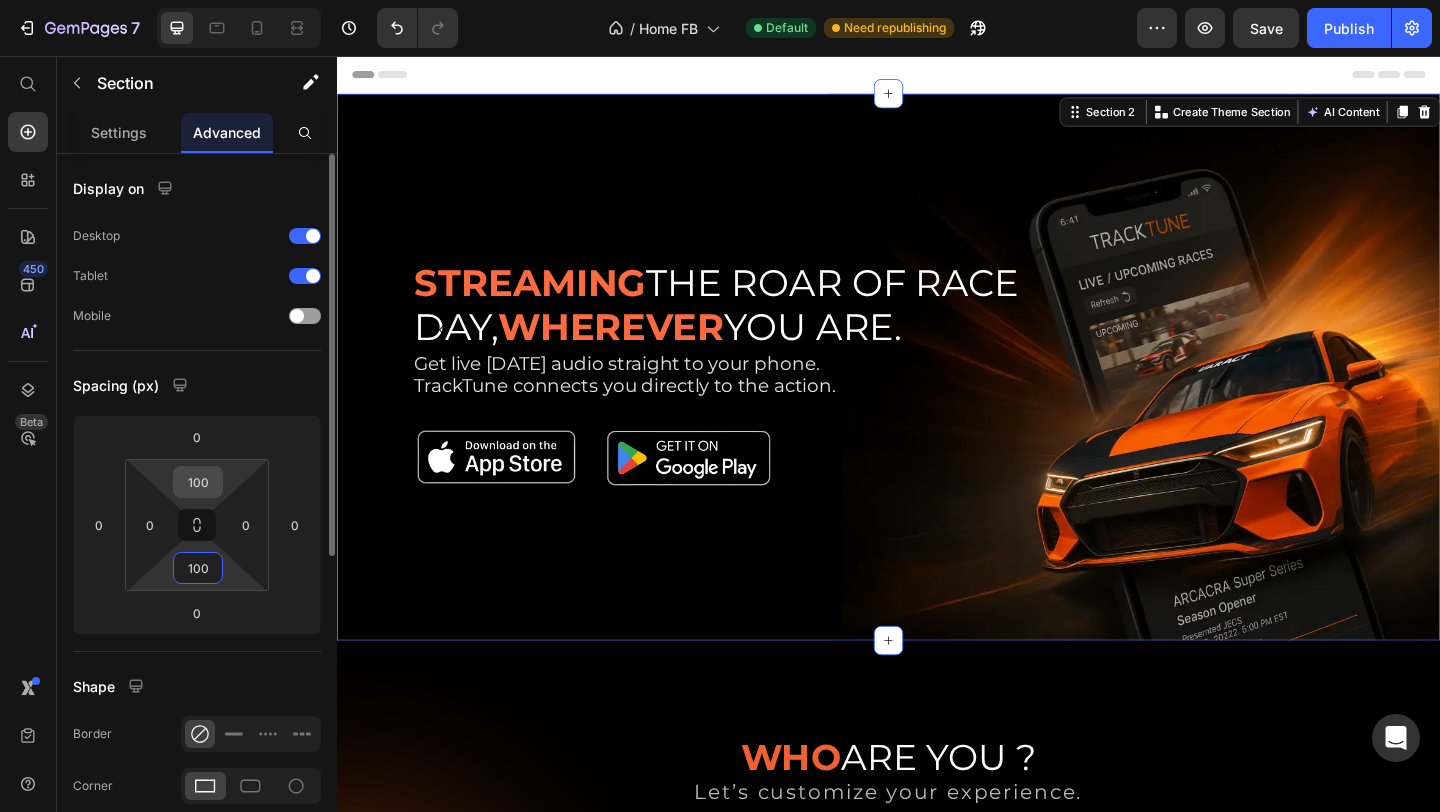 type on "100" 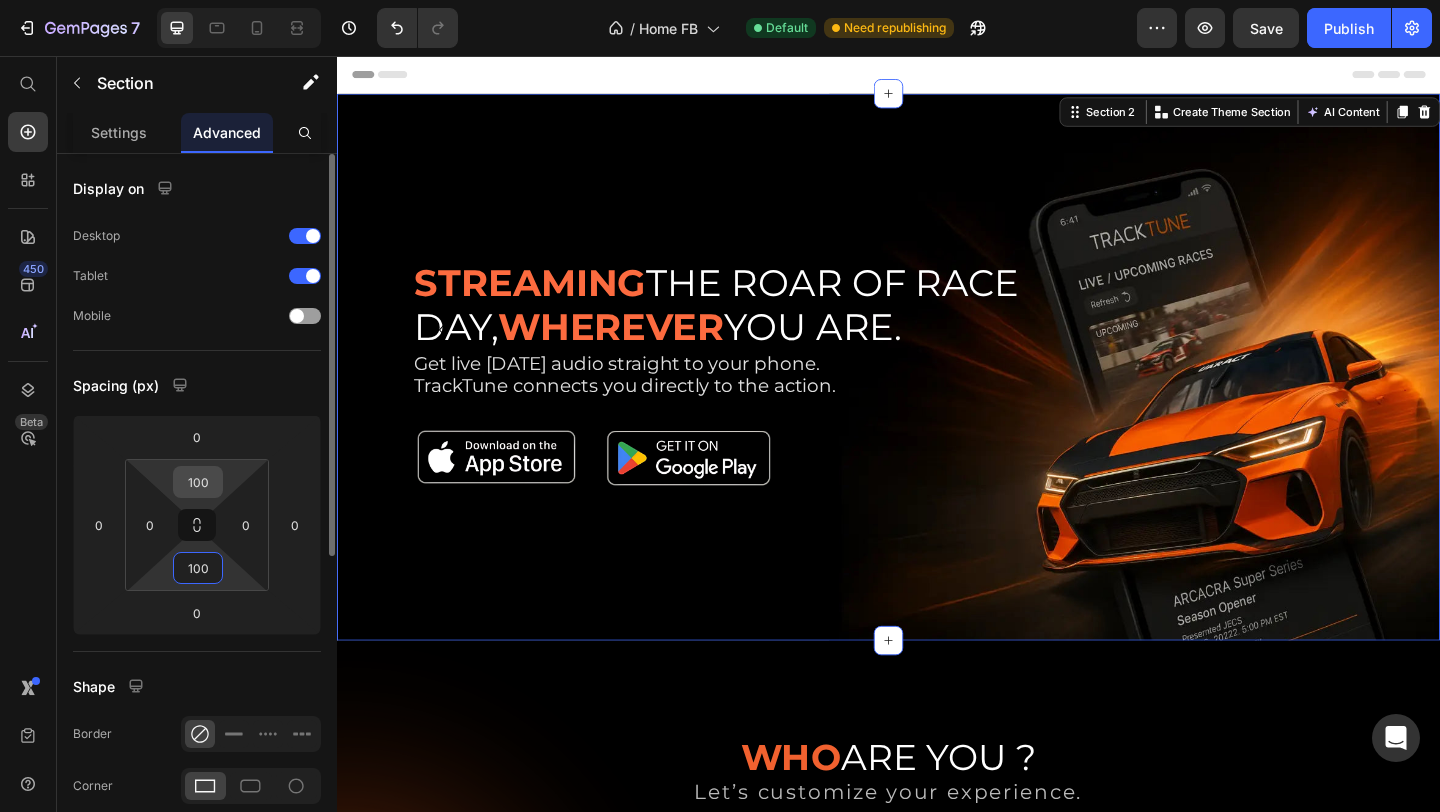 click on "100" at bounding box center [198, 482] 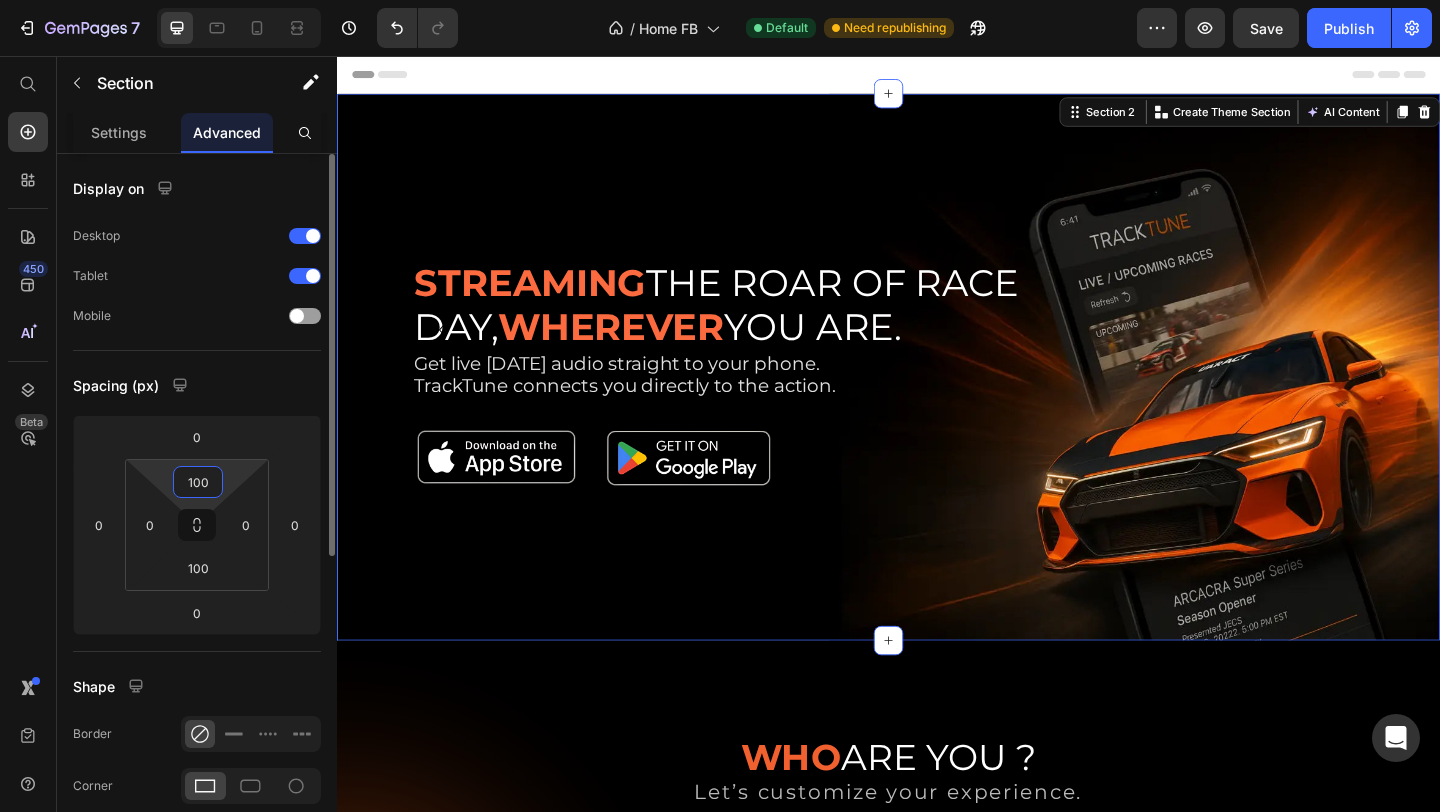 click on "100" at bounding box center (198, 482) 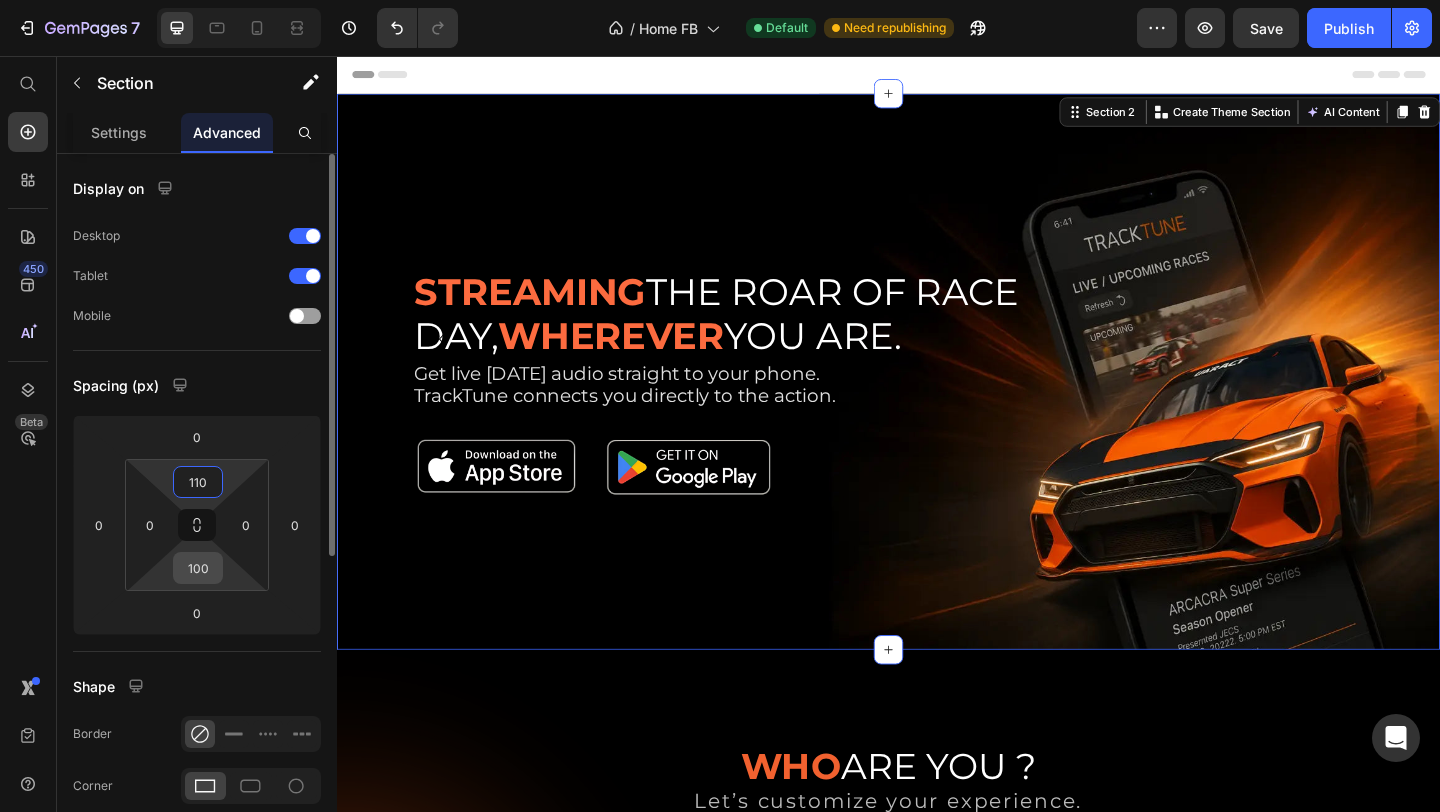 type on "110" 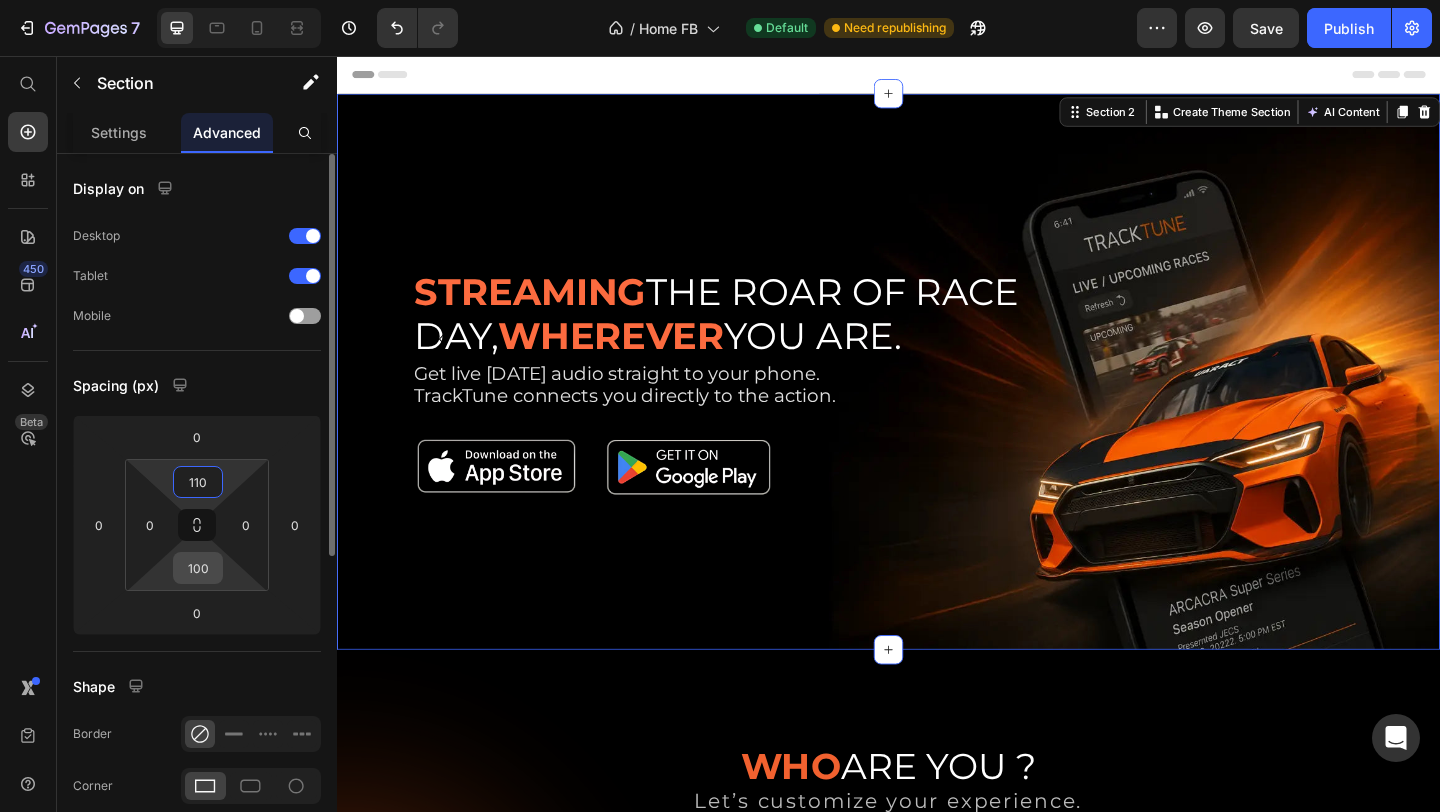 click on "100" at bounding box center (198, 568) 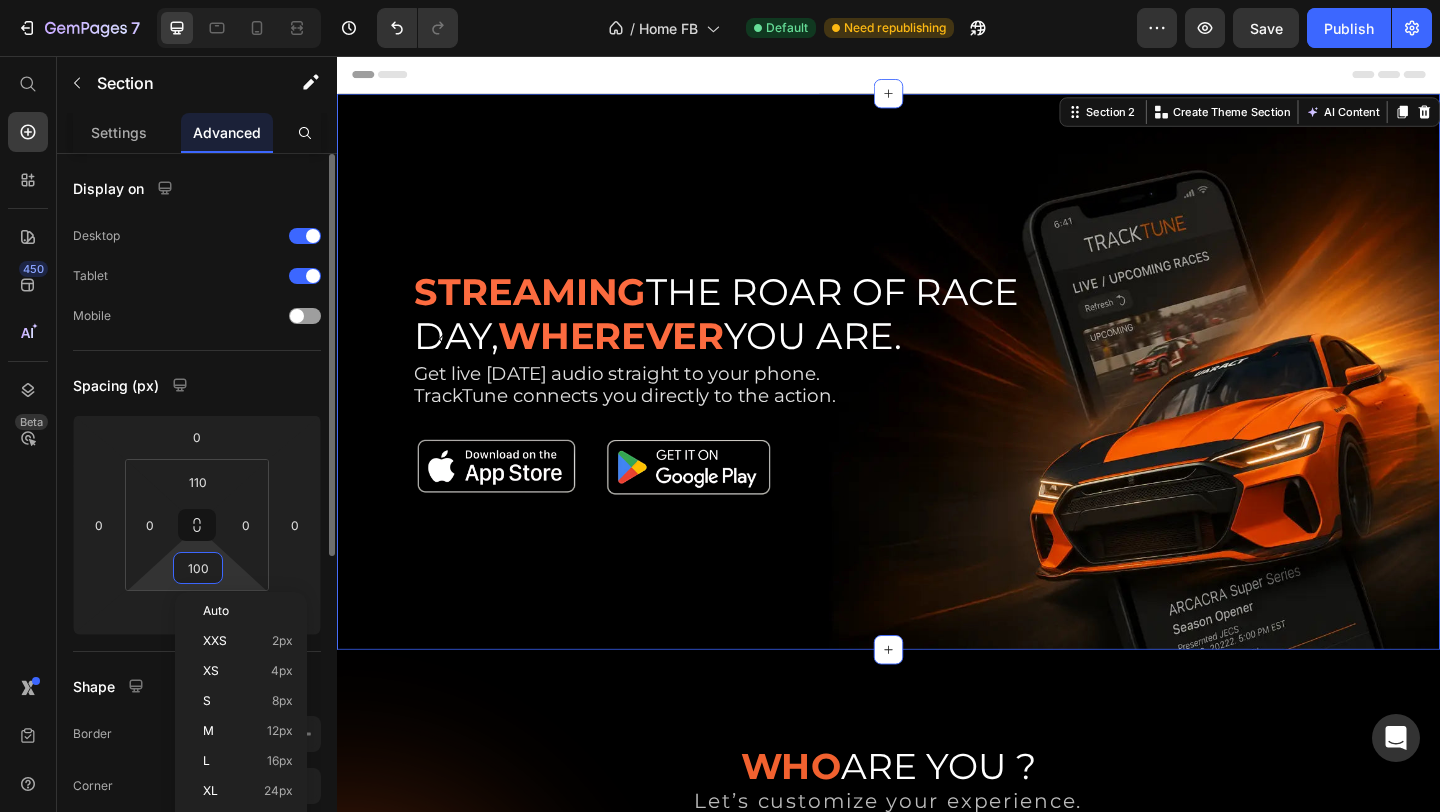 click on "100" at bounding box center [198, 568] 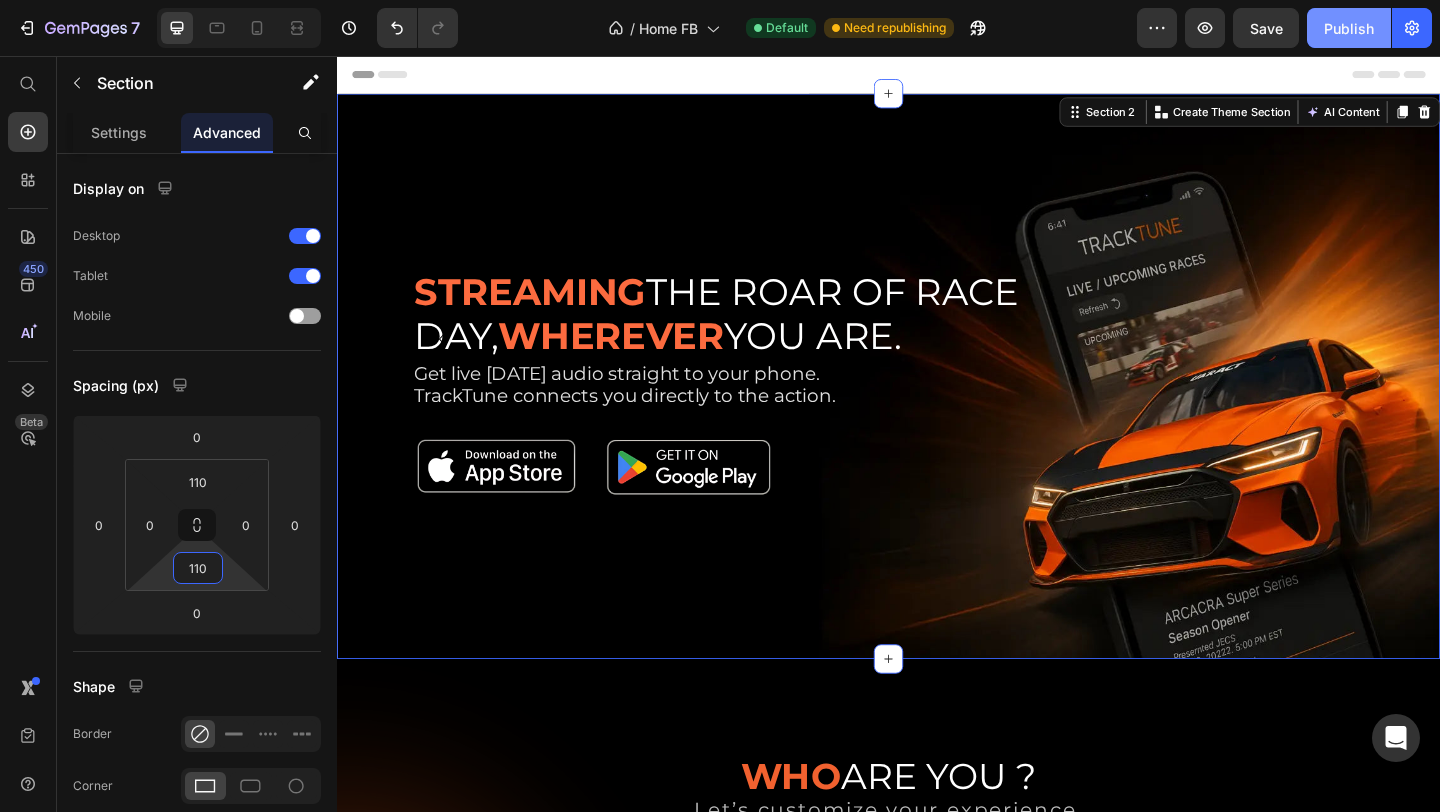 type on "110" 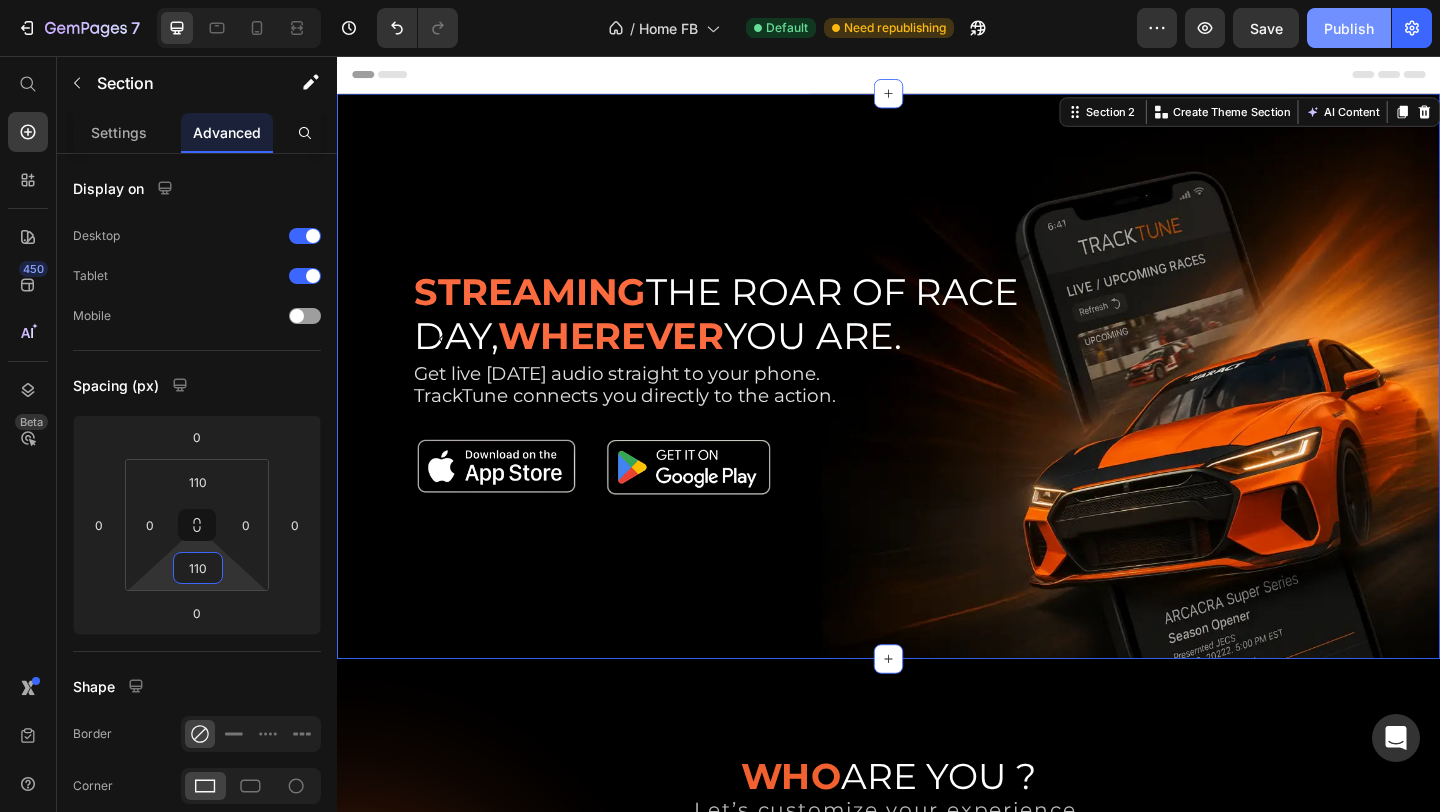 click on "Publish" at bounding box center [1349, 28] 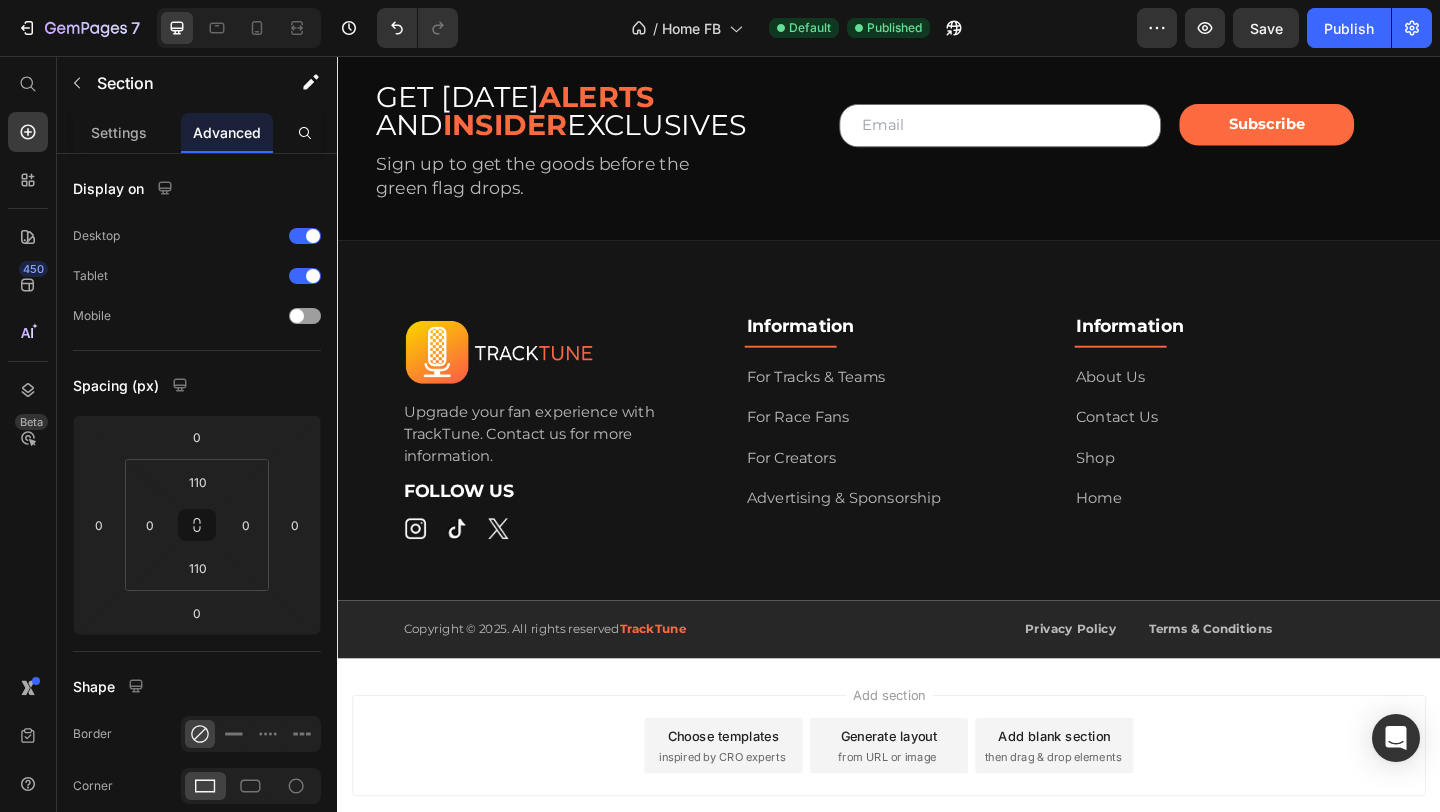 scroll, scrollTop: 4303, scrollLeft: 0, axis: vertical 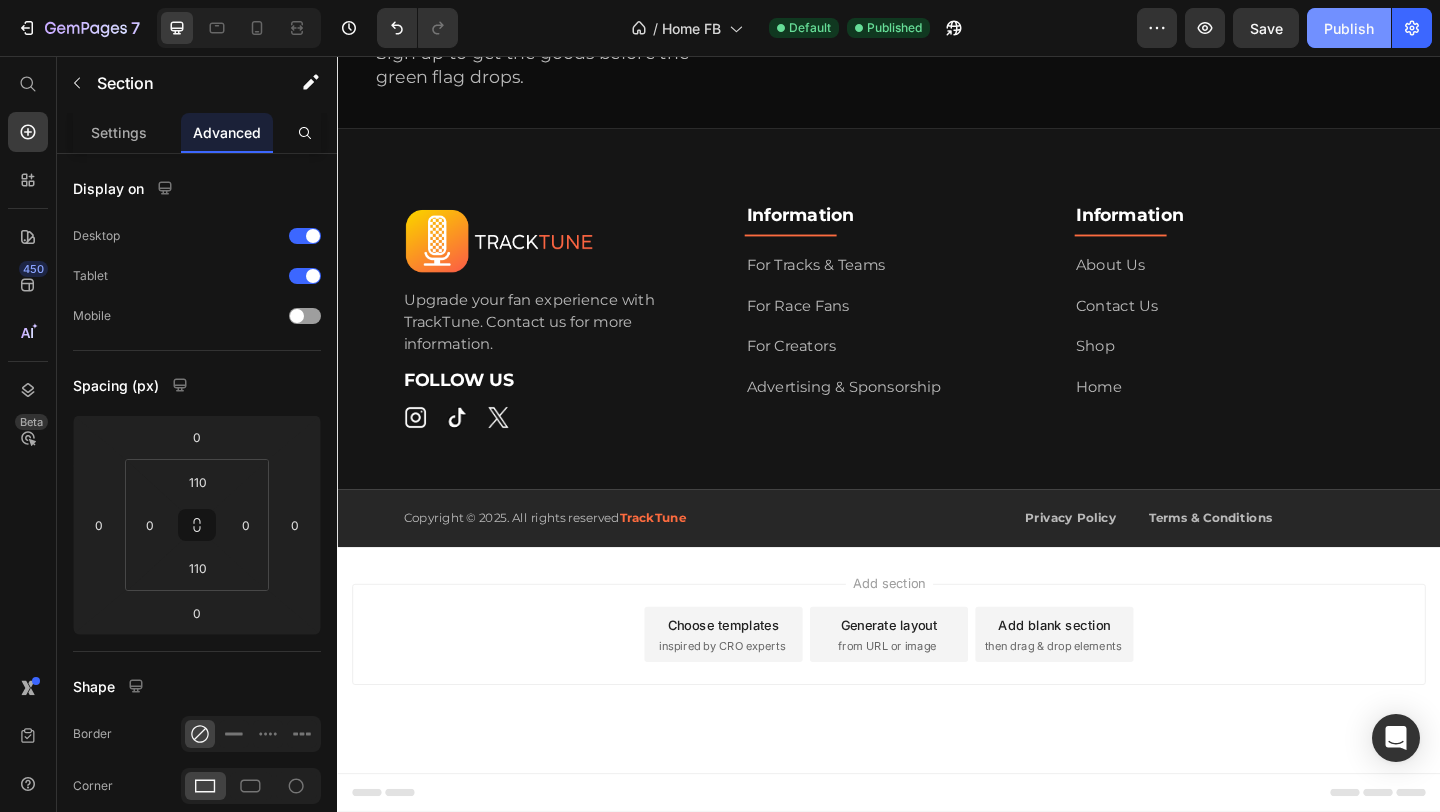 click on "Publish" at bounding box center [1349, 28] 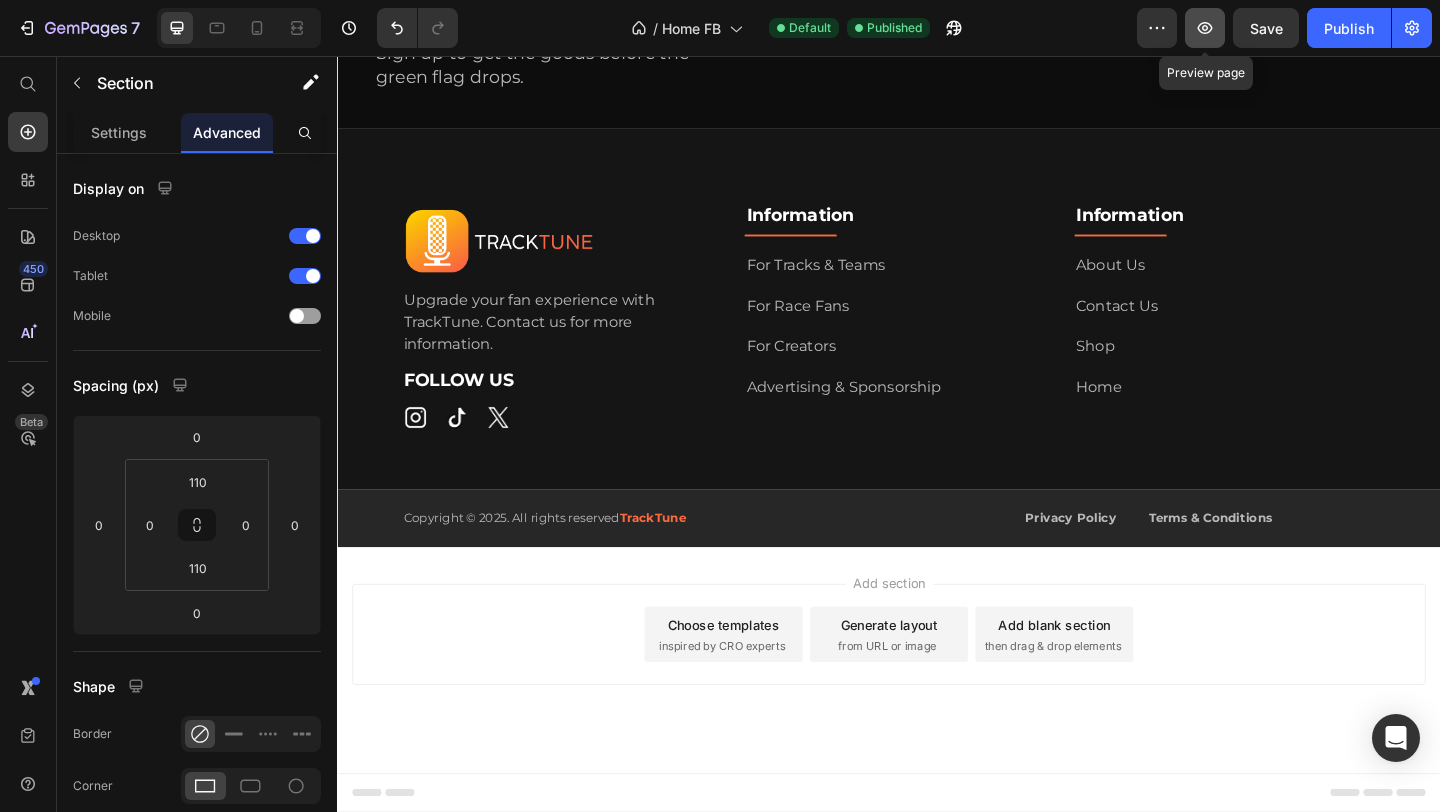 click 